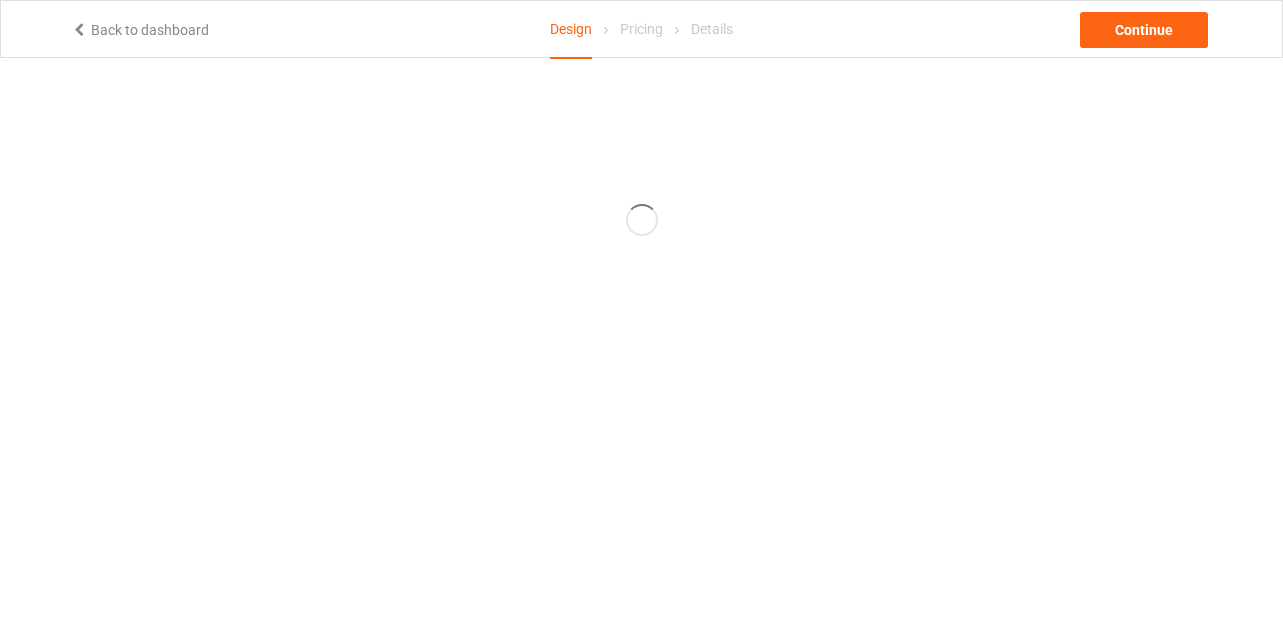 scroll, scrollTop: 0, scrollLeft: 0, axis: both 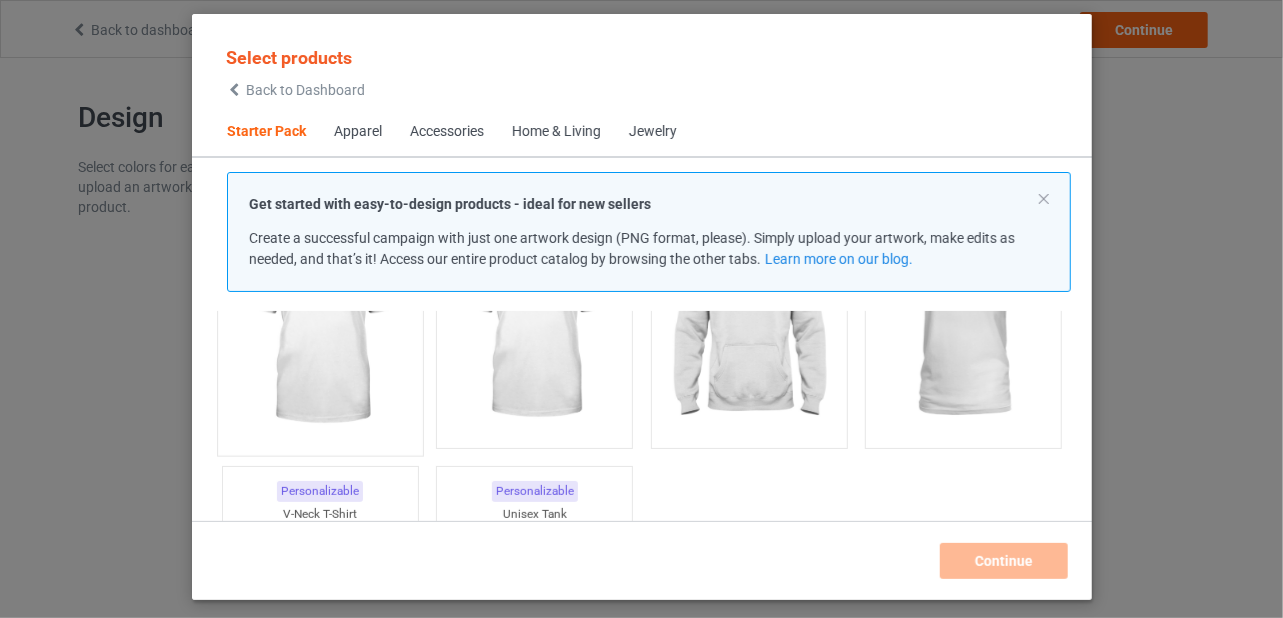 click at bounding box center [320, 327] 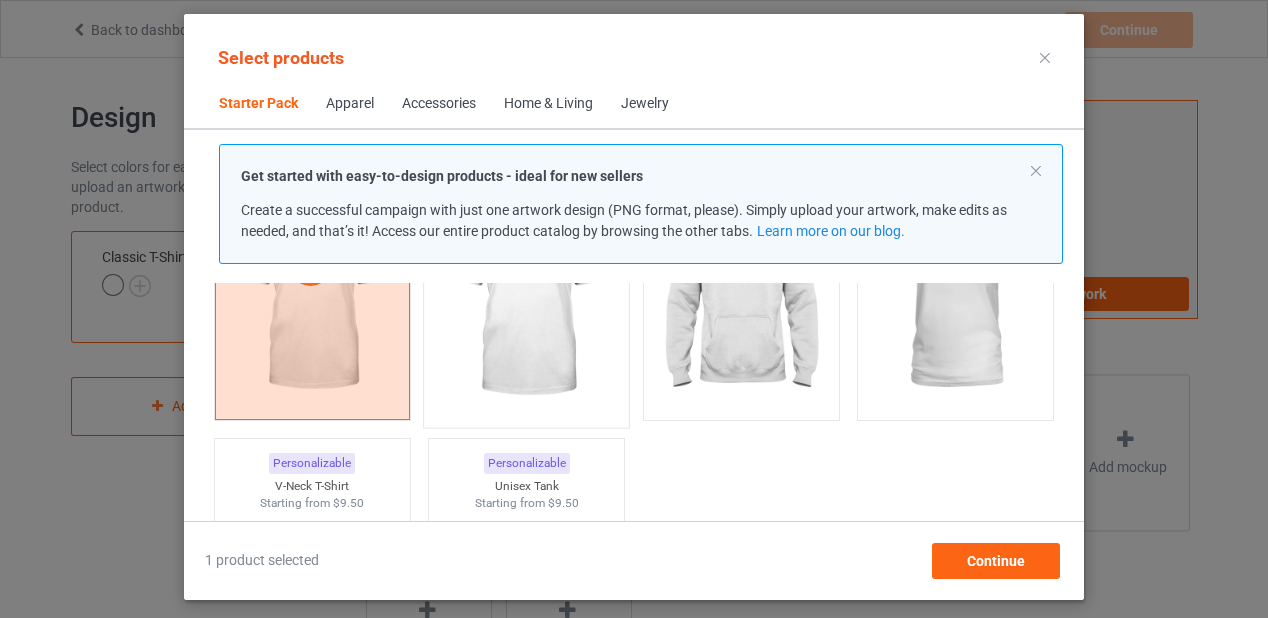 click at bounding box center [527, 299] 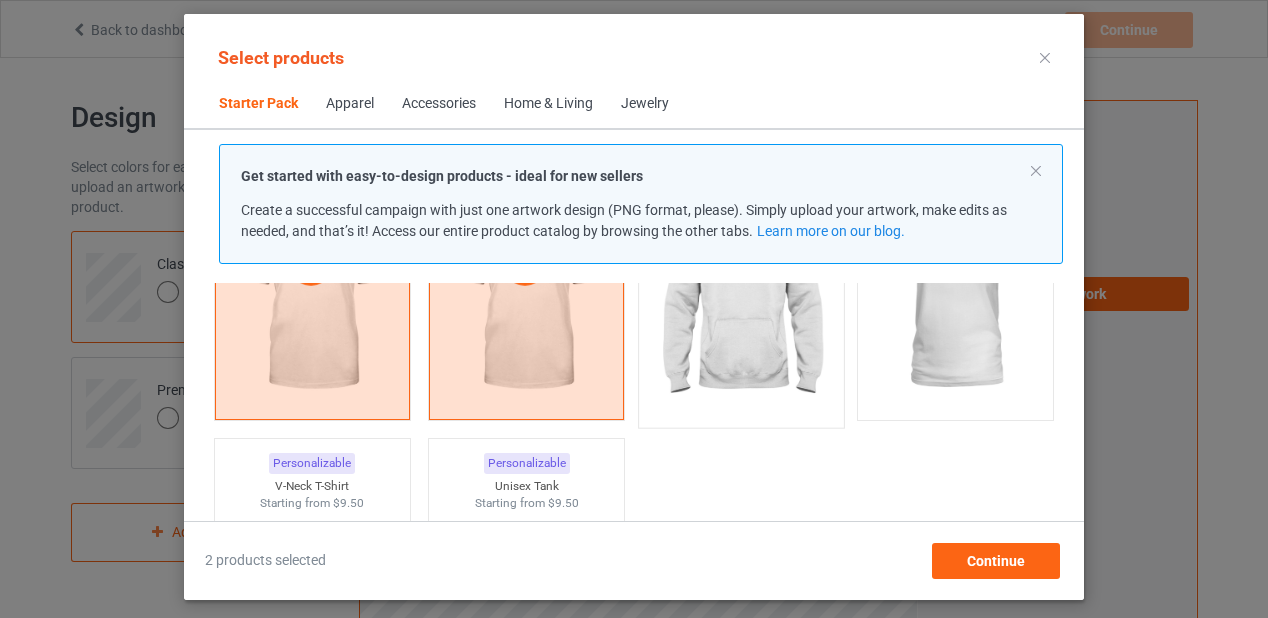 click at bounding box center (741, 299) 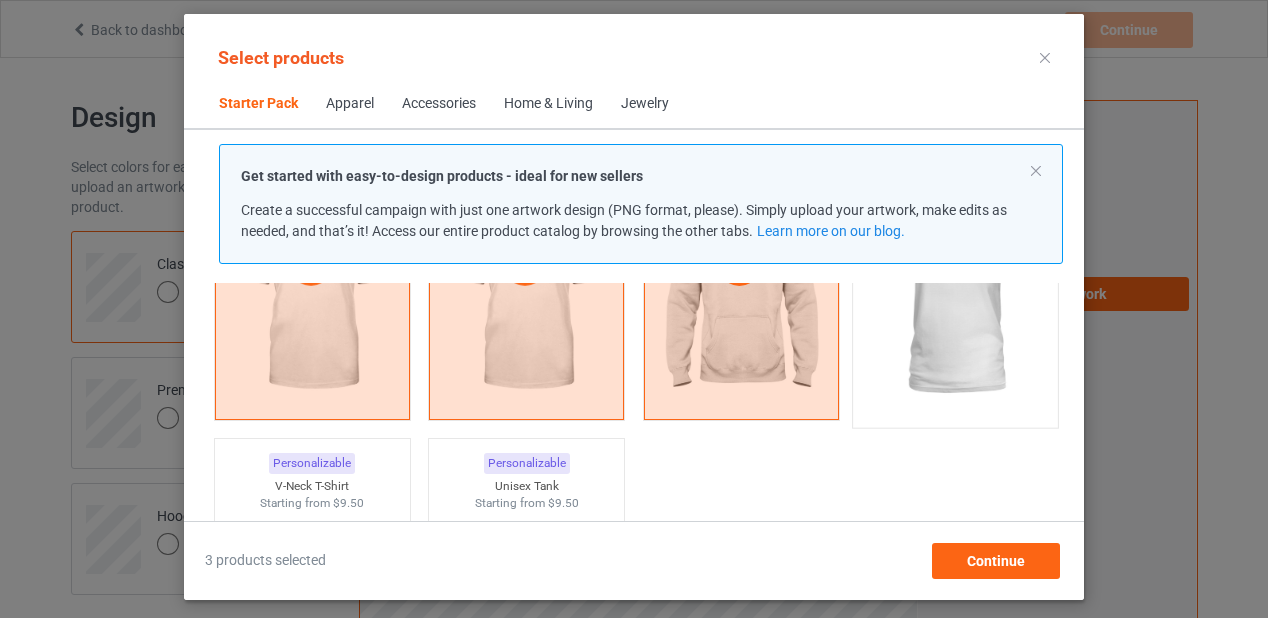 click at bounding box center [956, 299] 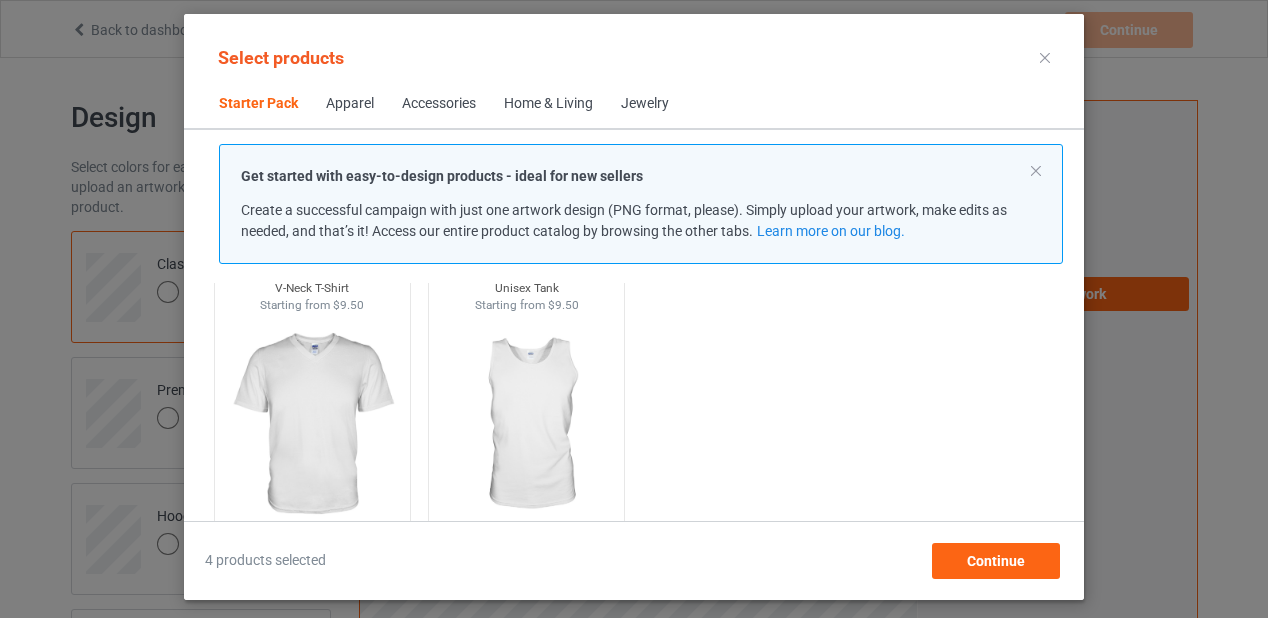 scroll, scrollTop: 440, scrollLeft: 0, axis: vertical 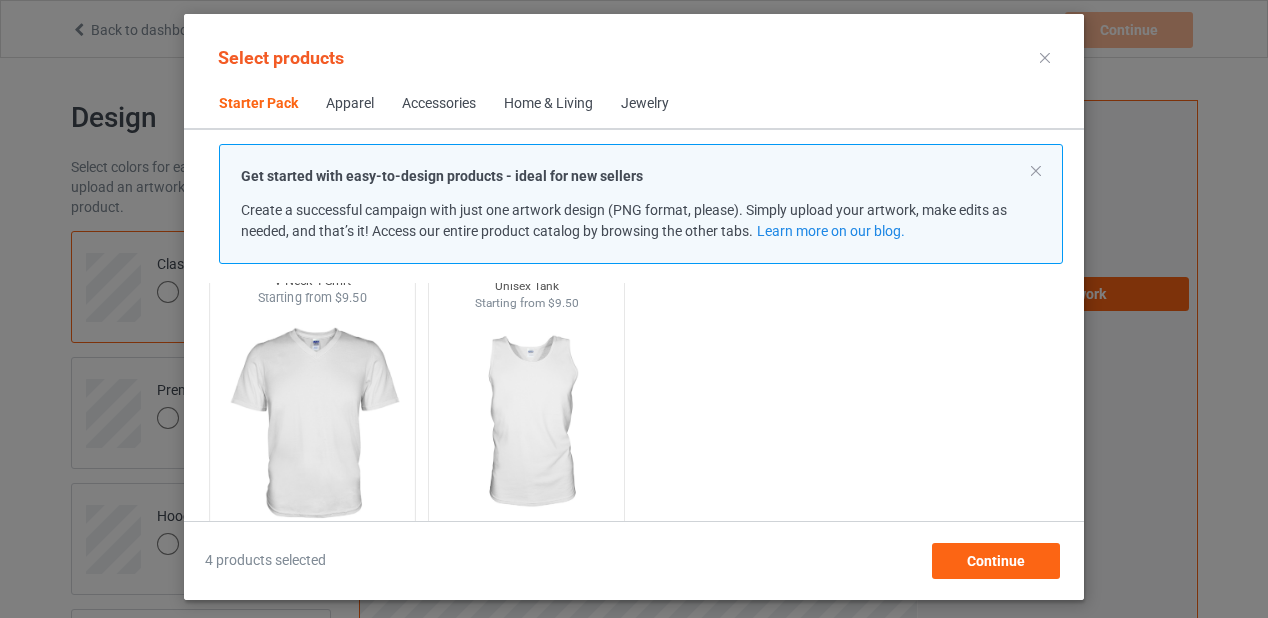 click at bounding box center [312, 424] 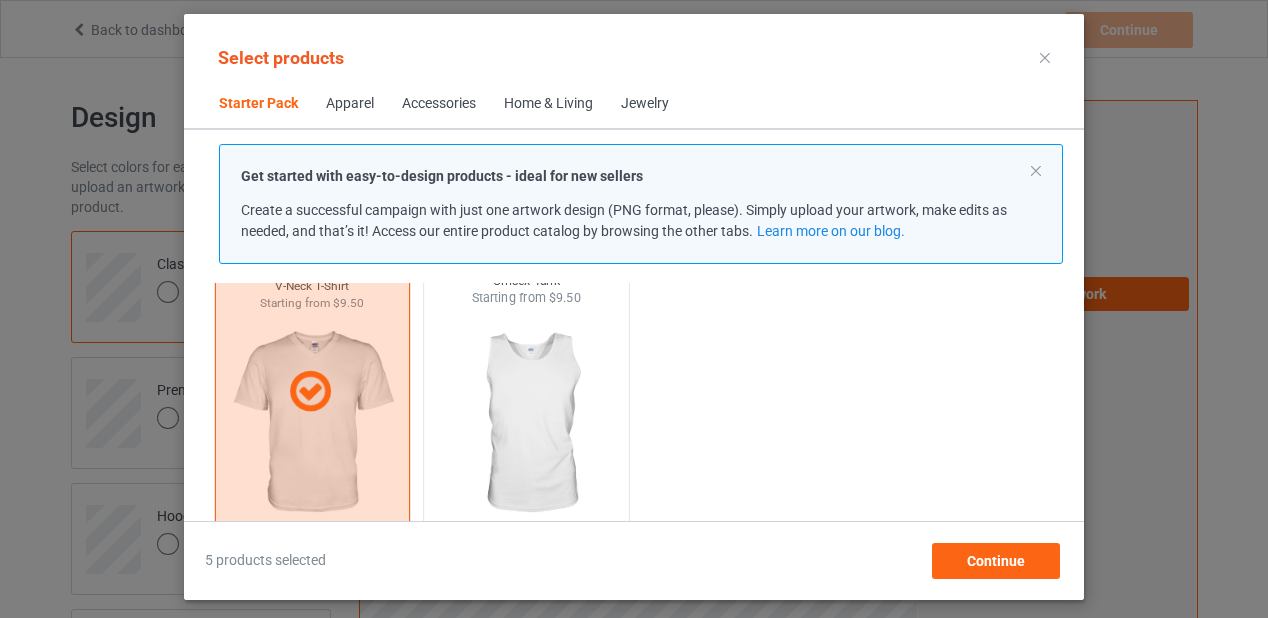 click at bounding box center (527, 424) 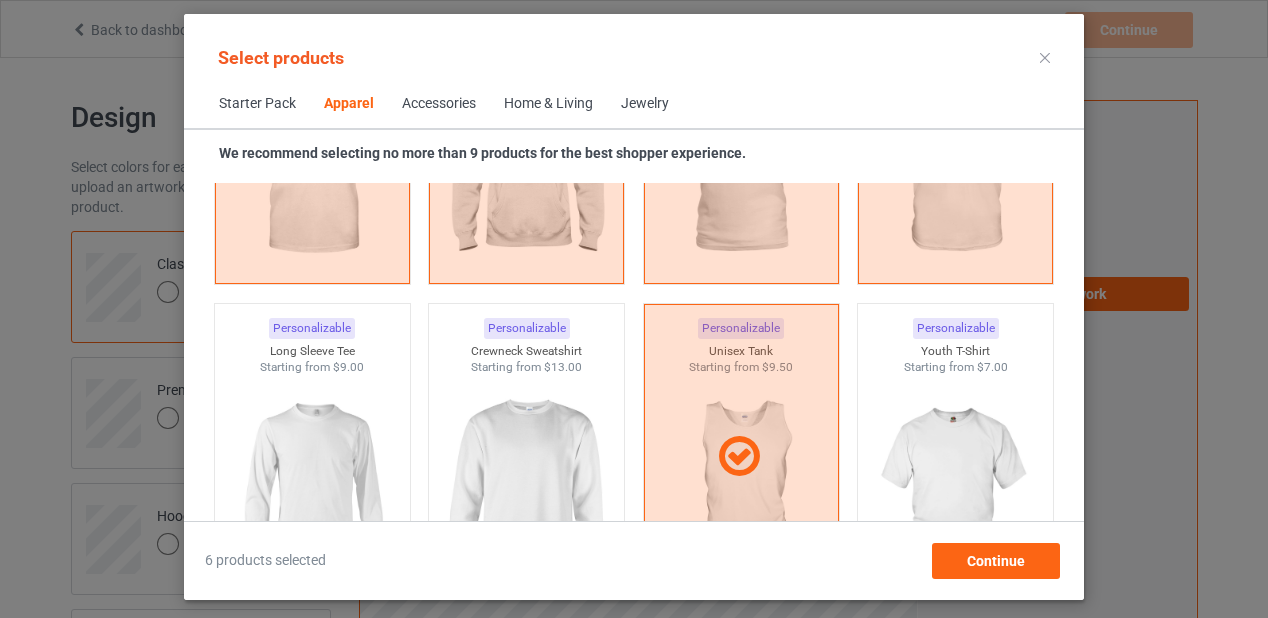 scroll, scrollTop: 1360, scrollLeft: 0, axis: vertical 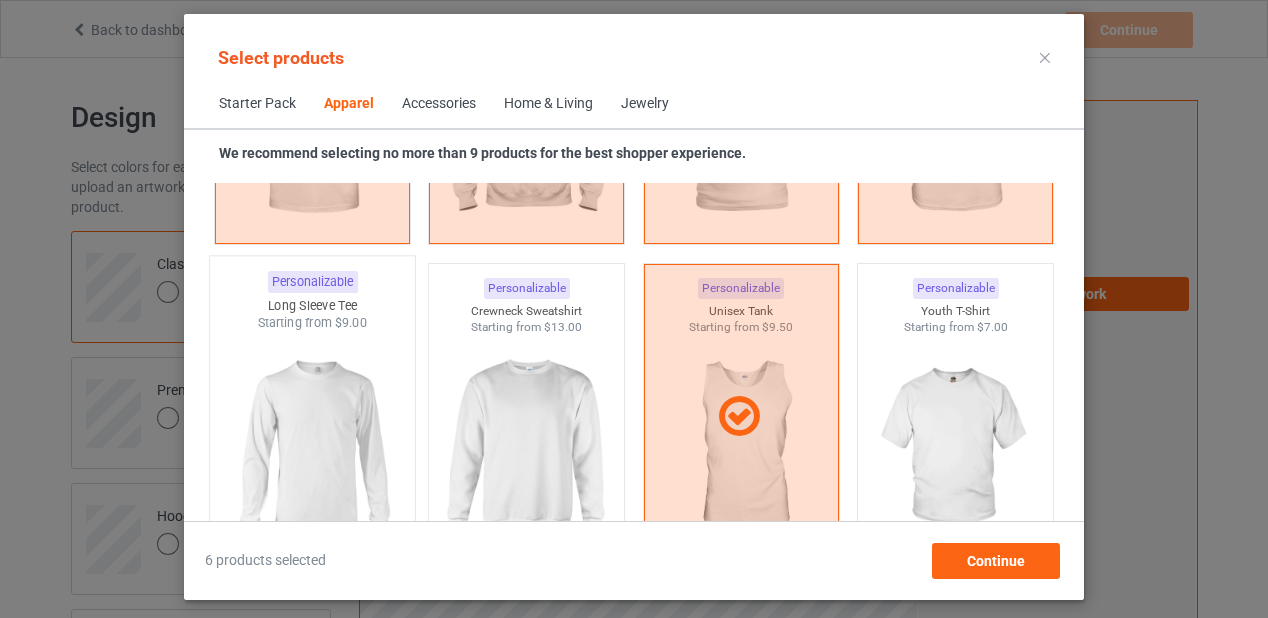 click at bounding box center [312, 449] 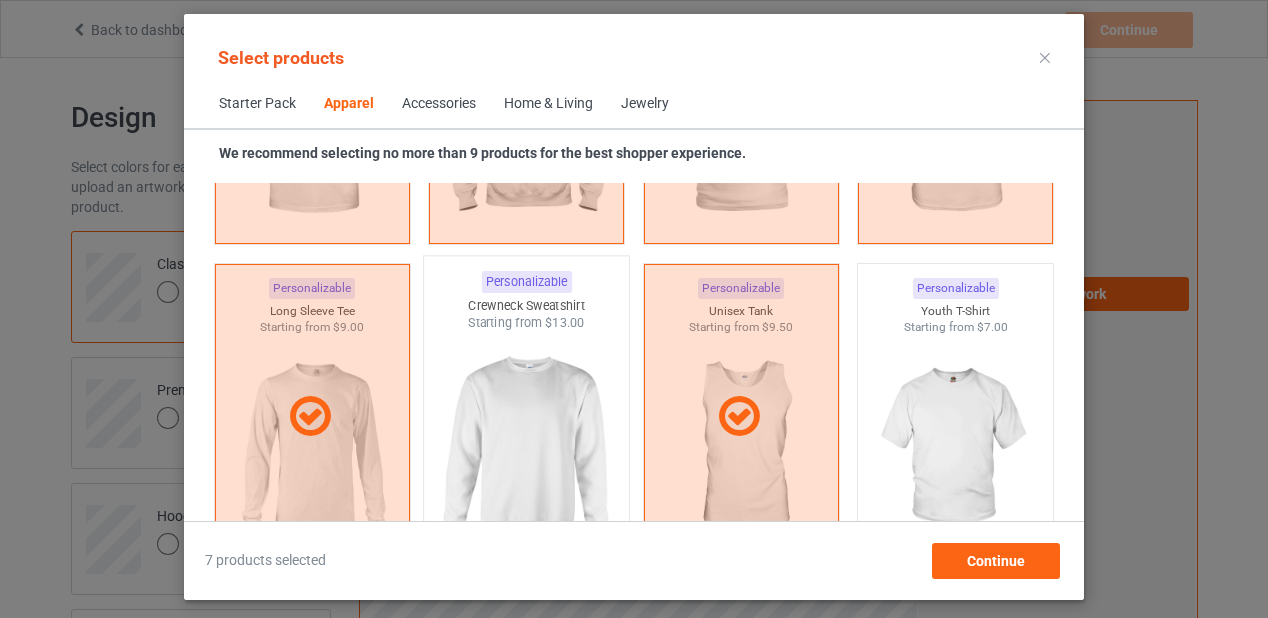 click at bounding box center (527, 449) 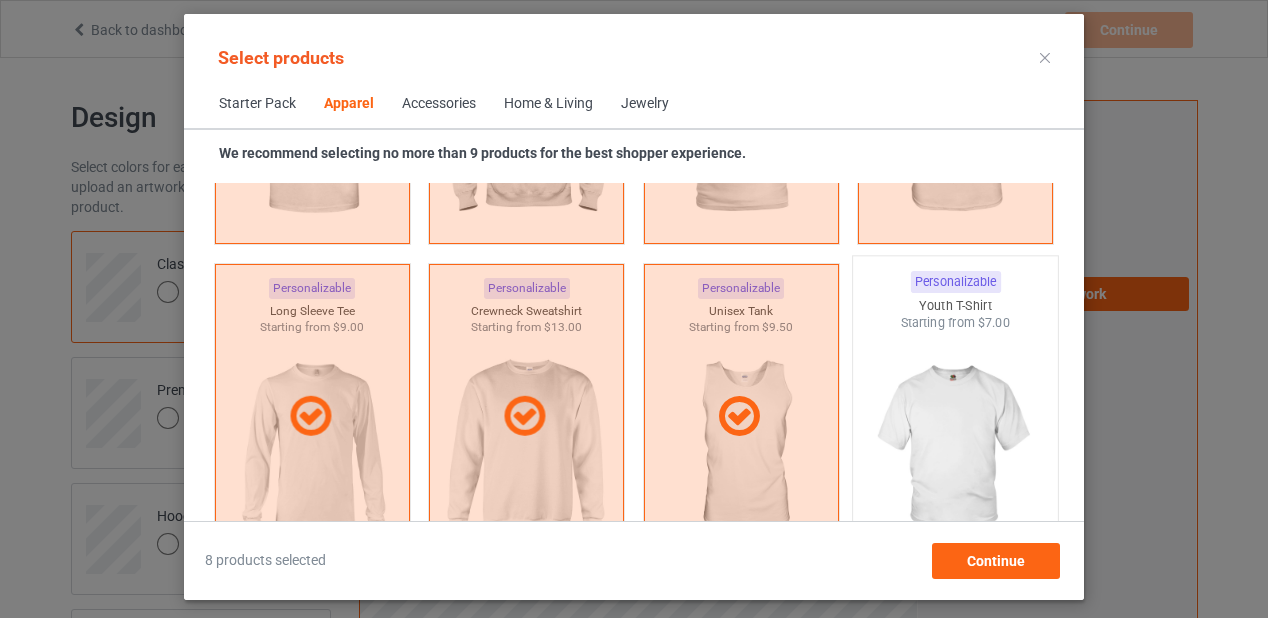 click at bounding box center (956, 449) 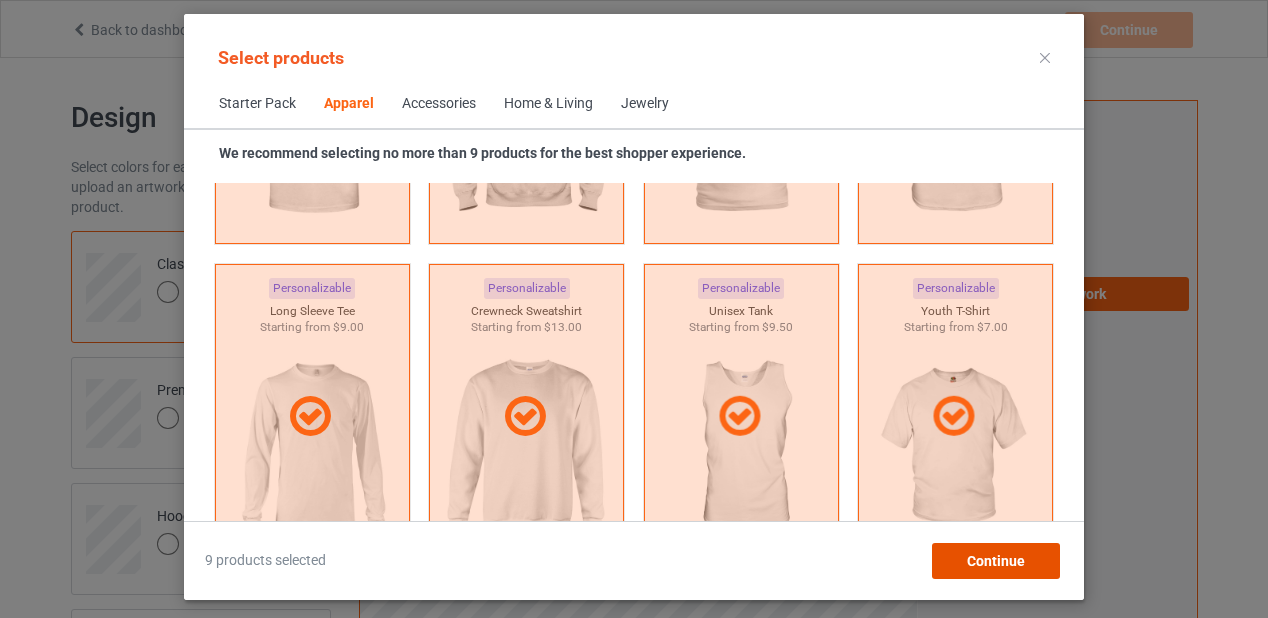 drag, startPoint x: 994, startPoint y: 558, endPoint x: 1080, endPoint y: 553, distance: 86.145226 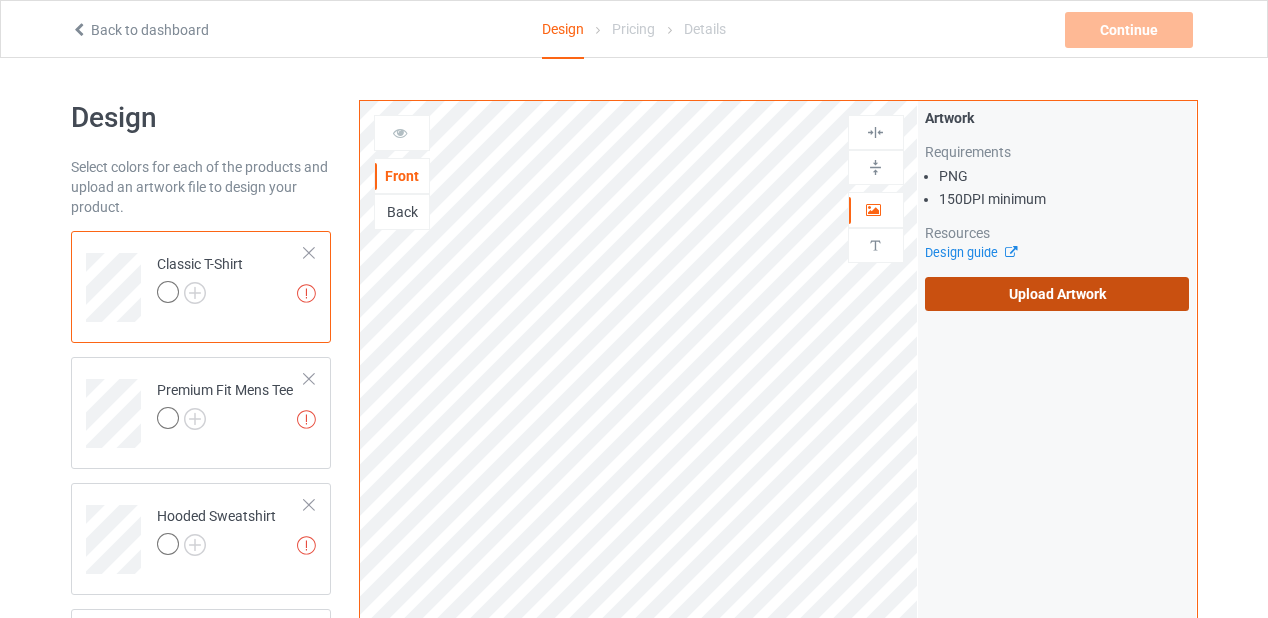 click on "Upload Artwork" at bounding box center (1057, 294) 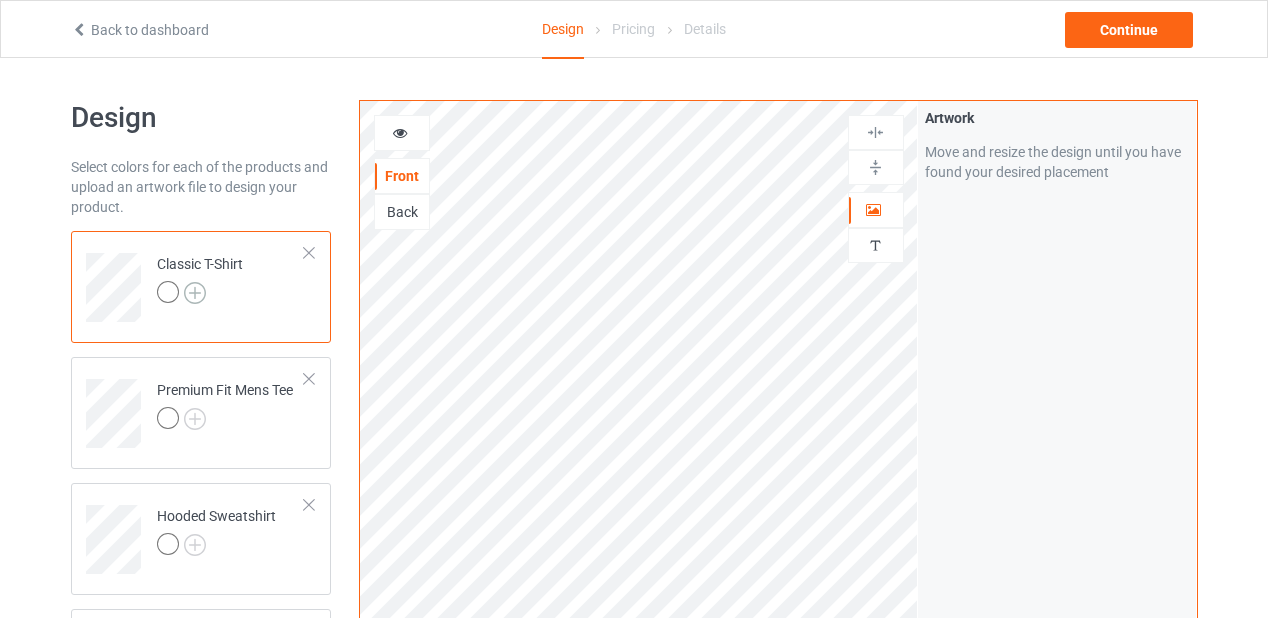 click at bounding box center [195, 293] 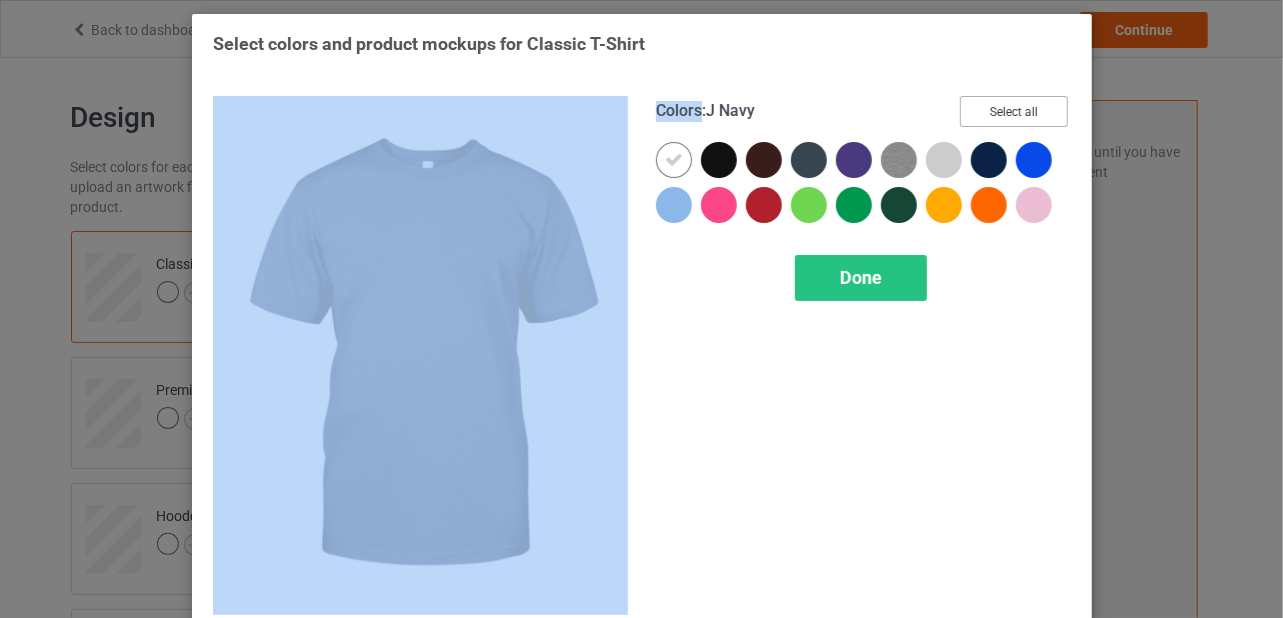 click on "Select all" at bounding box center (1014, 111) 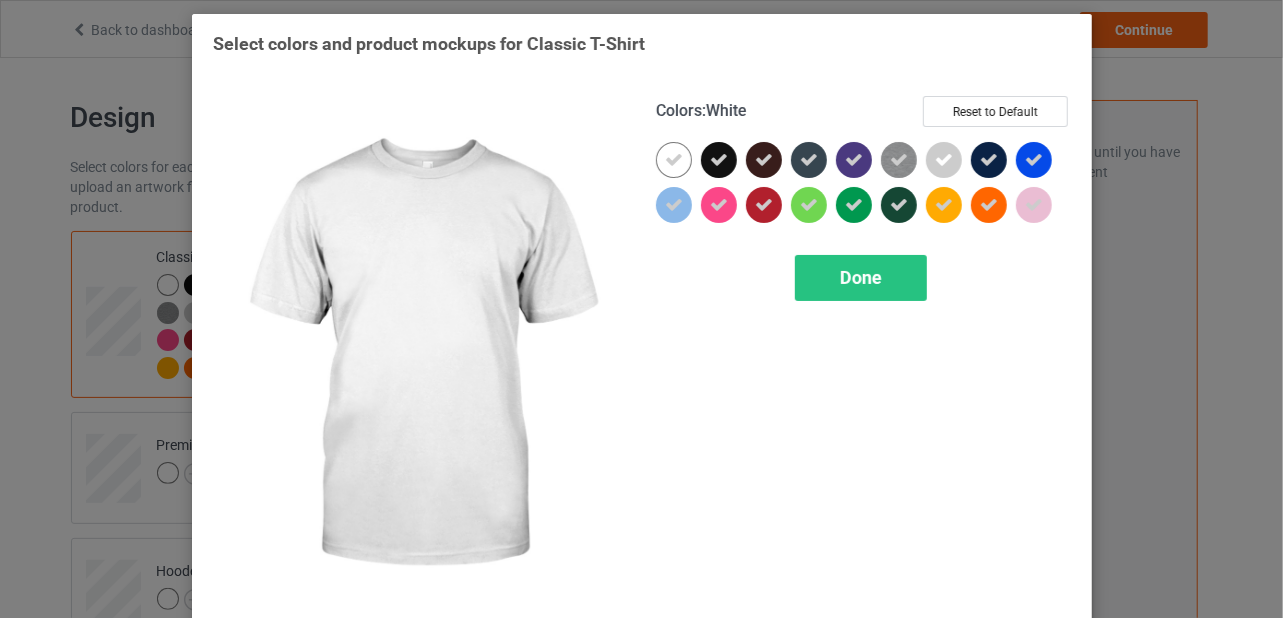 click at bounding box center [674, 160] 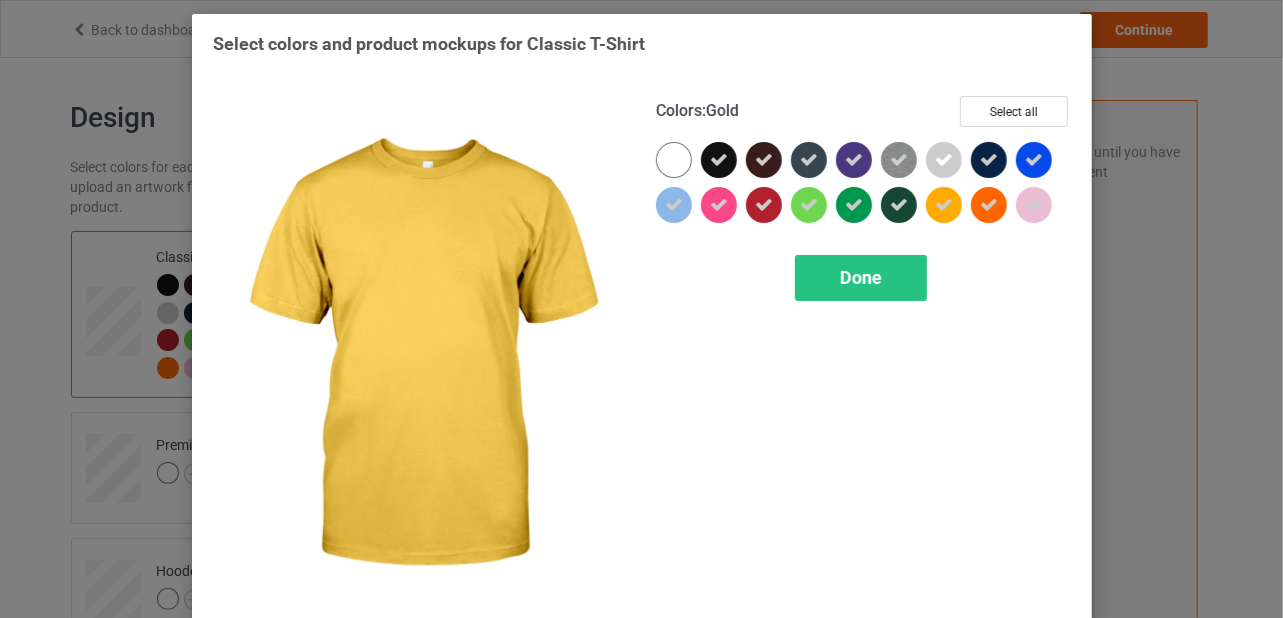 click at bounding box center (944, 205) 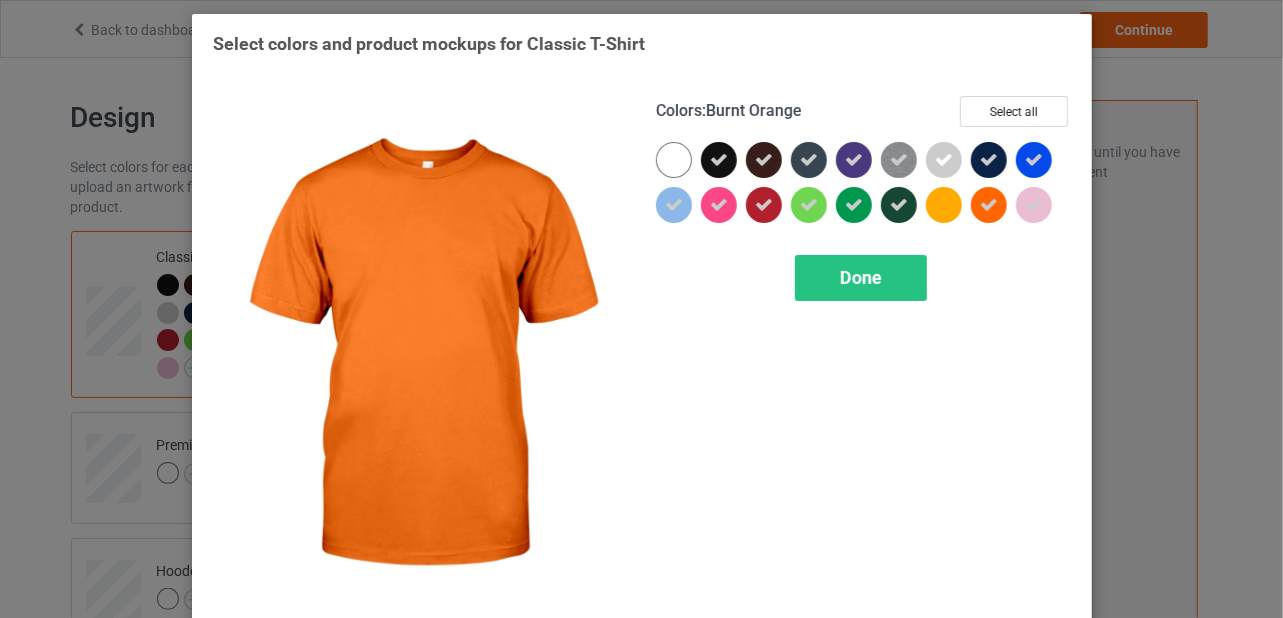click at bounding box center [989, 205] 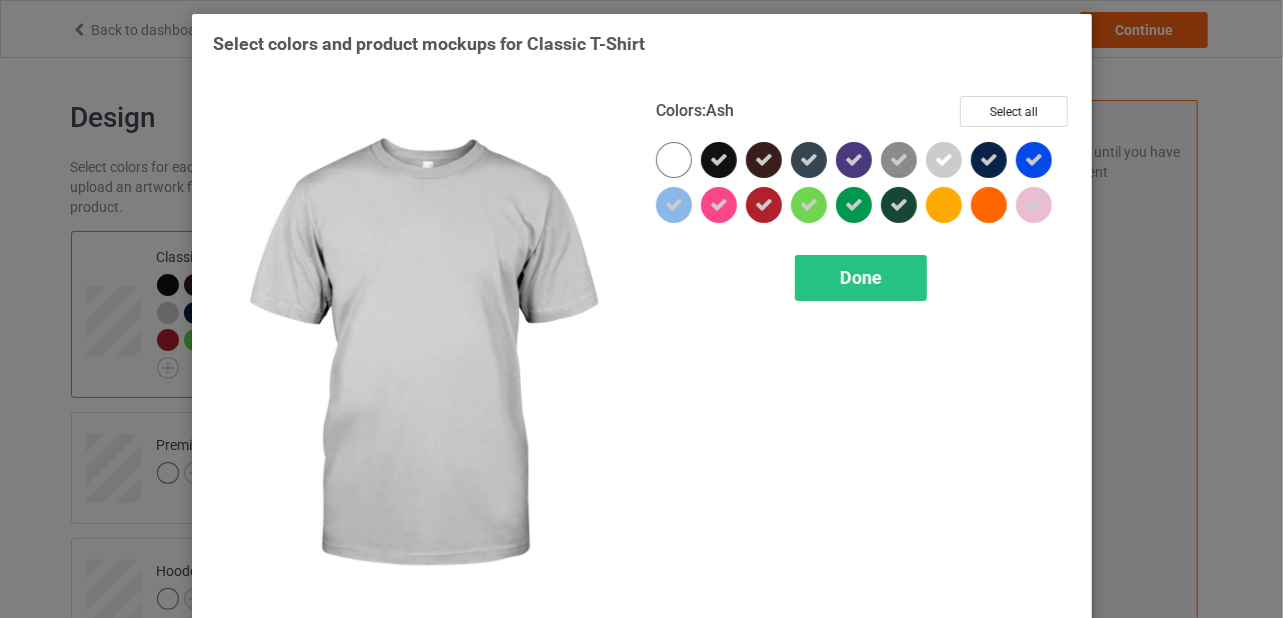 click at bounding box center [944, 160] 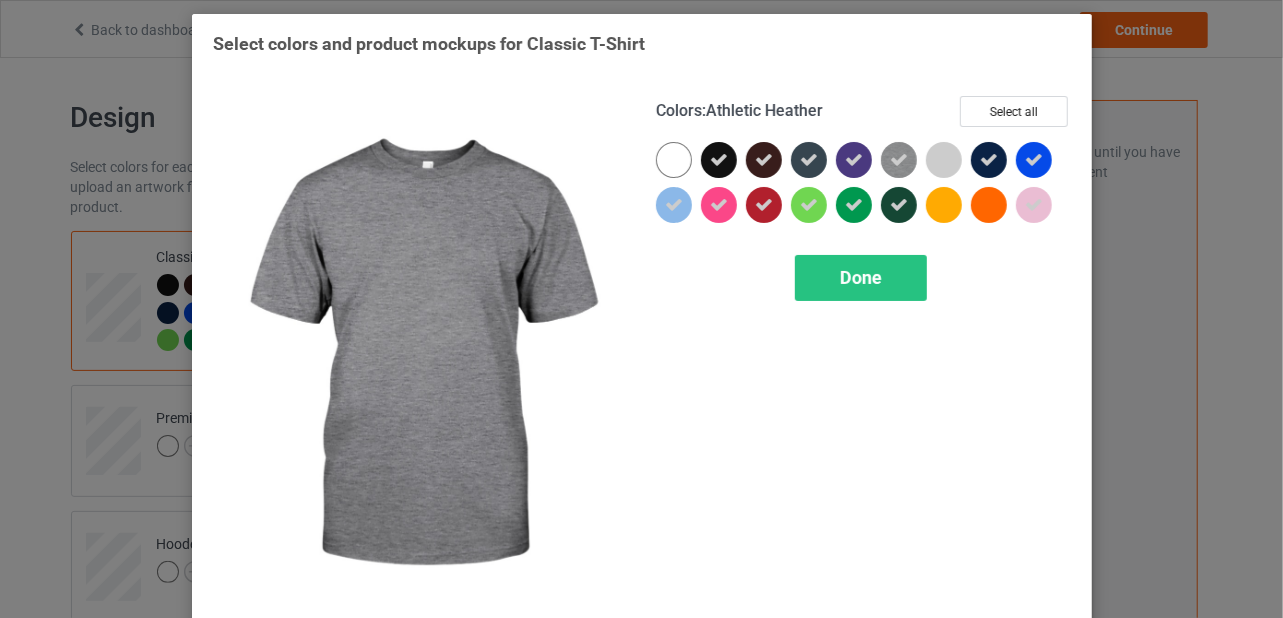 click at bounding box center (899, 160) 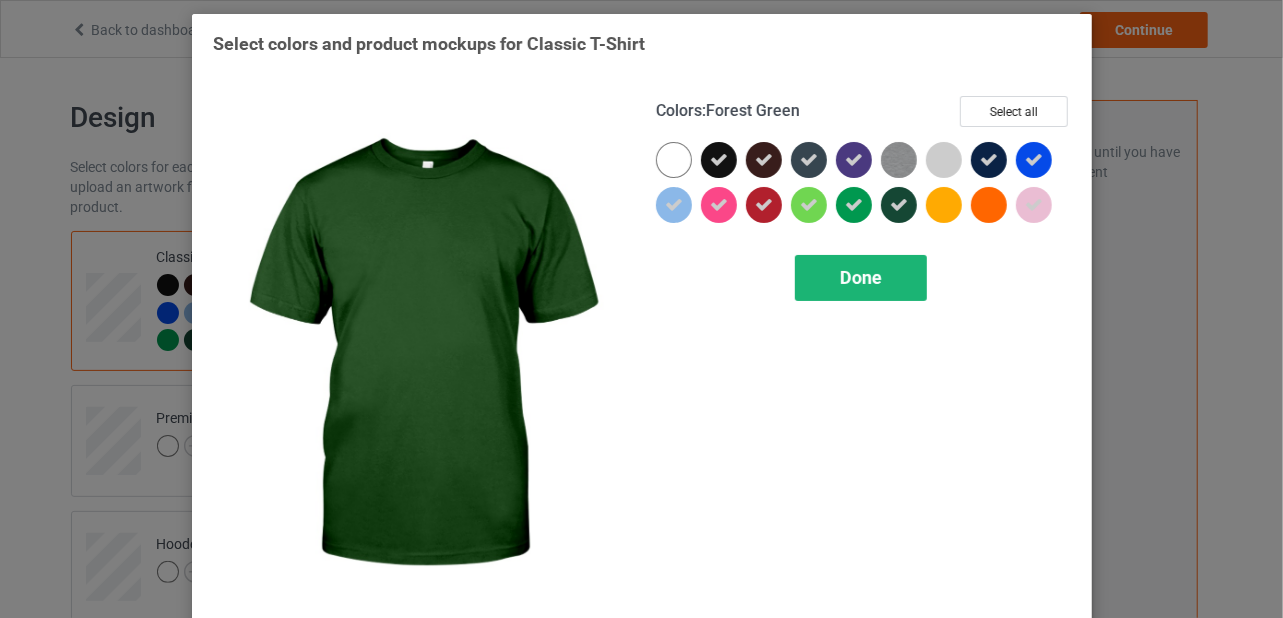 click on "Done" at bounding box center (861, 277) 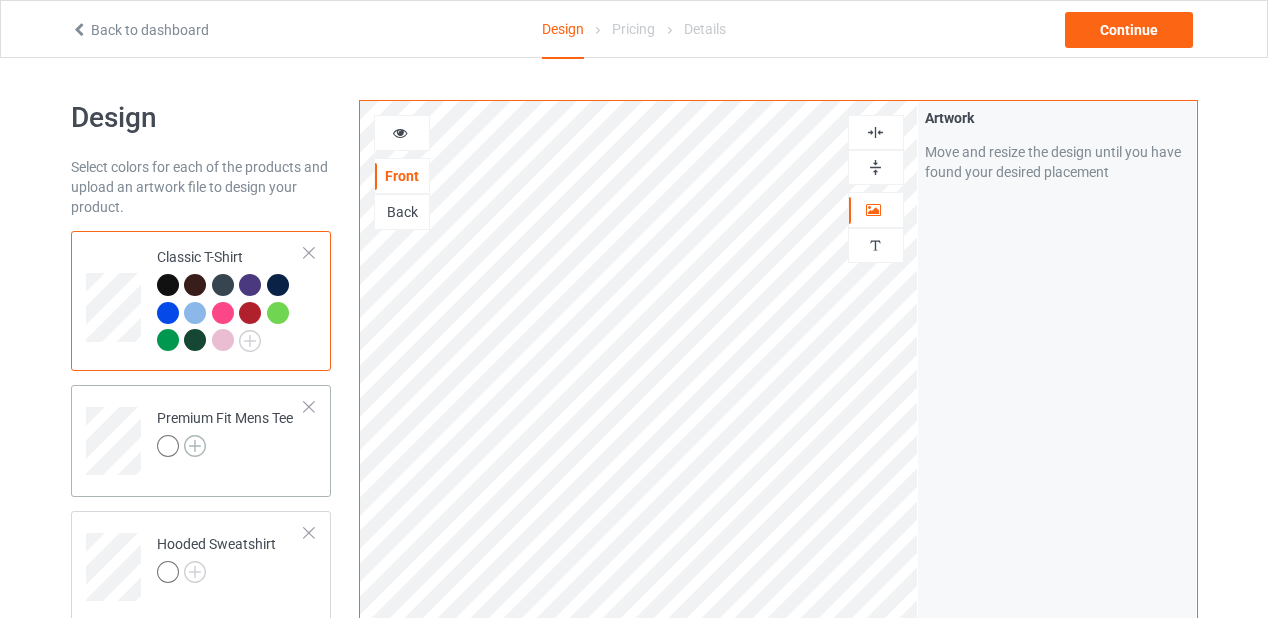 click at bounding box center (195, 446) 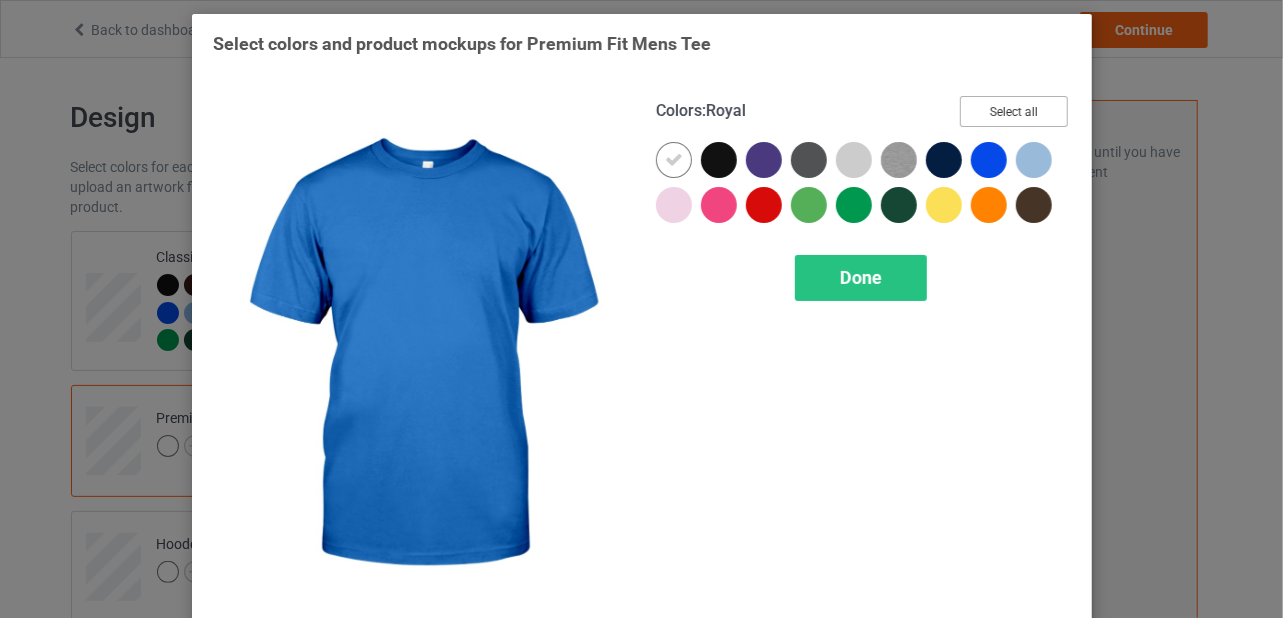 click on "Select all" at bounding box center (1014, 111) 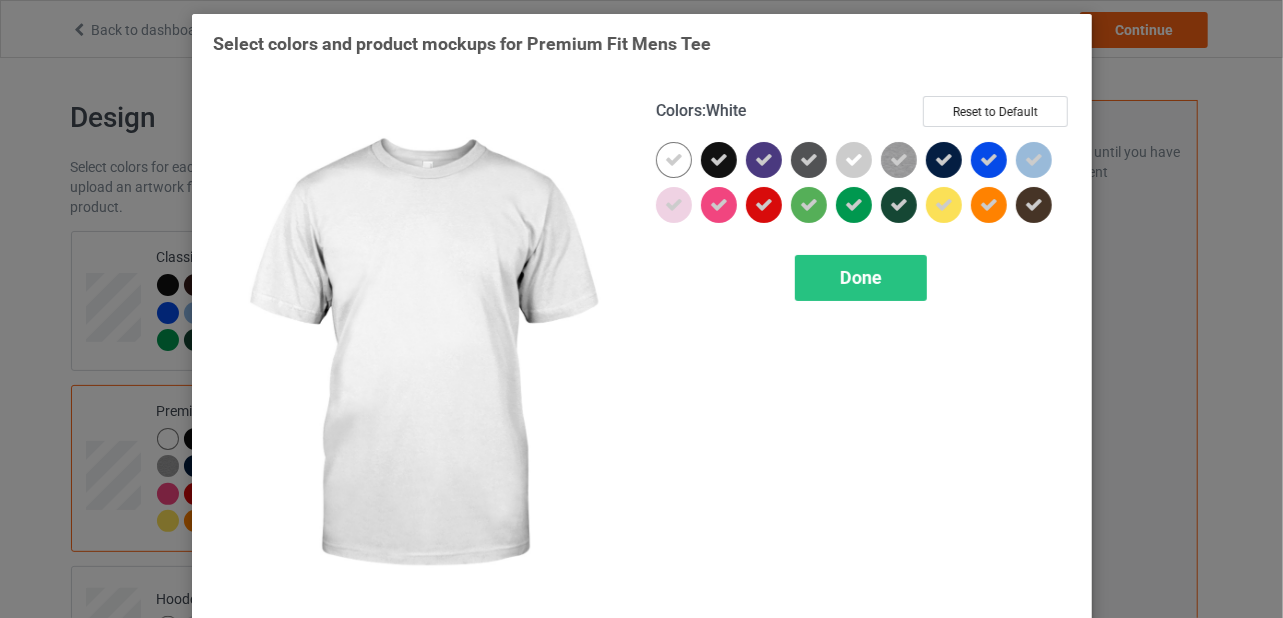 click at bounding box center (674, 160) 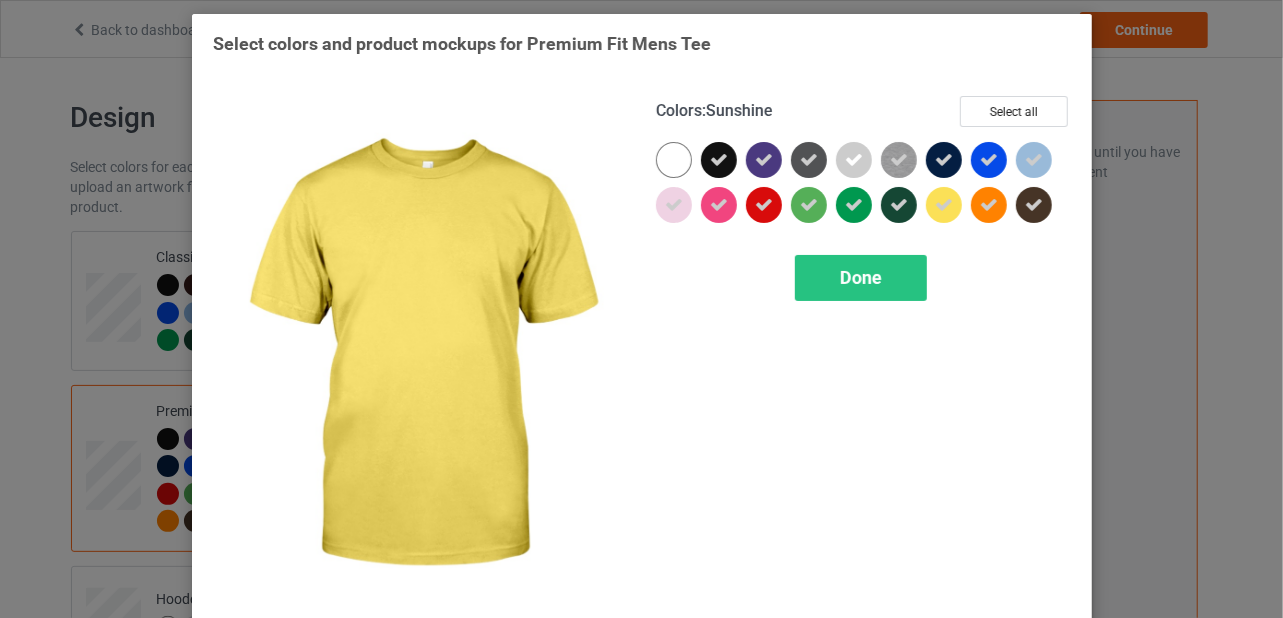 click at bounding box center [944, 205] 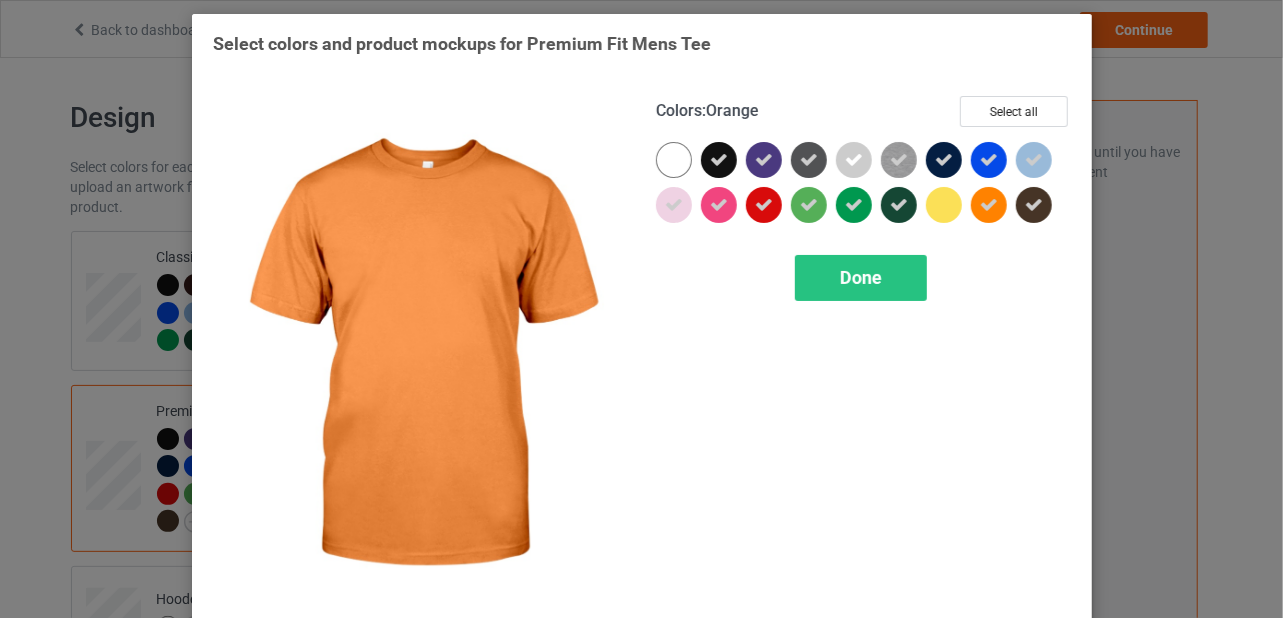 click at bounding box center [989, 205] 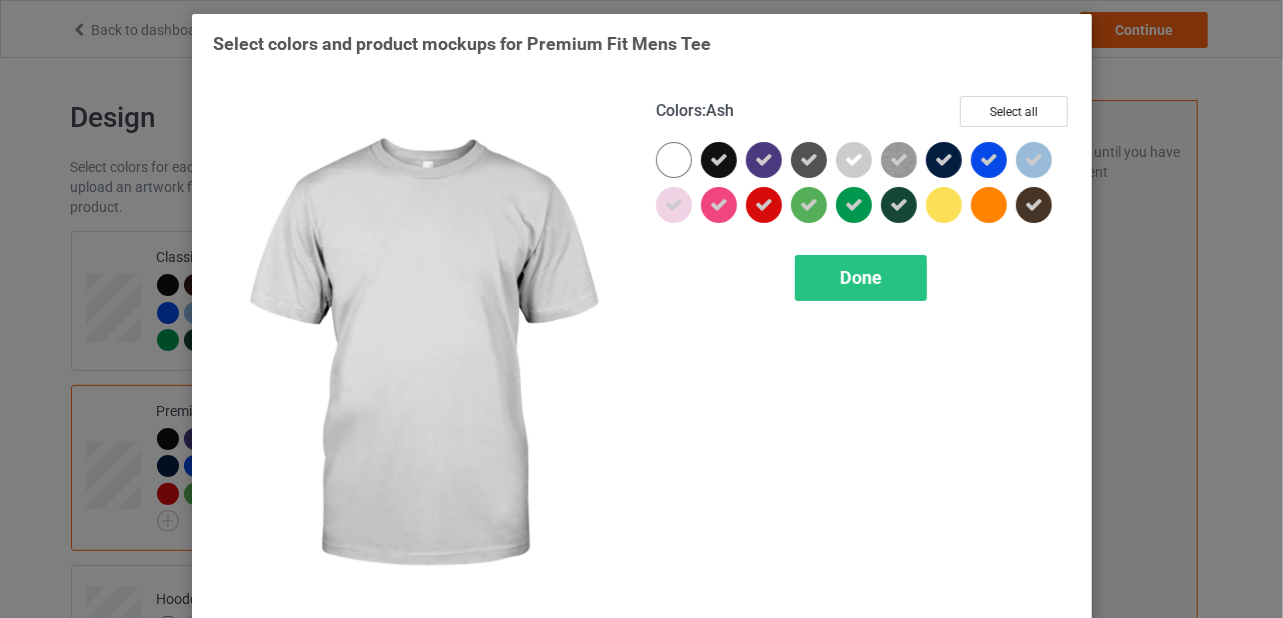 click at bounding box center [854, 160] 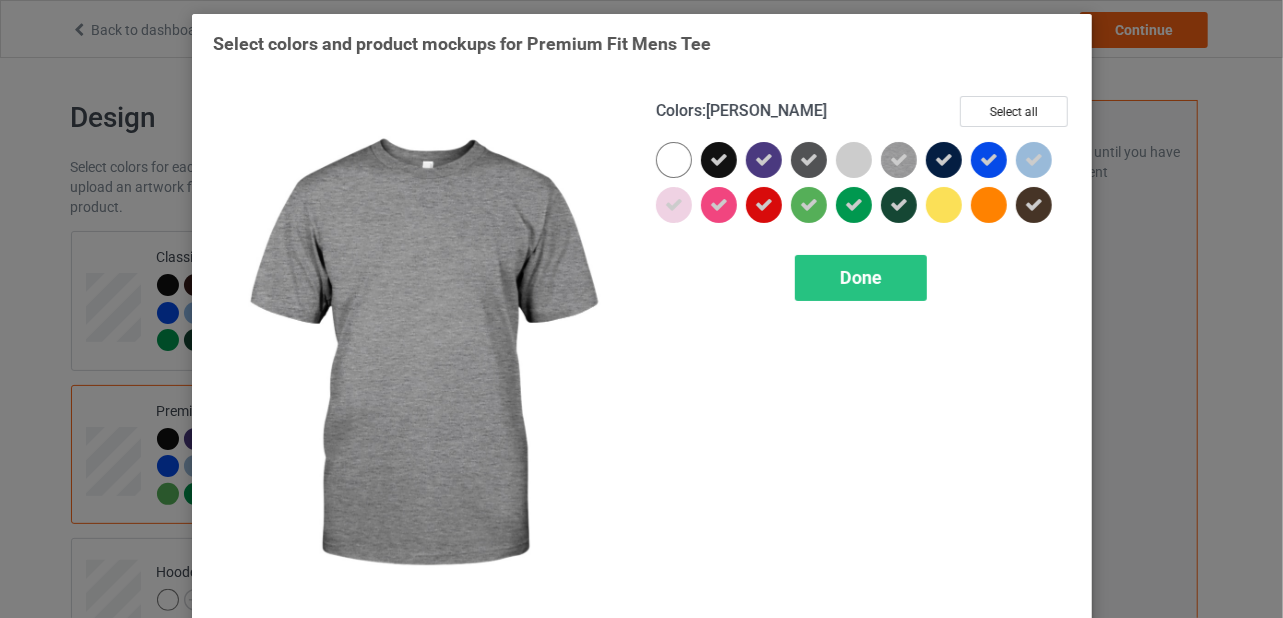 click at bounding box center (899, 160) 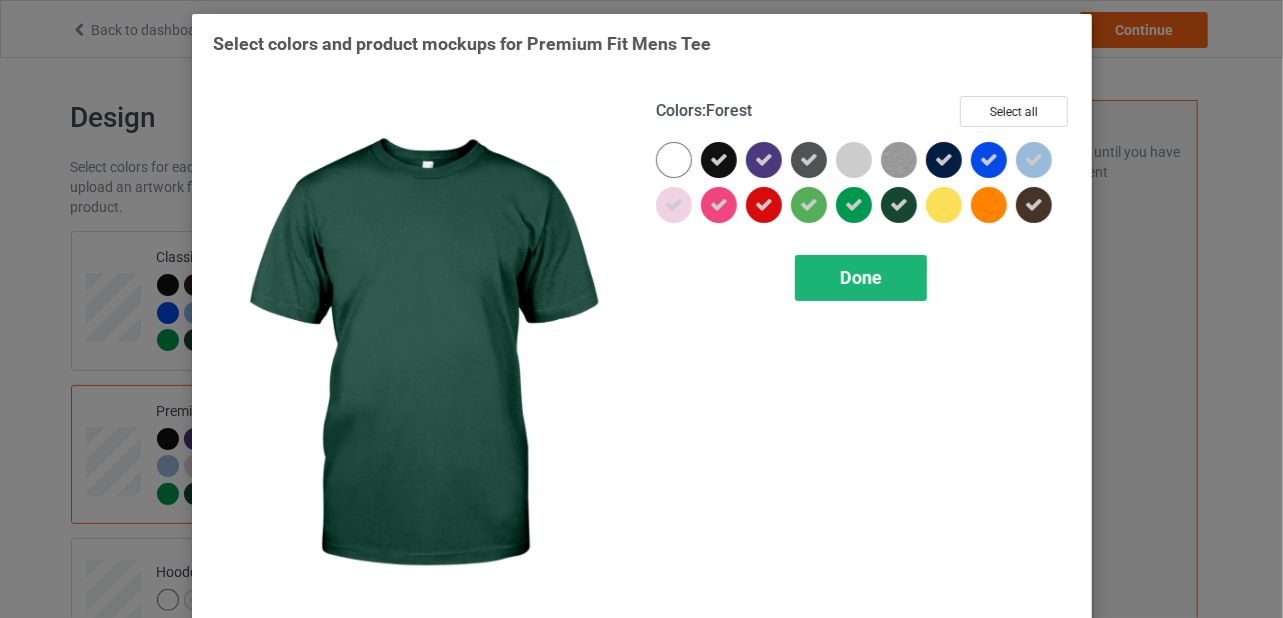 click on "Done" at bounding box center [861, 277] 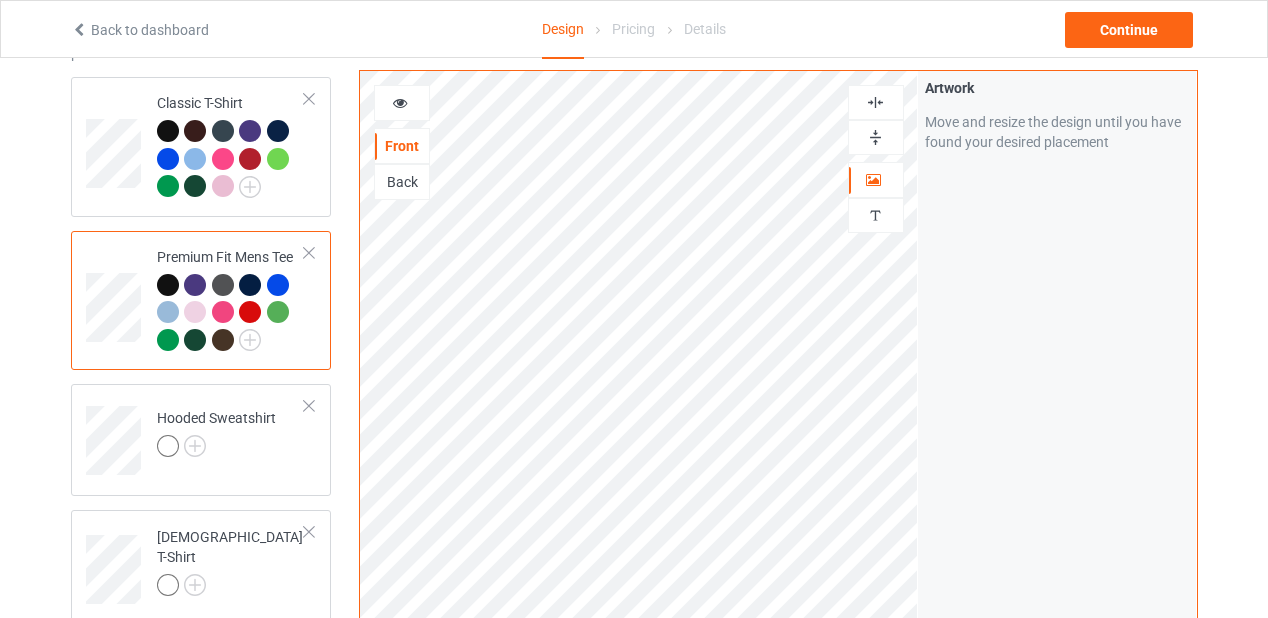 scroll, scrollTop: 200, scrollLeft: 0, axis: vertical 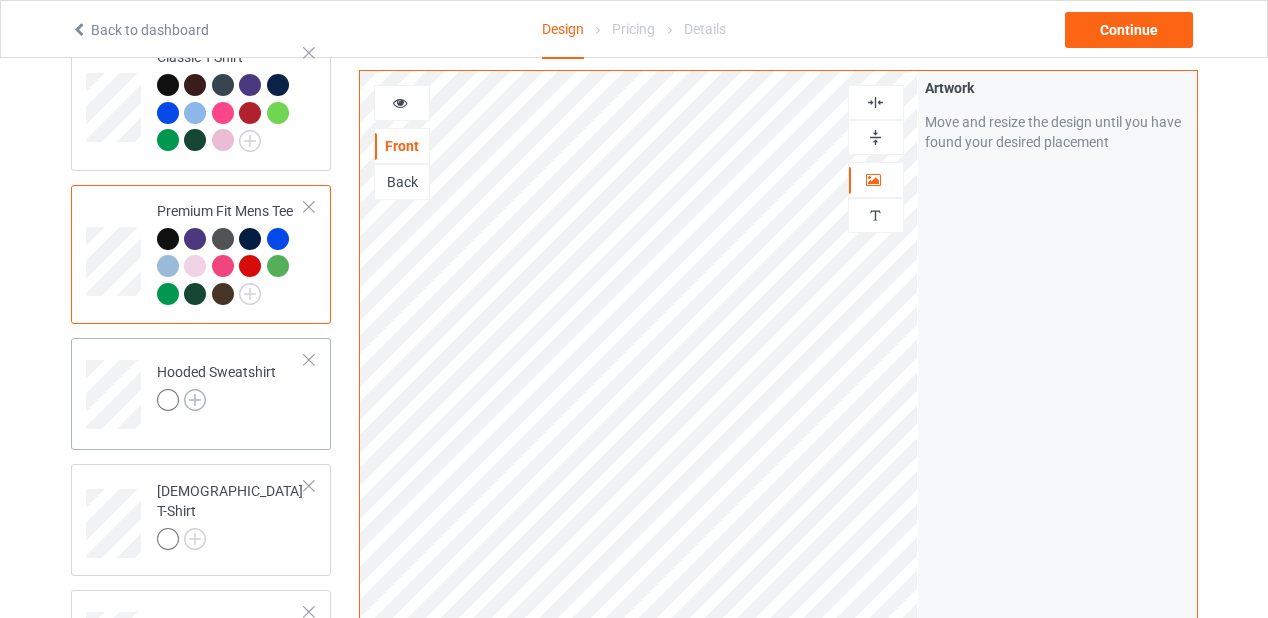 click at bounding box center [195, 400] 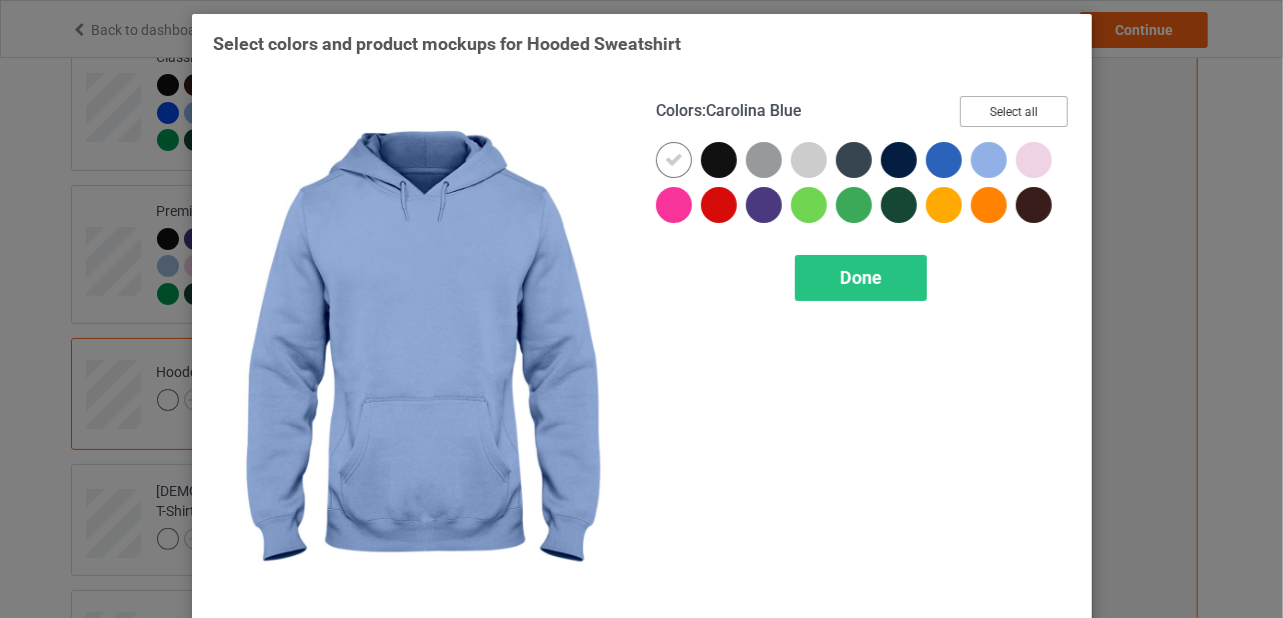 click on "Select all" at bounding box center (1014, 111) 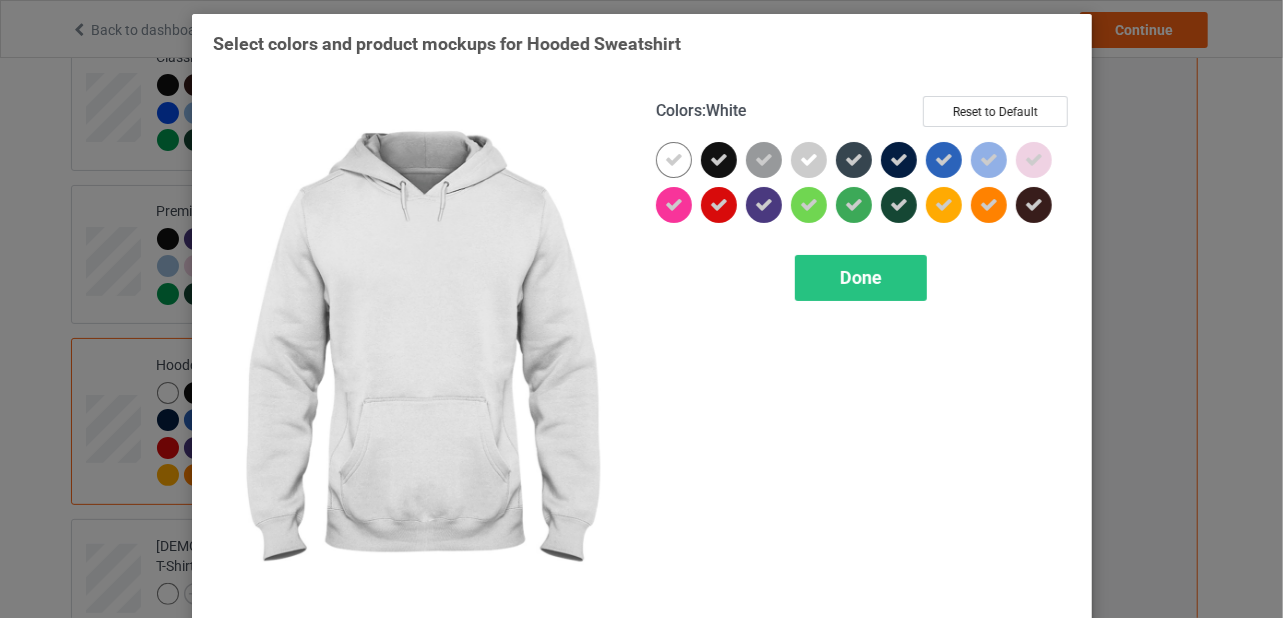 click at bounding box center (674, 160) 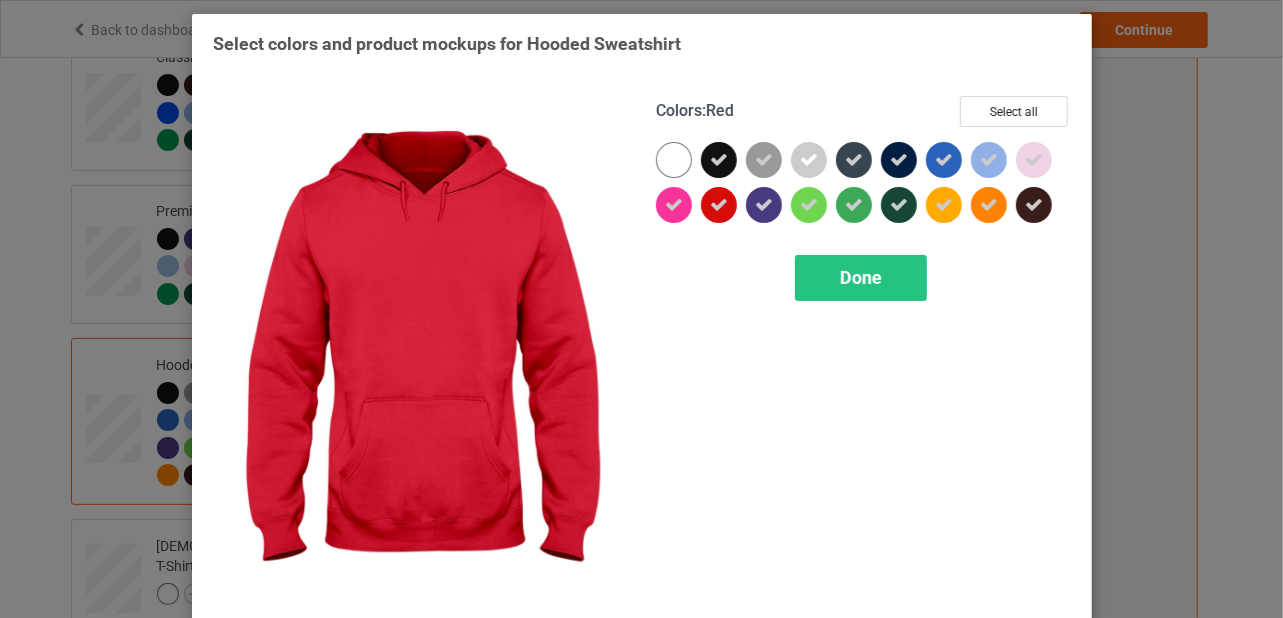 click at bounding box center [719, 205] 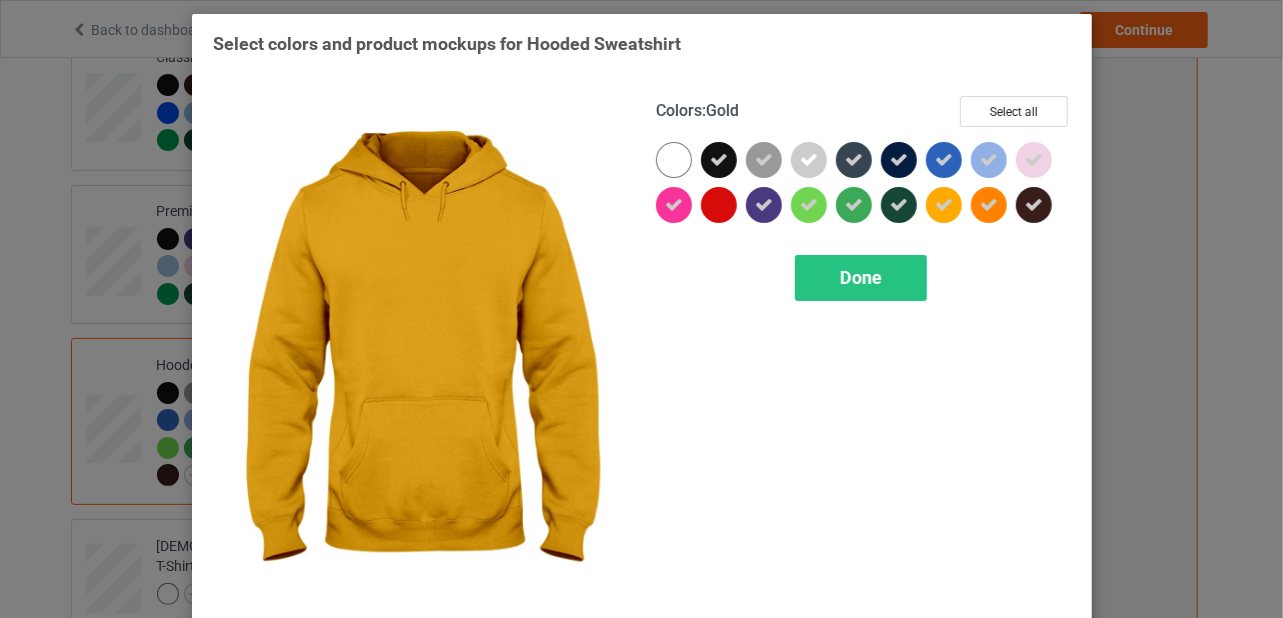 click at bounding box center [944, 205] 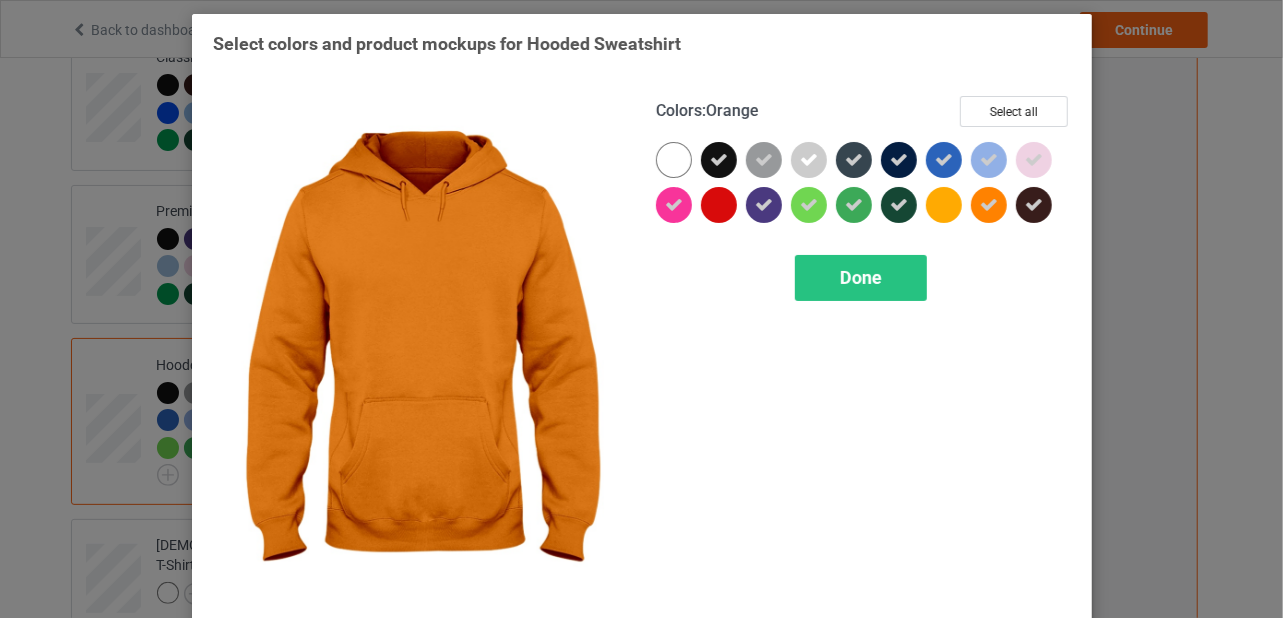 click at bounding box center [989, 205] 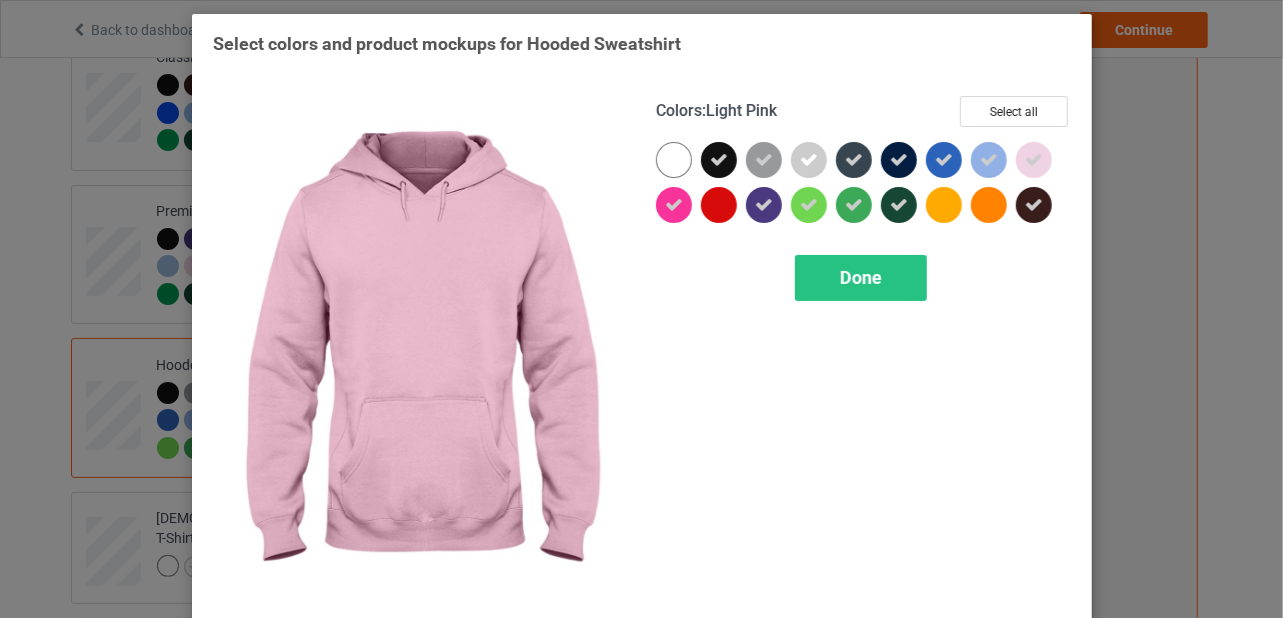 click at bounding box center (1034, 160) 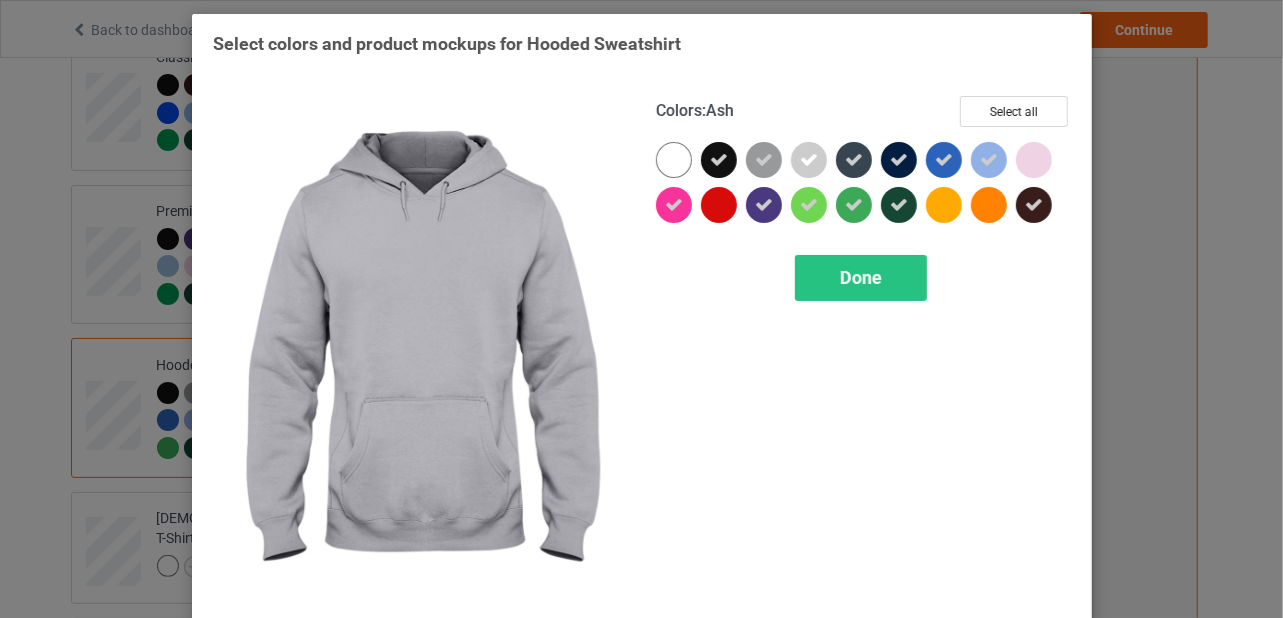 click at bounding box center [809, 160] 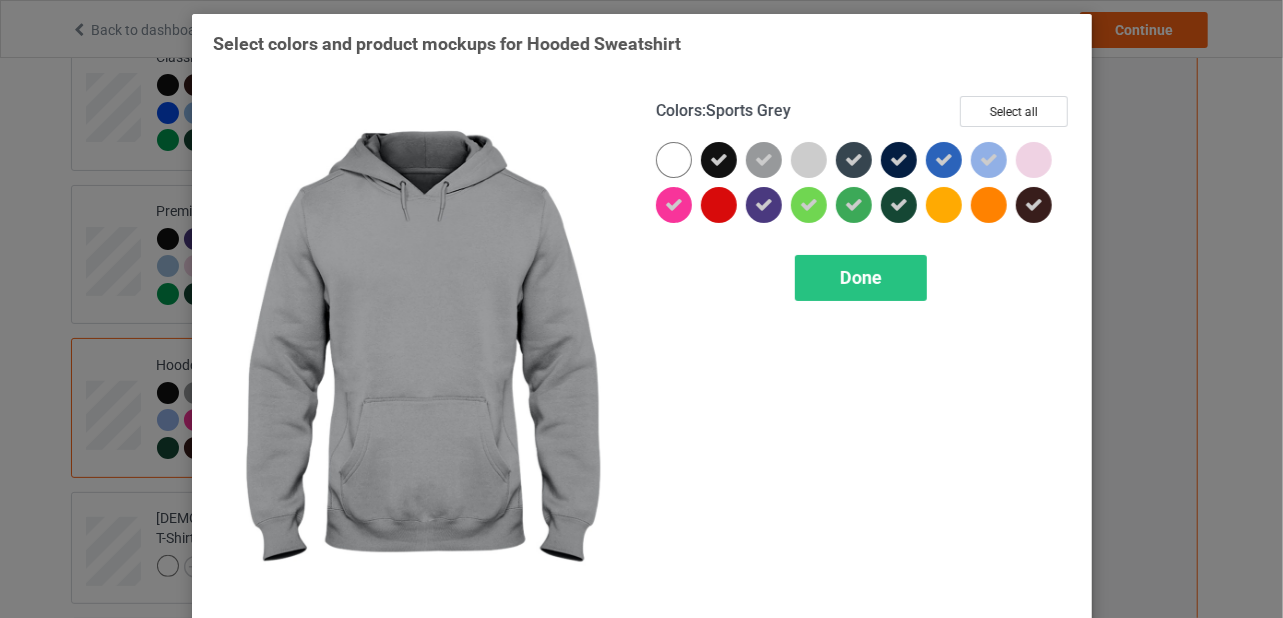 click at bounding box center [764, 160] 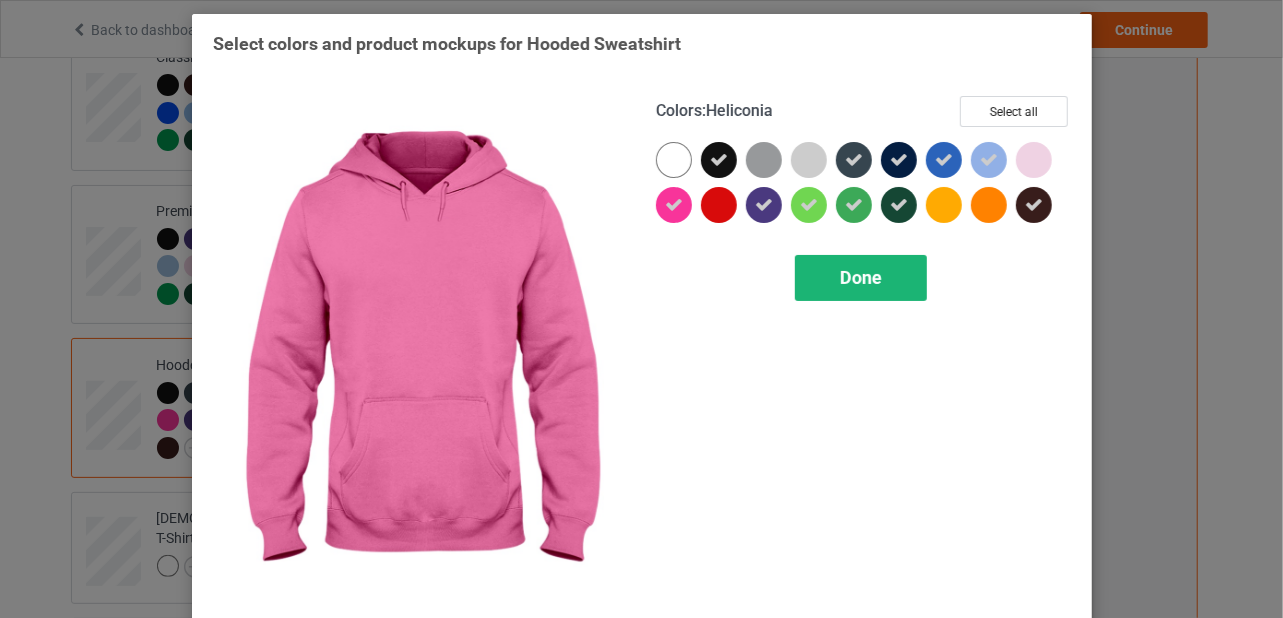 click on "Done" at bounding box center (861, 277) 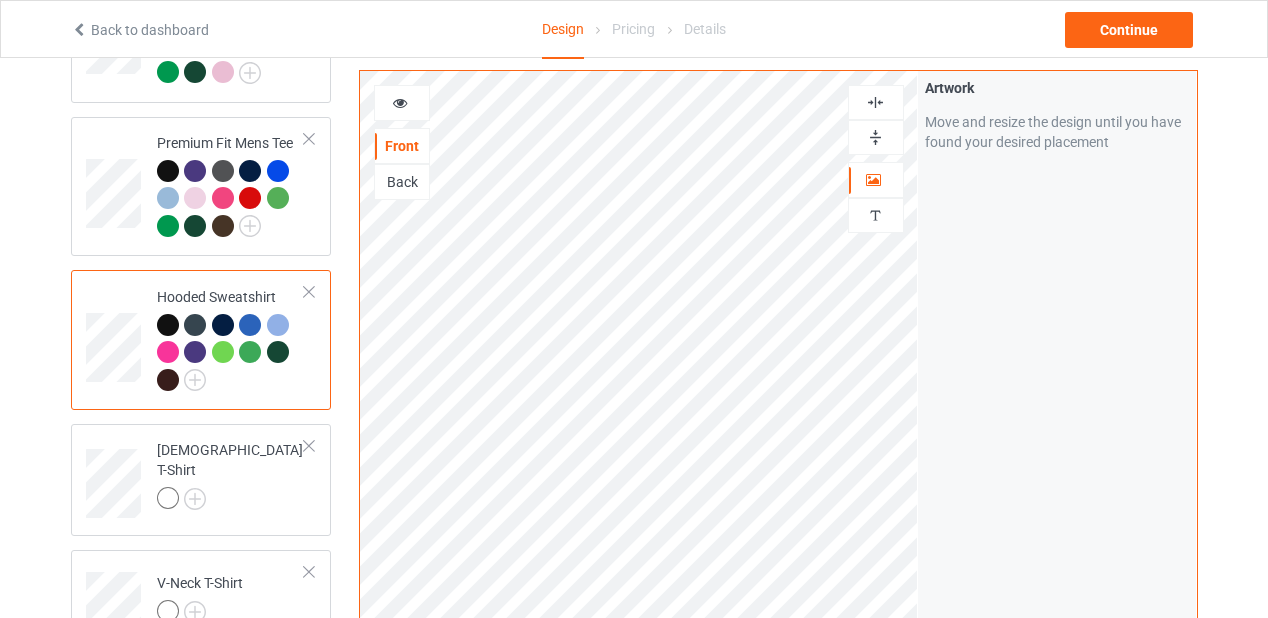 scroll, scrollTop: 300, scrollLeft: 0, axis: vertical 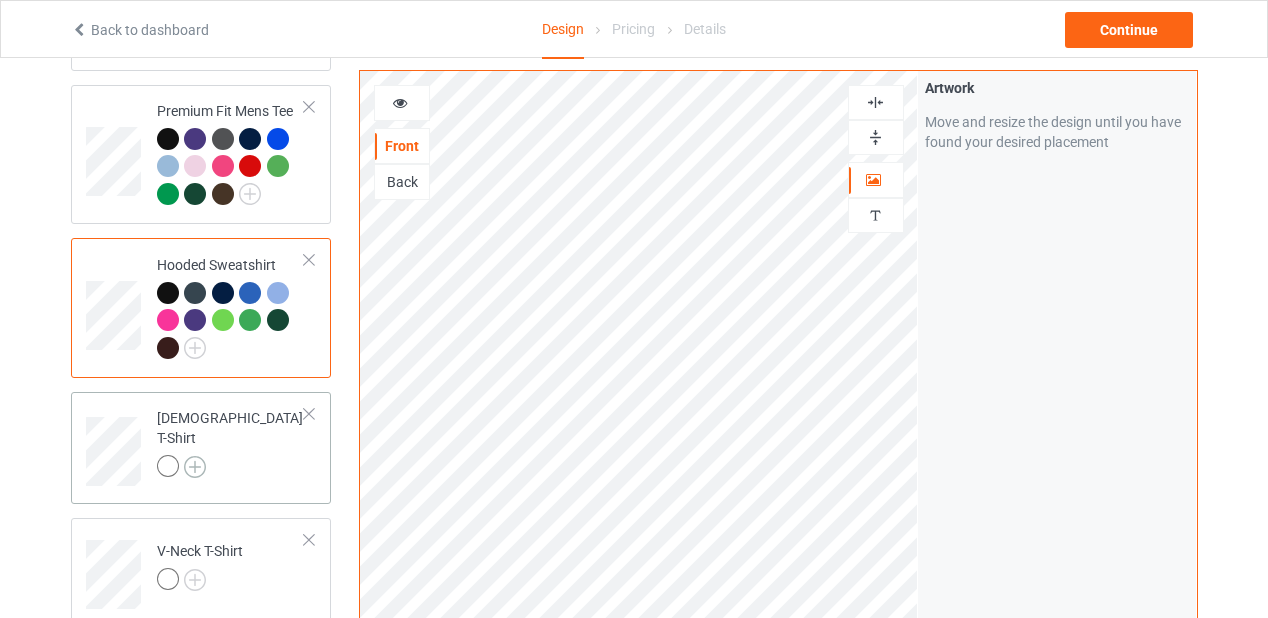 click at bounding box center (195, 467) 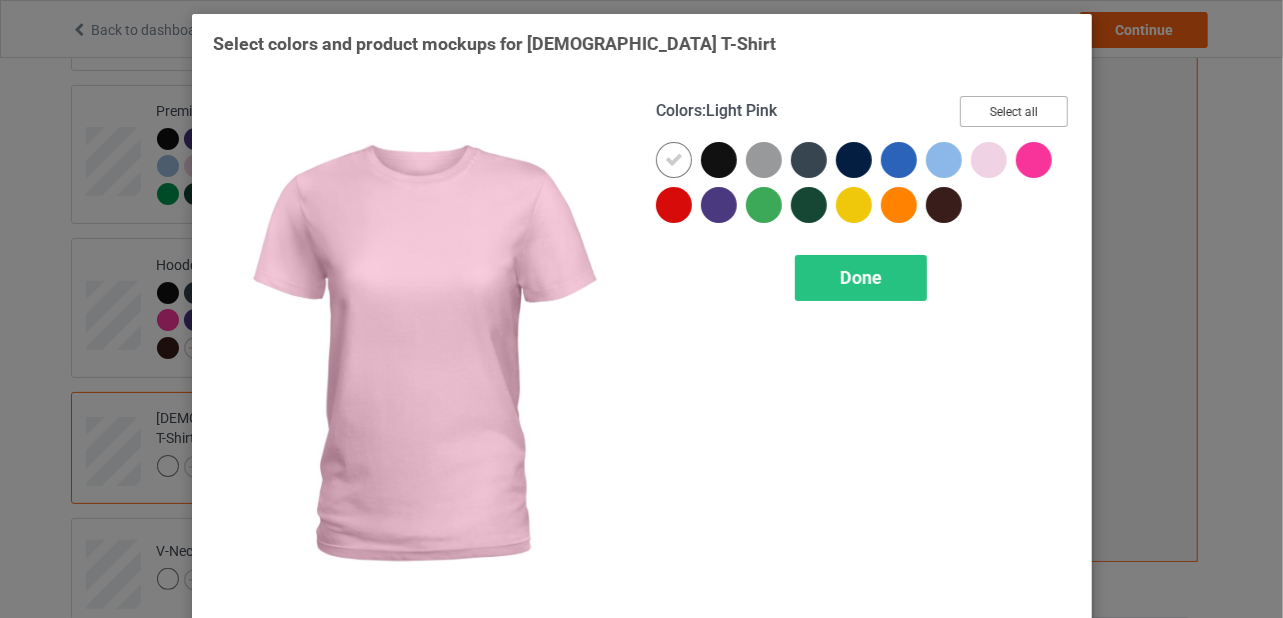 click on "Select all" at bounding box center (1014, 111) 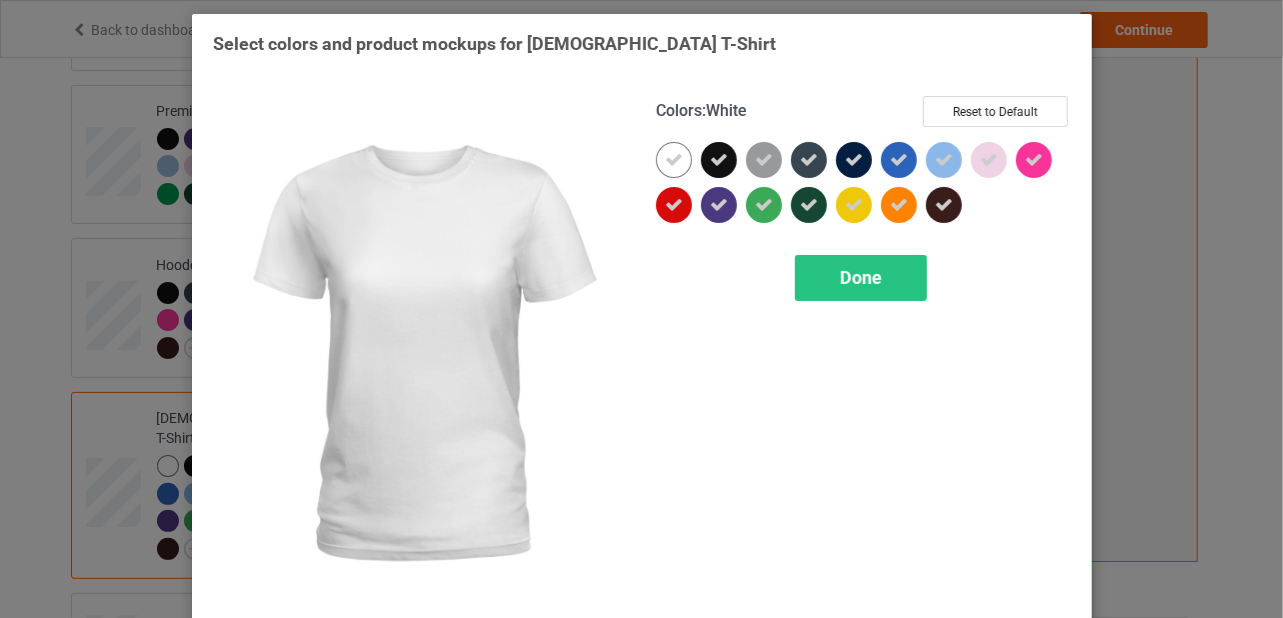click at bounding box center (674, 160) 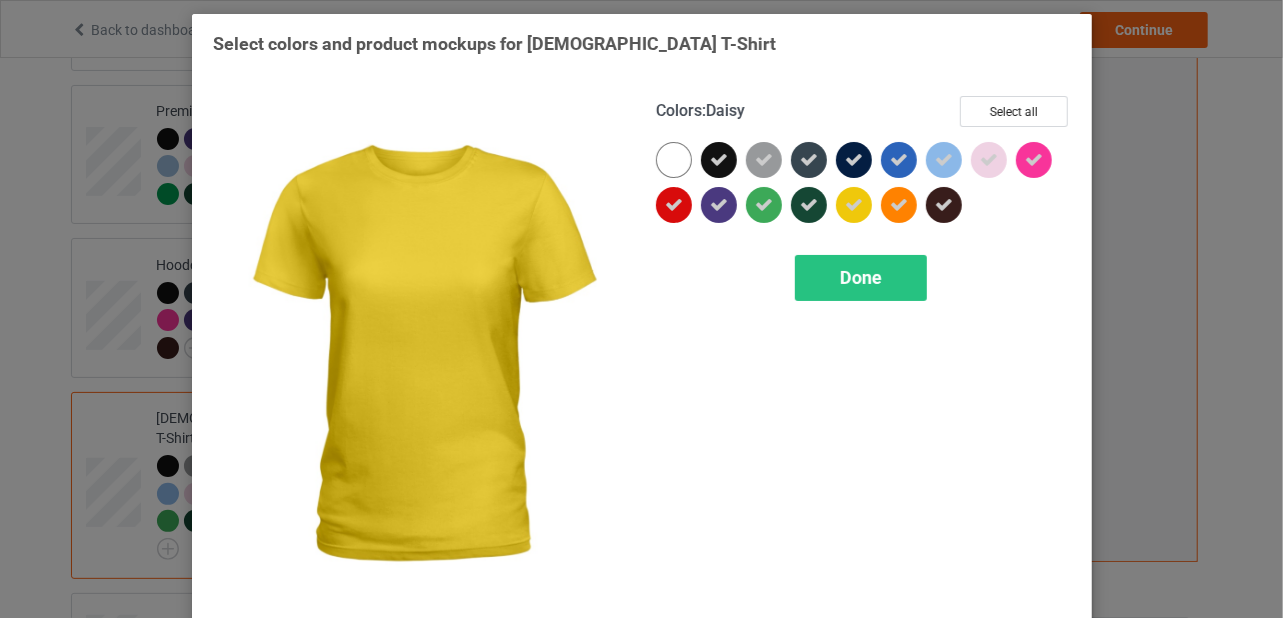 click at bounding box center (854, 205) 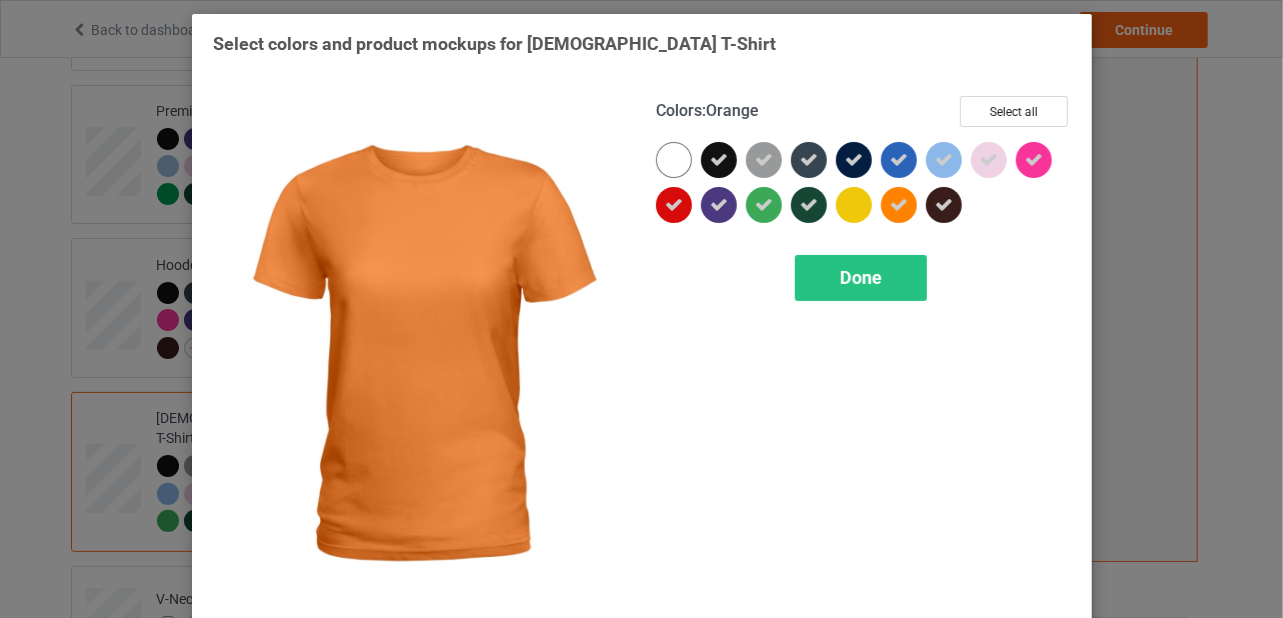 click at bounding box center [899, 205] 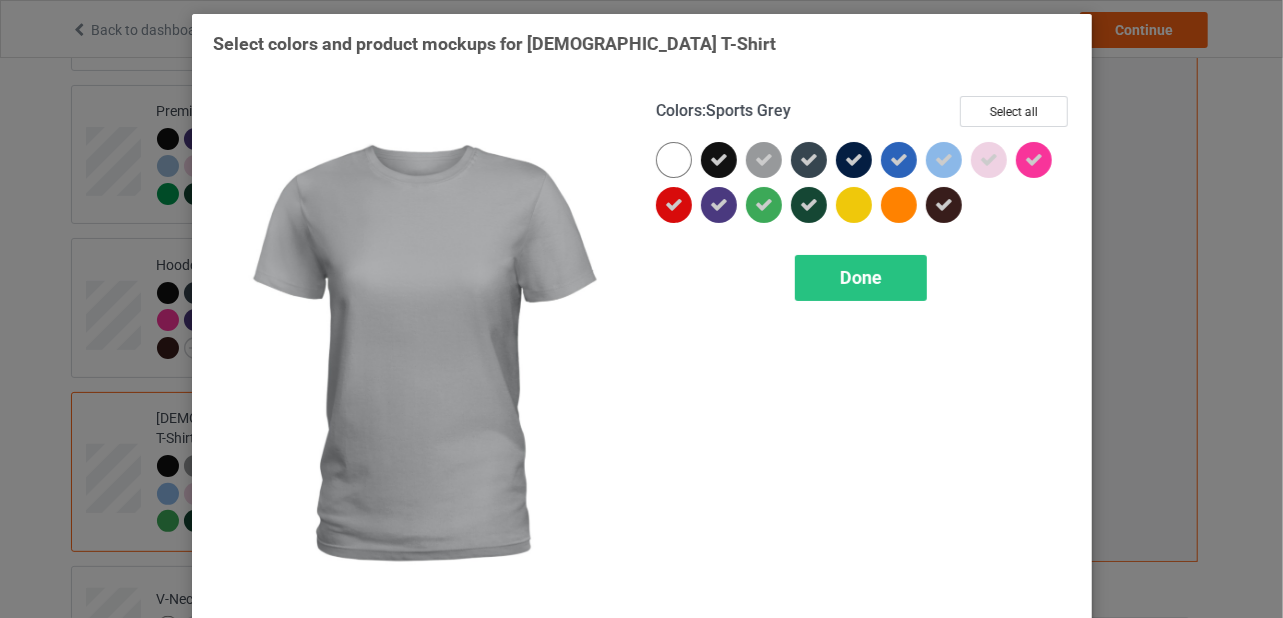 click at bounding box center (764, 160) 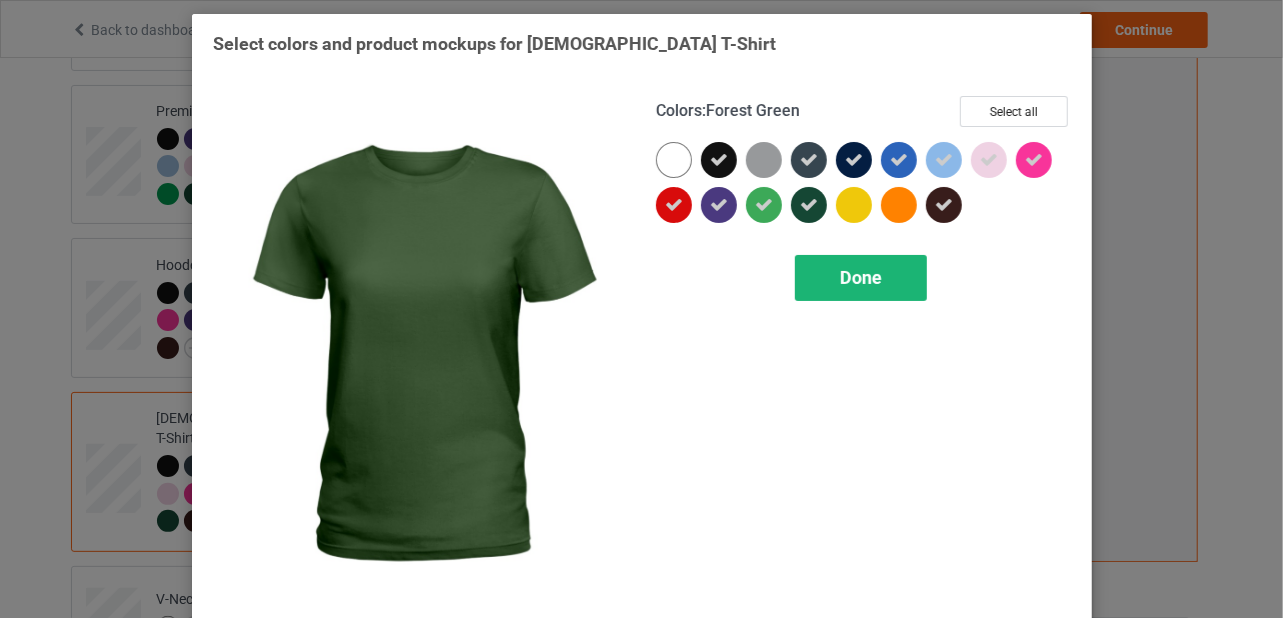 click on "Done" at bounding box center (861, 277) 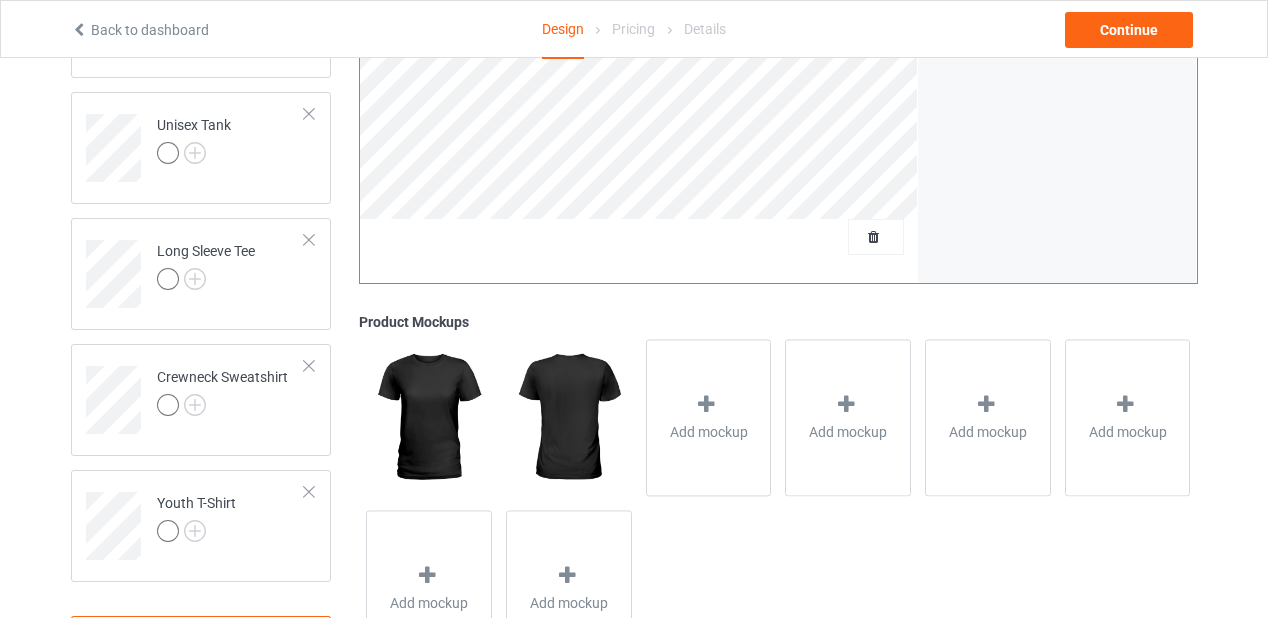 scroll, scrollTop: 400, scrollLeft: 0, axis: vertical 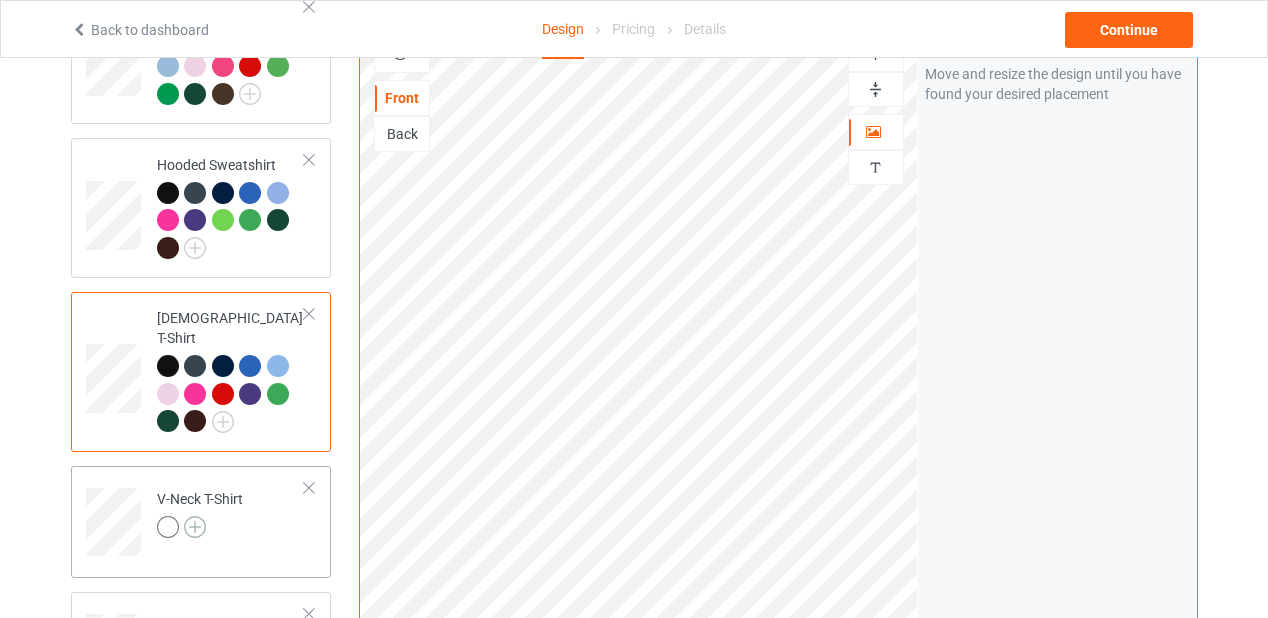 click at bounding box center (195, 527) 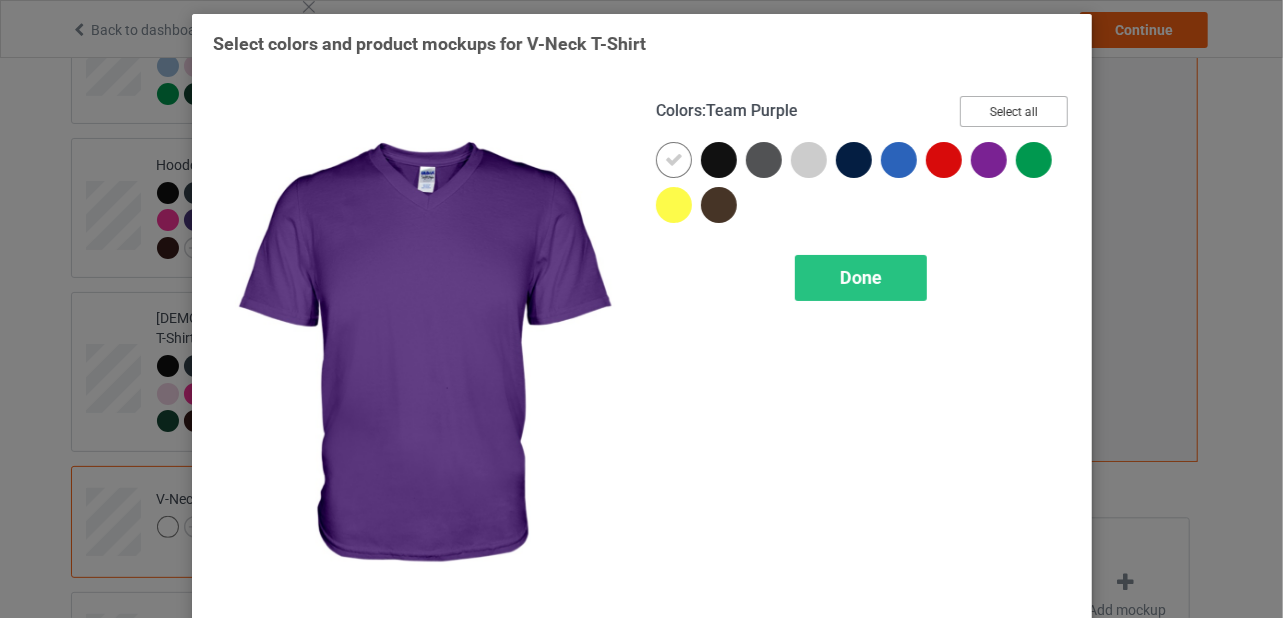 click on "Select all" at bounding box center [1014, 111] 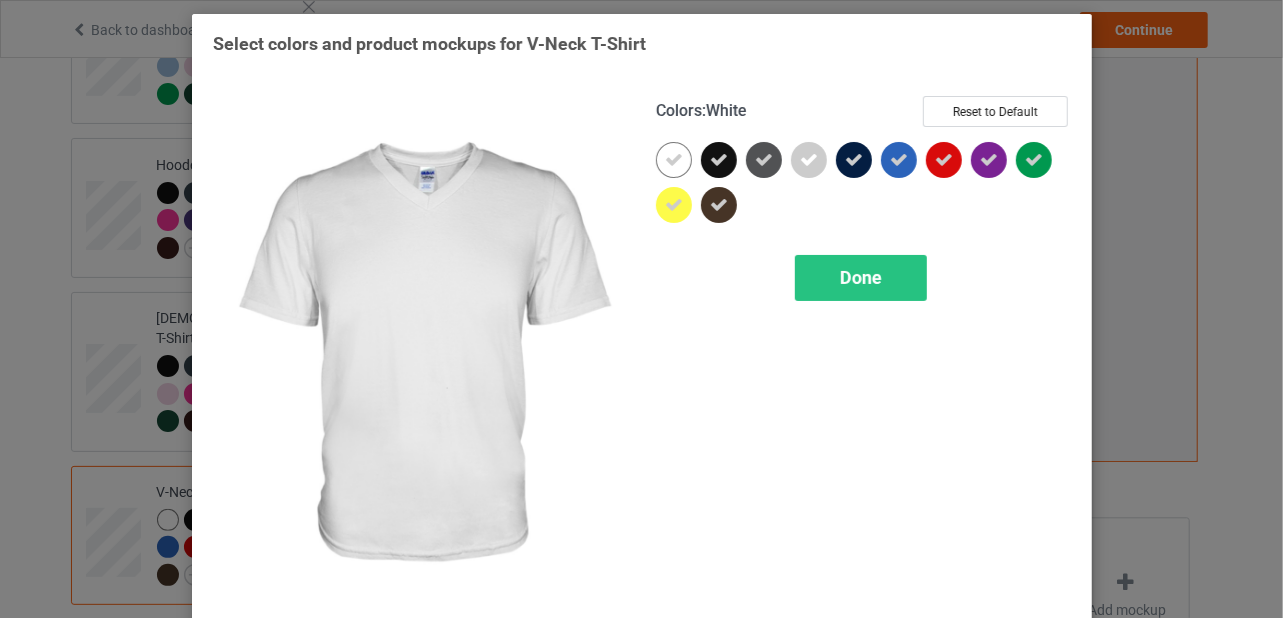 click at bounding box center [674, 160] 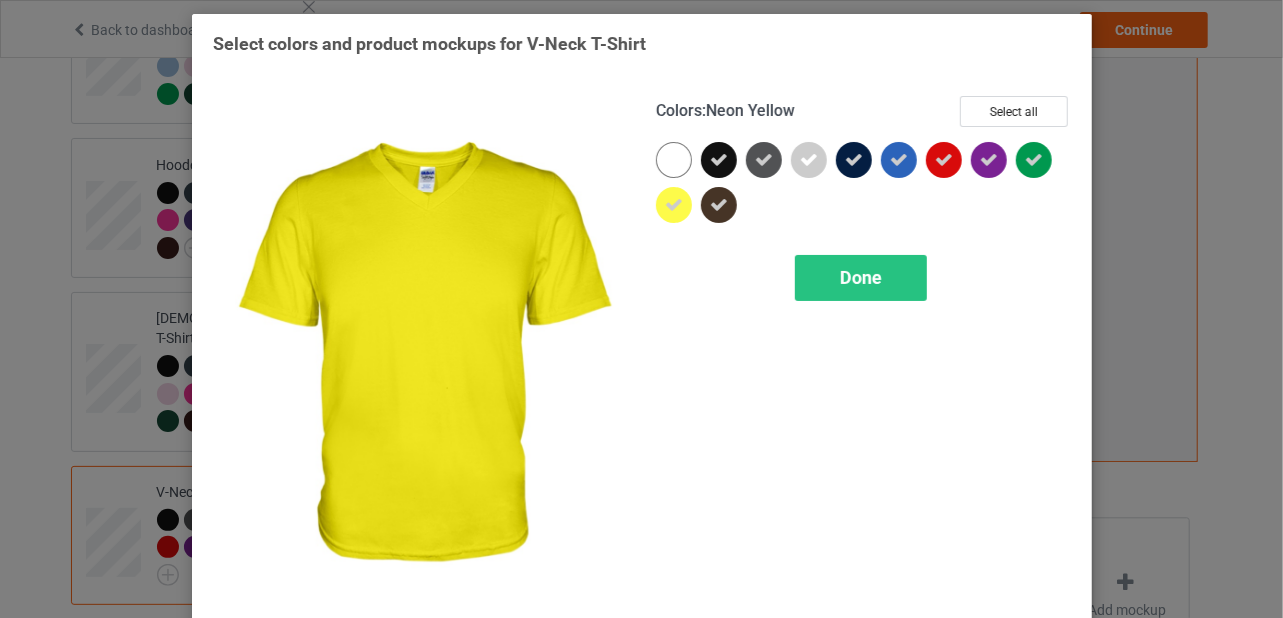 click at bounding box center [674, 205] 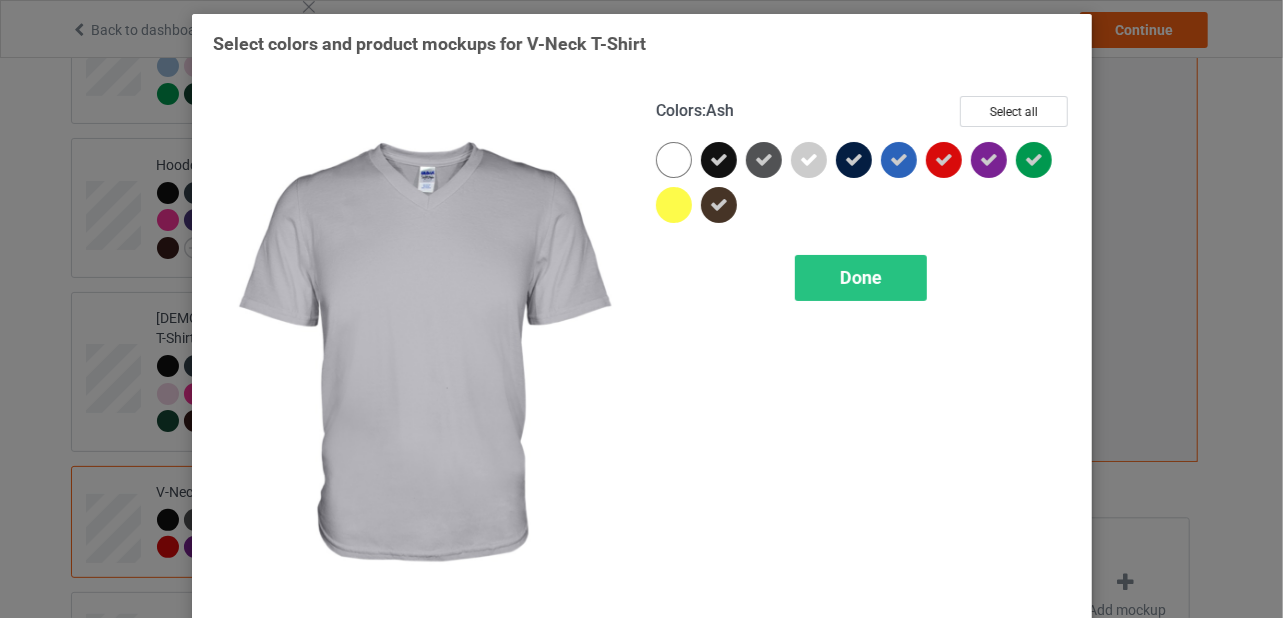 click at bounding box center [809, 160] 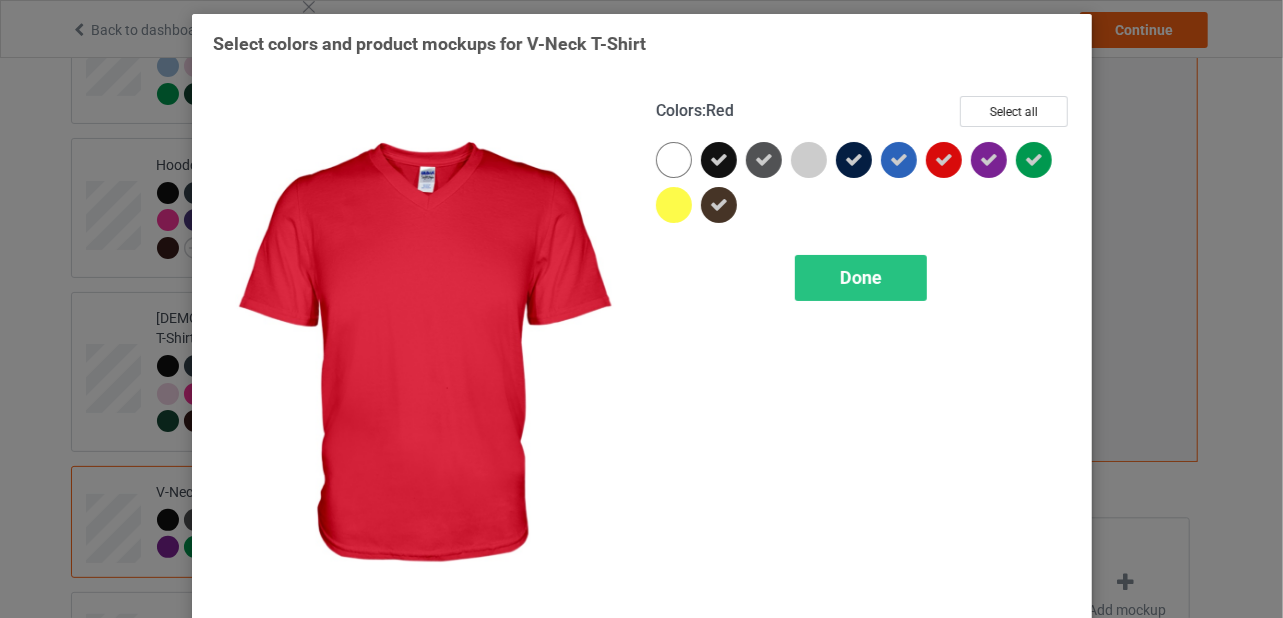 click at bounding box center (944, 160) 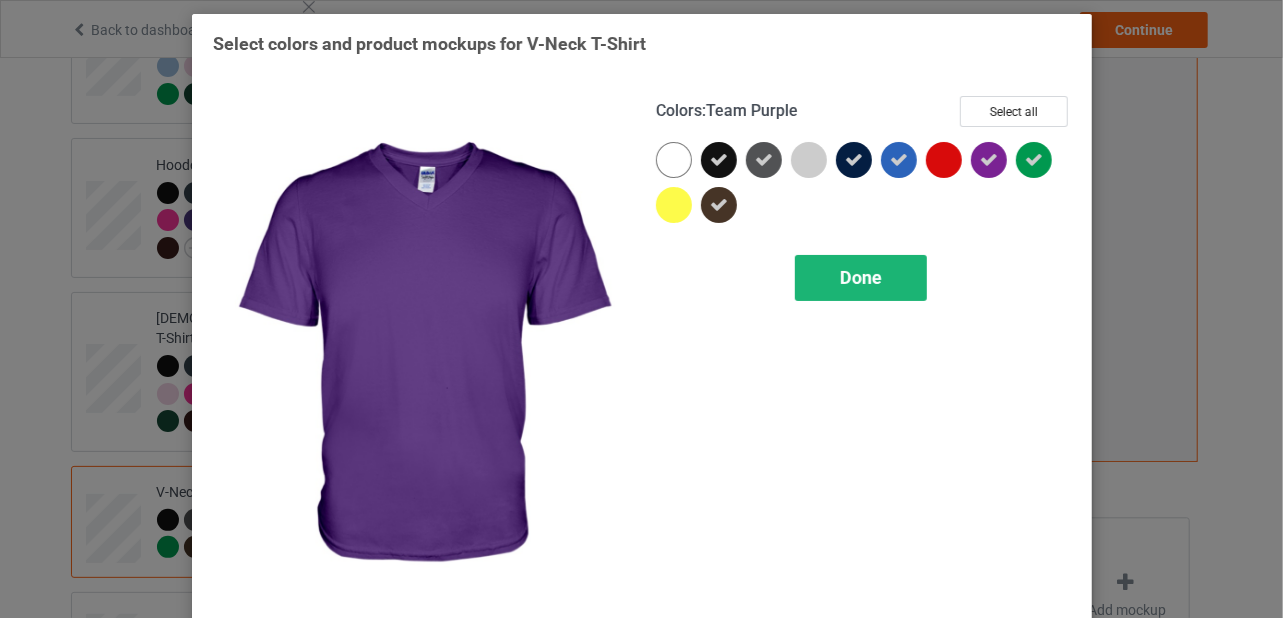 click on "Done" at bounding box center (861, 277) 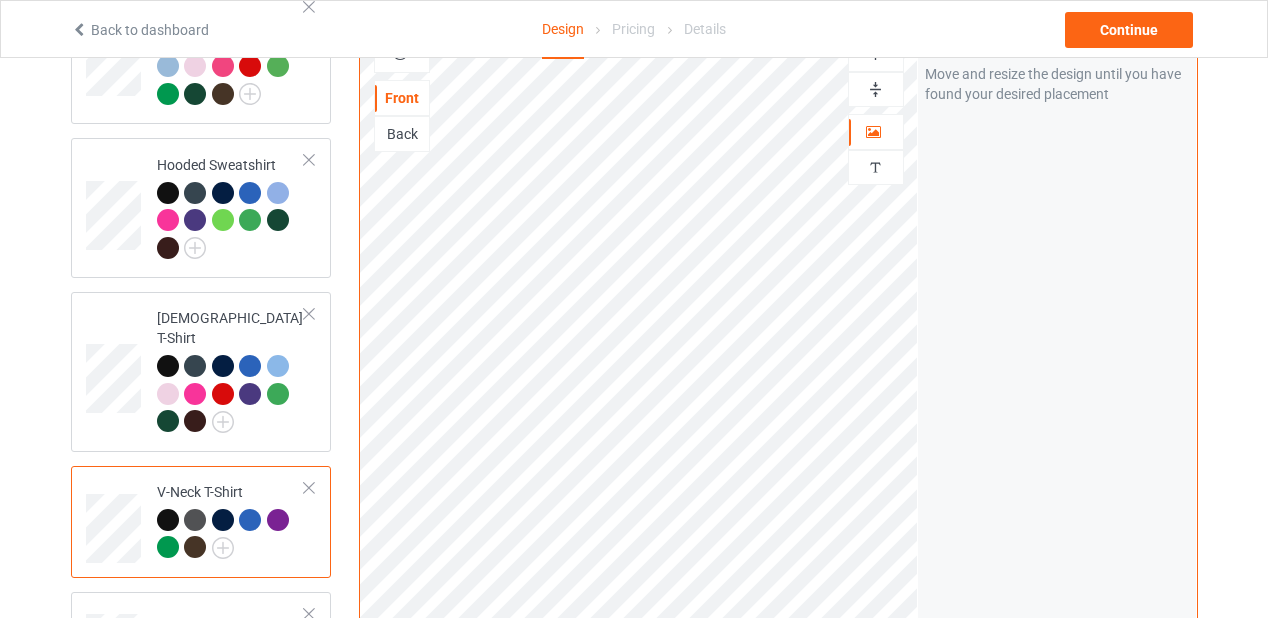 scroll, scrollTop: 900, scrollLeft: 0, axis: vertical 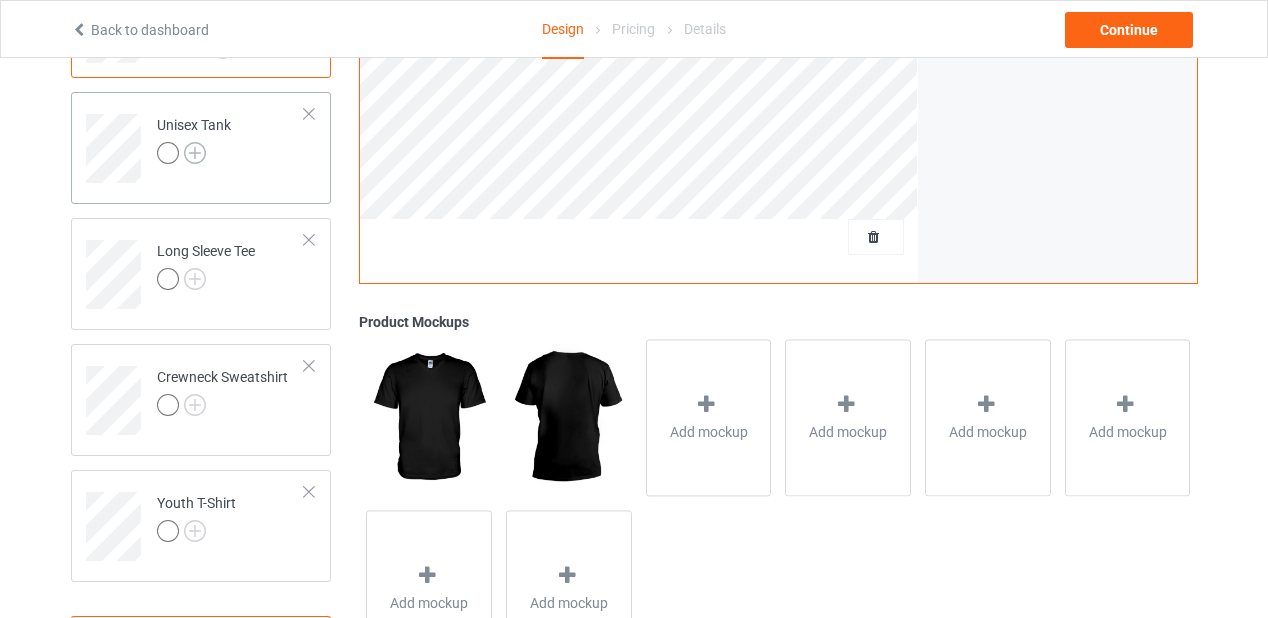 click at bounding box center [195, 153] 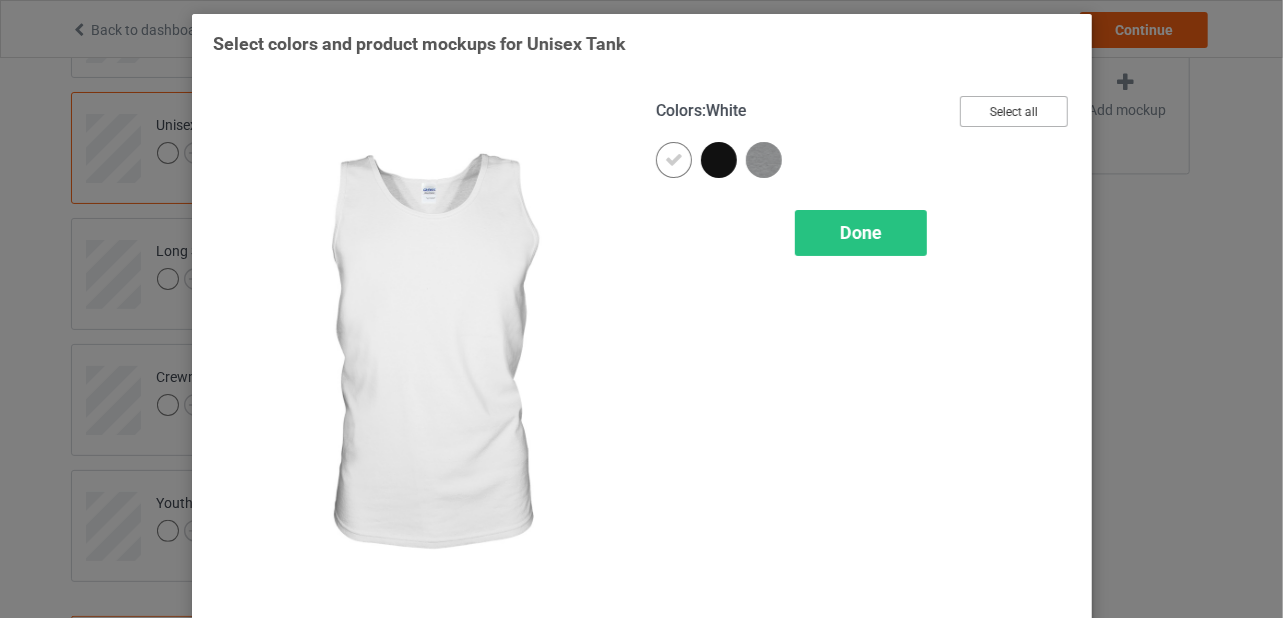click on "Select all" at bounding box center [1014, 111] 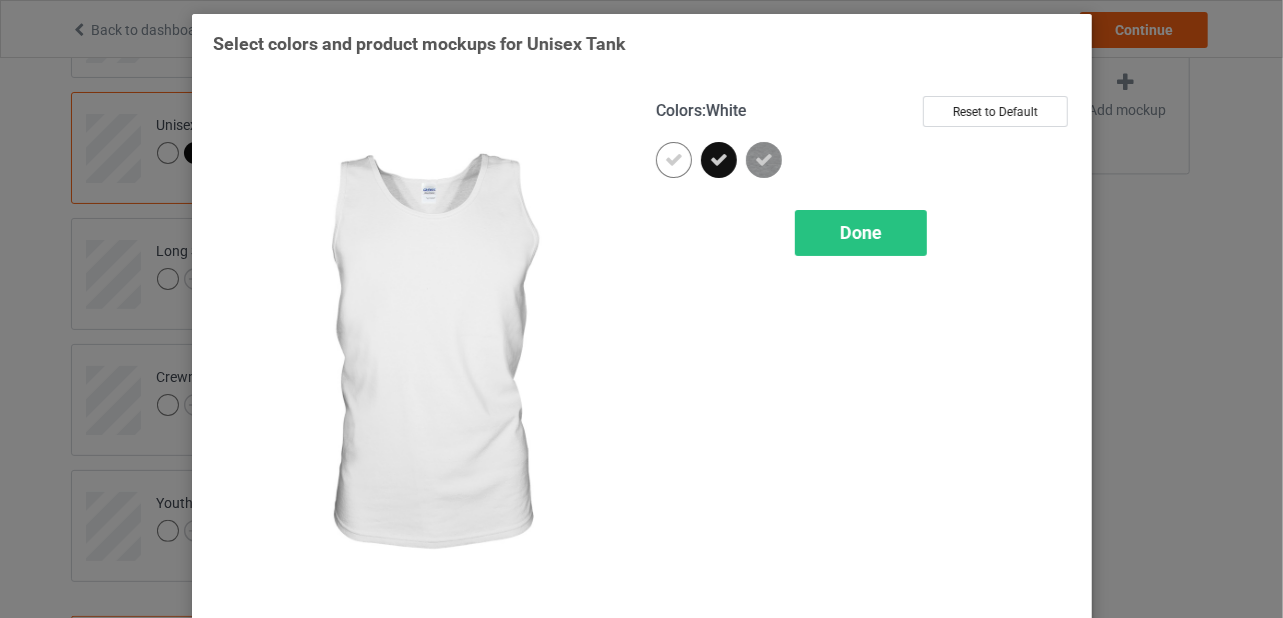click at bounding box center (674, 160) 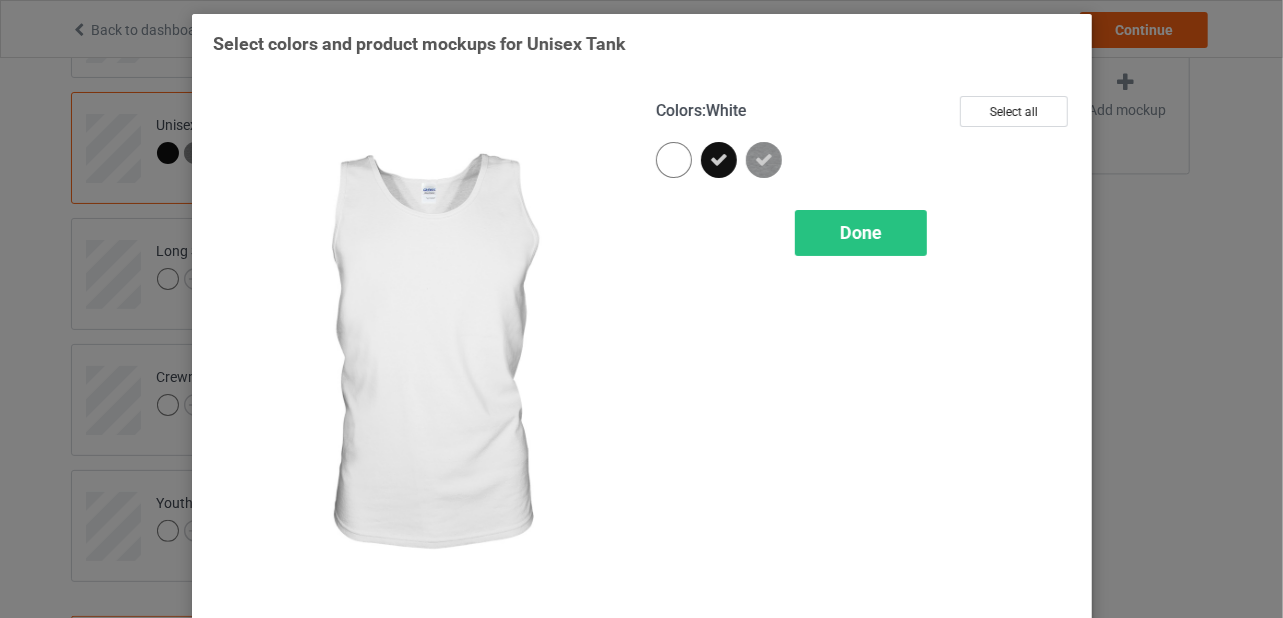 click on "Done" at bounding box center [861, 232] 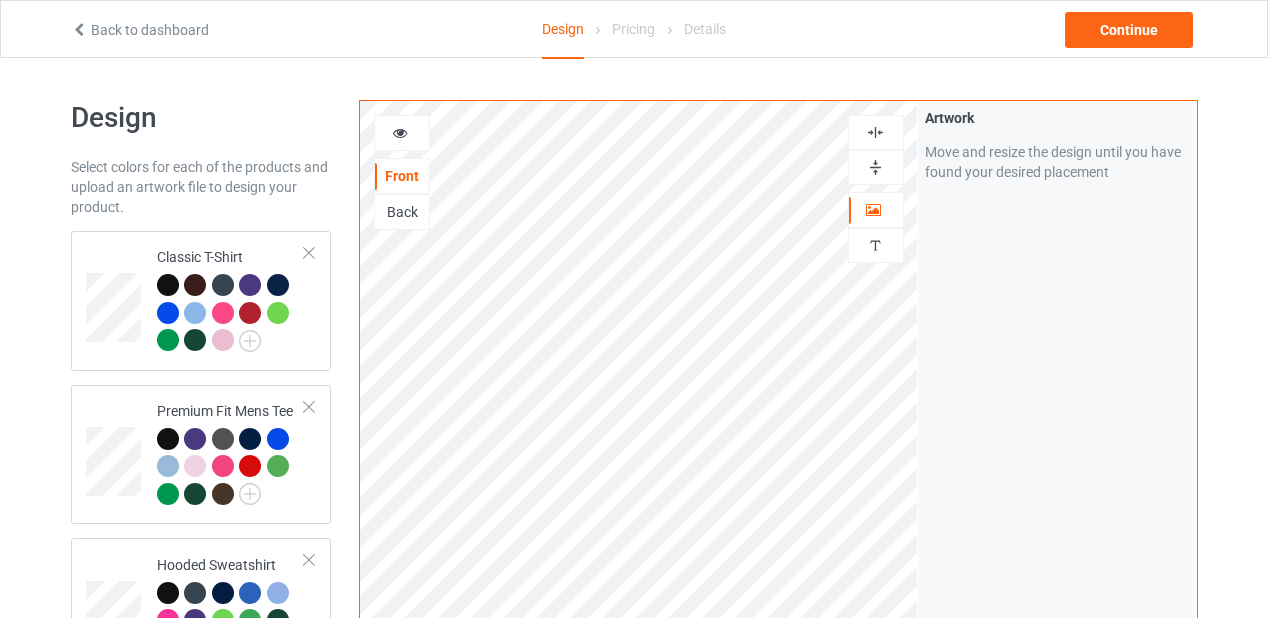 scroll, scrollTop: 977, scrollLeft: 0, axis: vertical 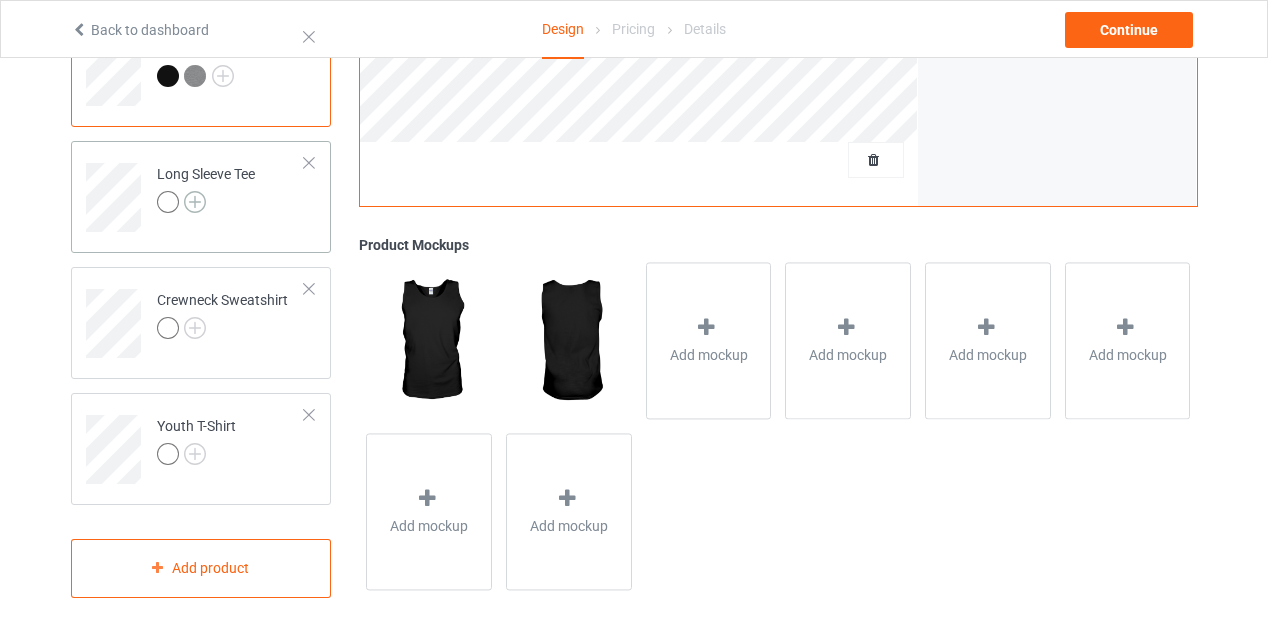 click at bounding box center [195, 202] 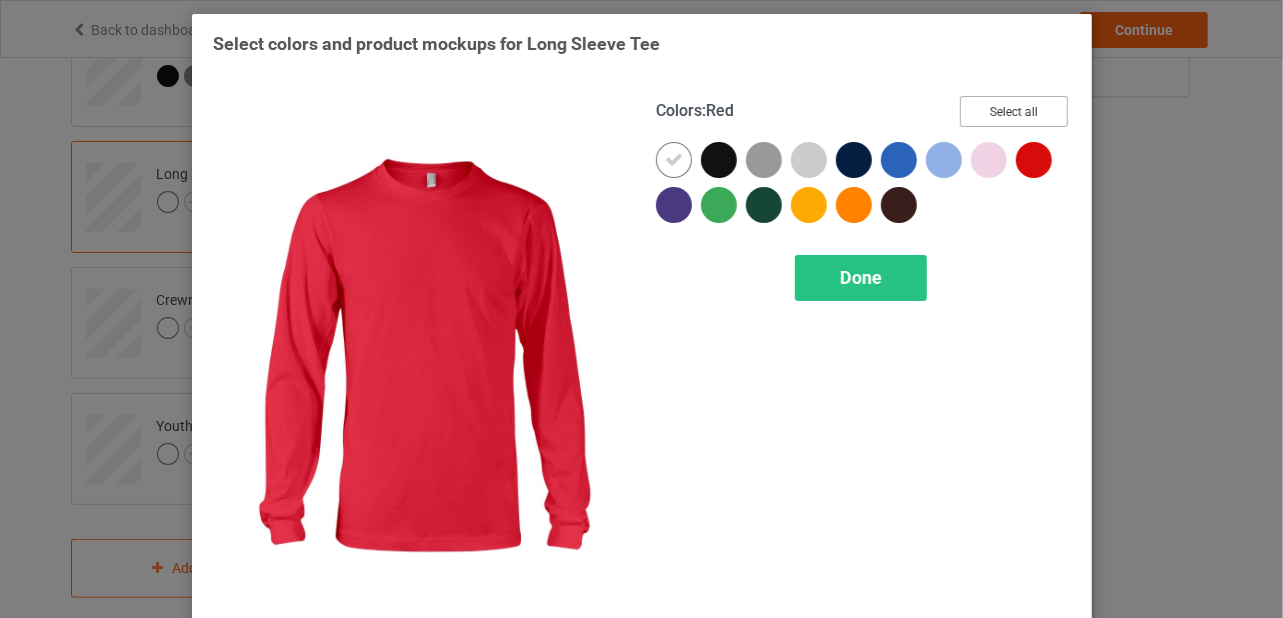click on "Select all" at bounding box center [1014, 111] 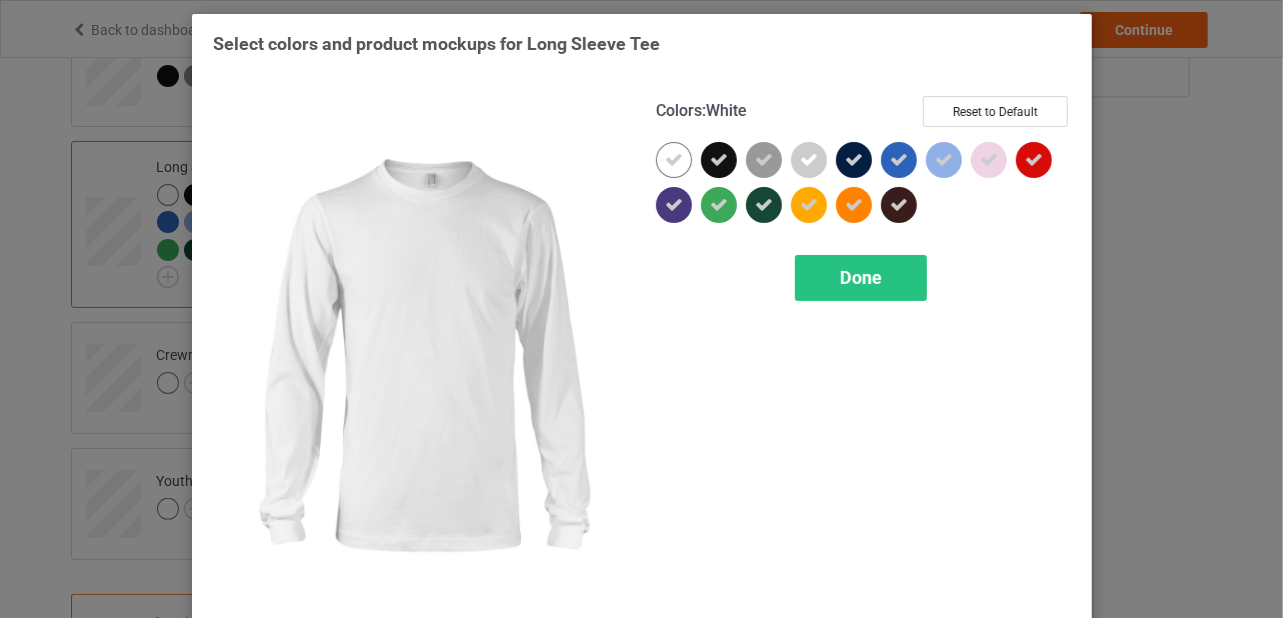 click at bounding box center (674, 160) 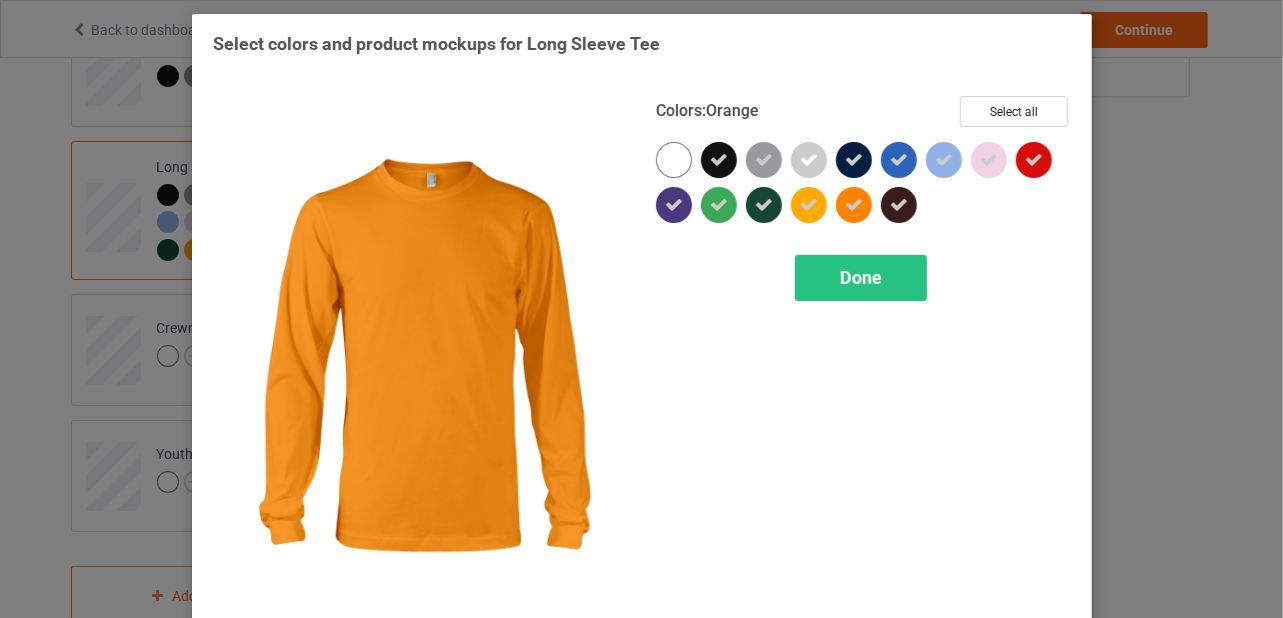 click at bounding box center [854, 205] 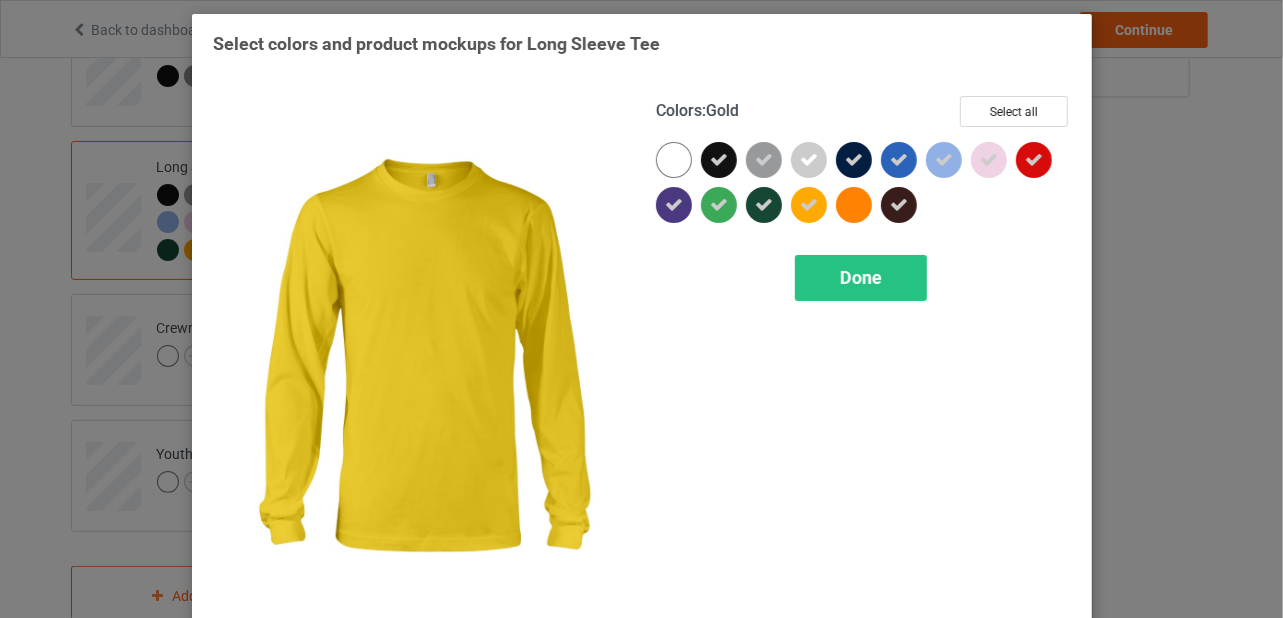 click at bounding box center [809, 205] 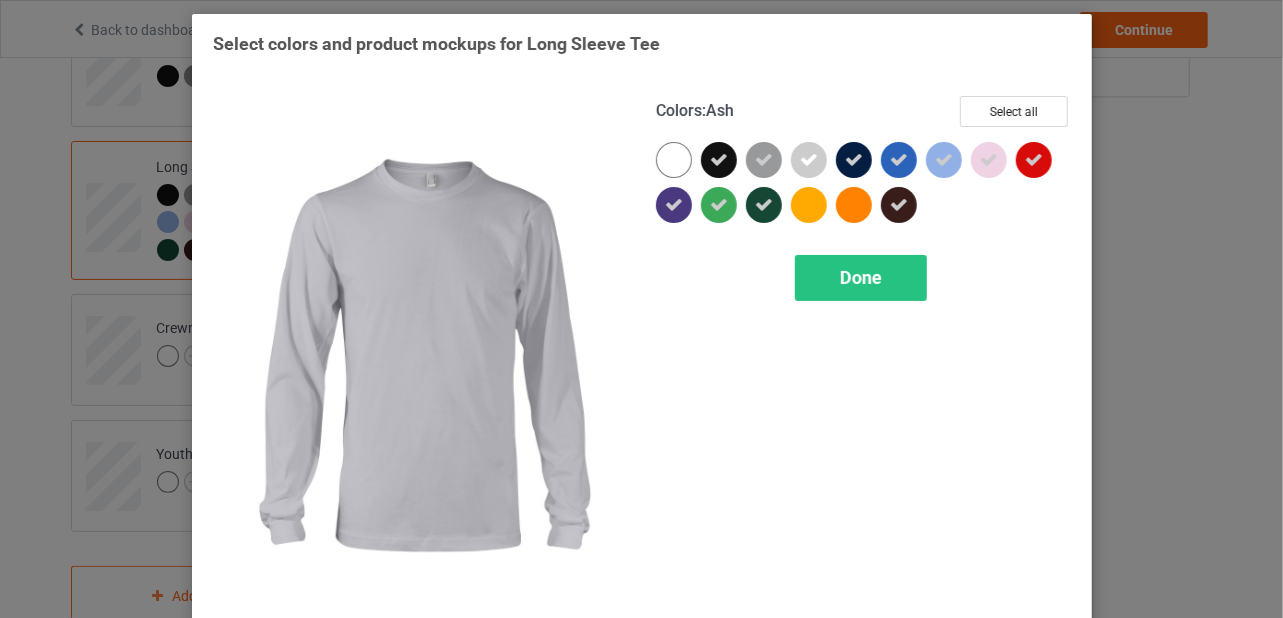 click at bounding box center (809, 160) 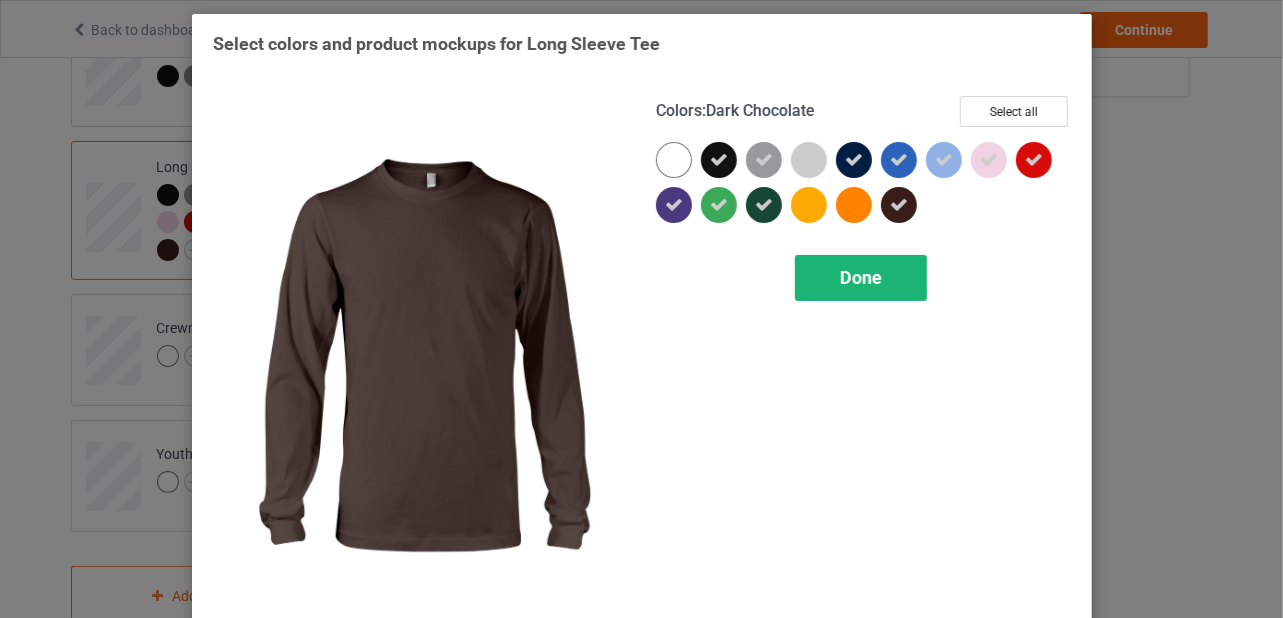 click on "Done" at bounding box center [861, 277] 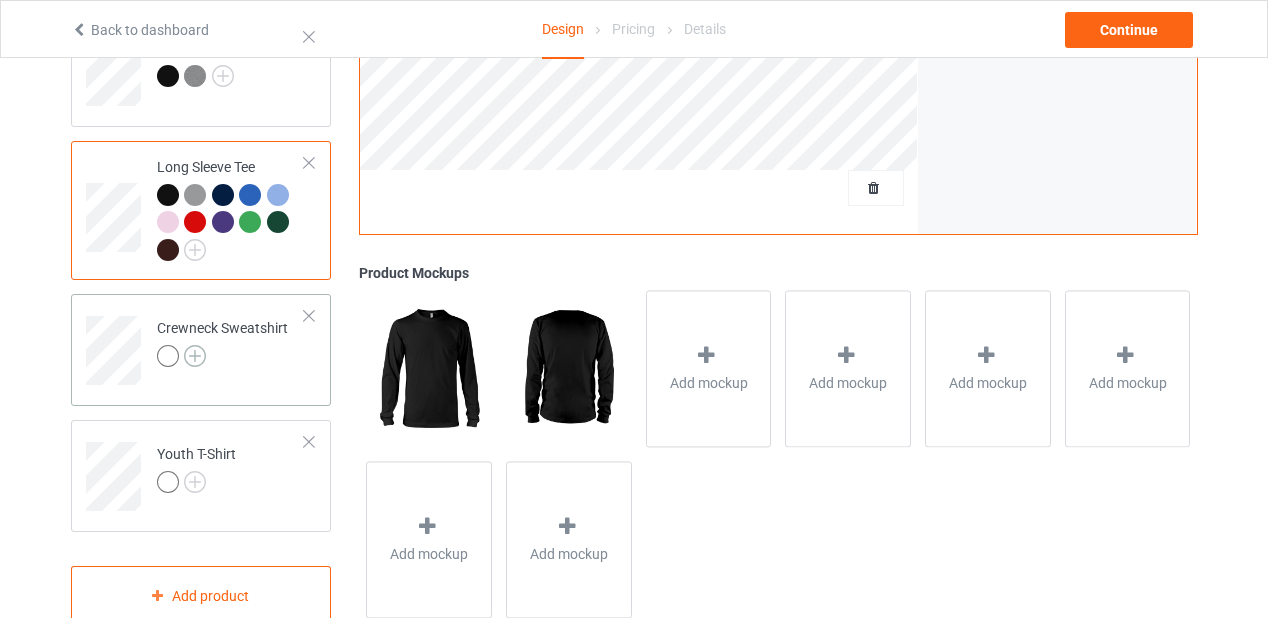 click at bounding box center (195, 356) 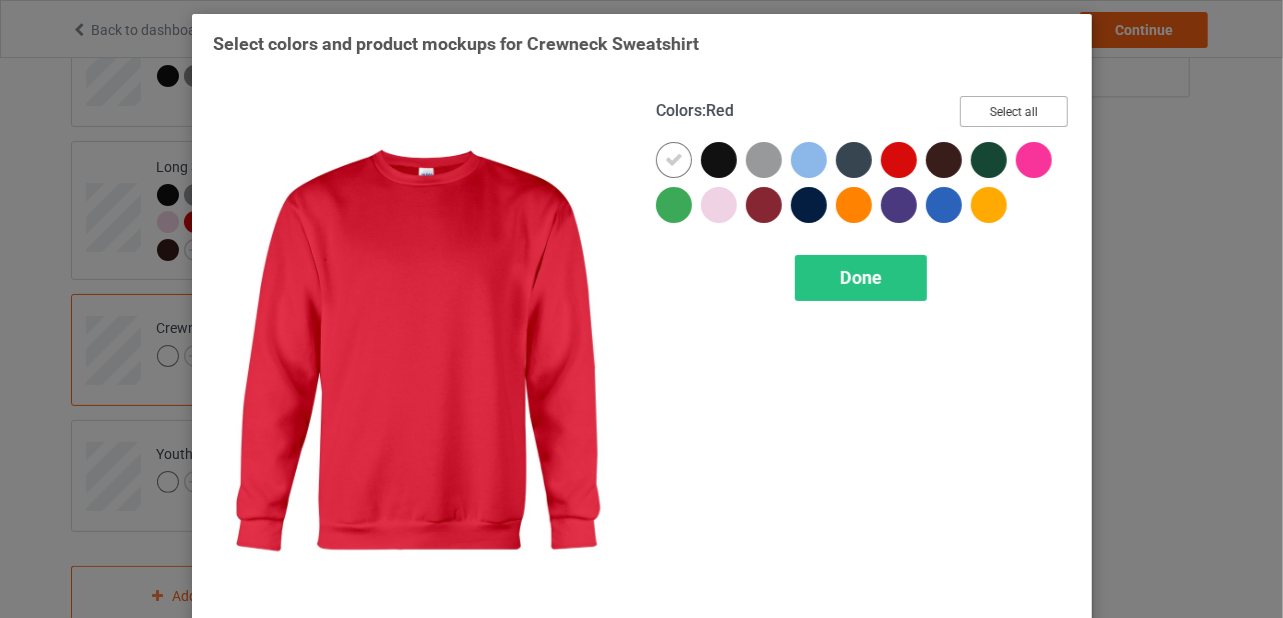 click on "Select all" at bounding box center (1014, 111) 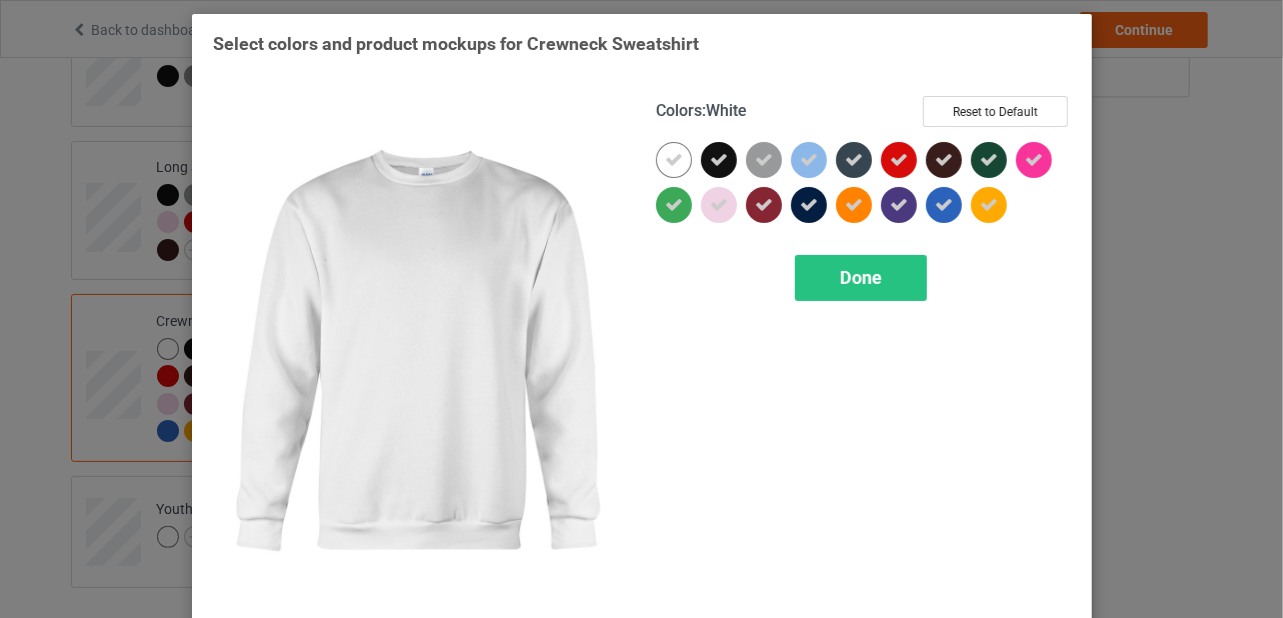 click at bounding box center (674, 160) 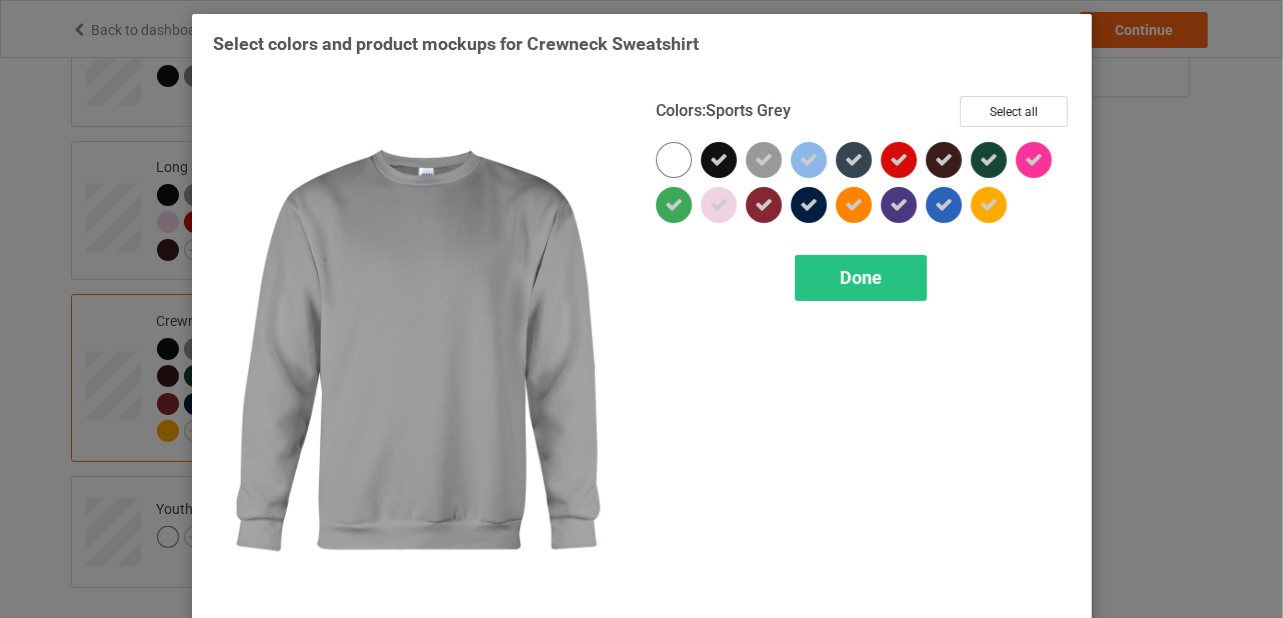 click at bounding box center [764, 160] 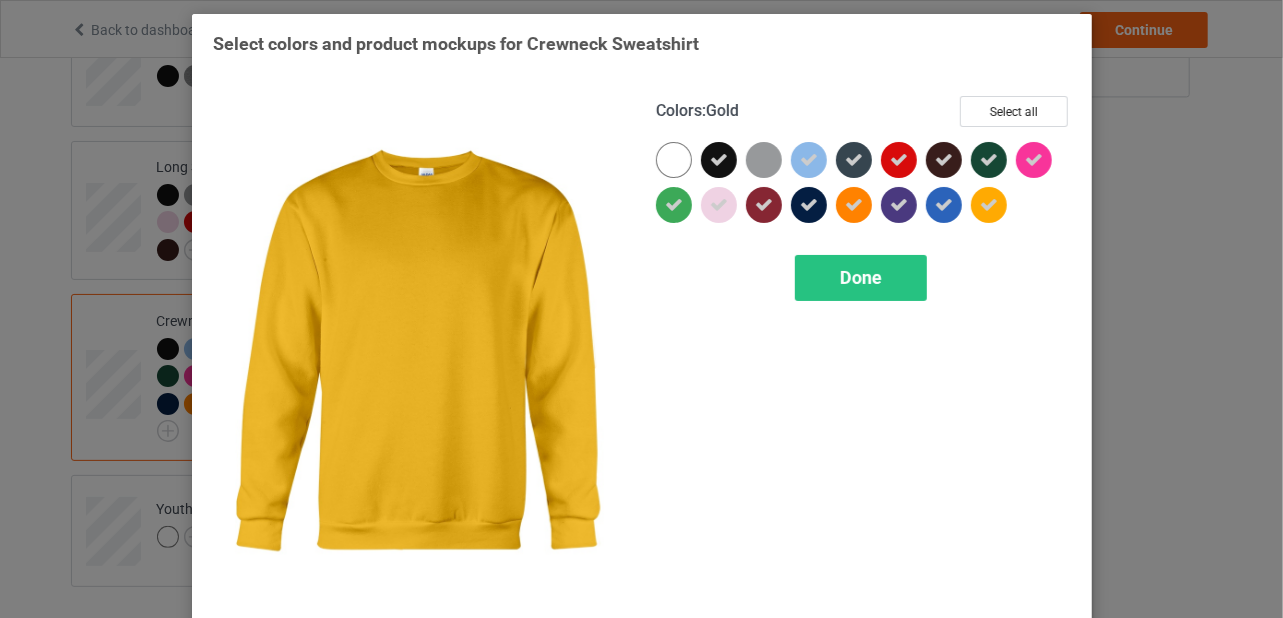 click at bounding box center (989, 205) 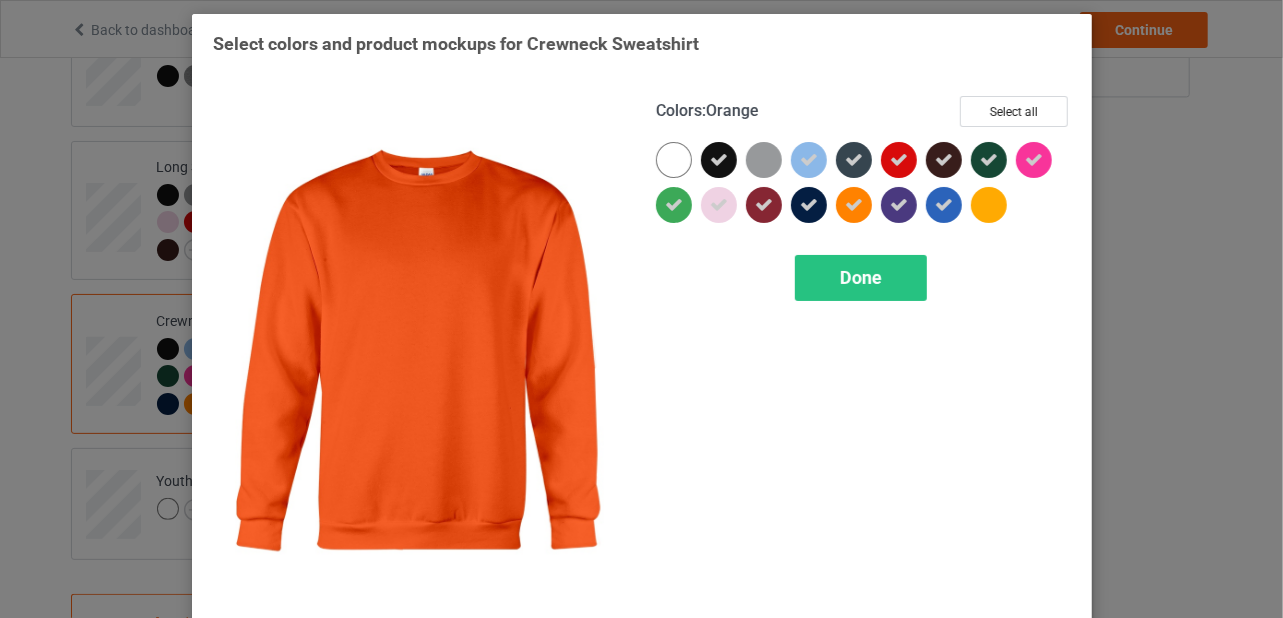 click at bounding box center (854, 205) 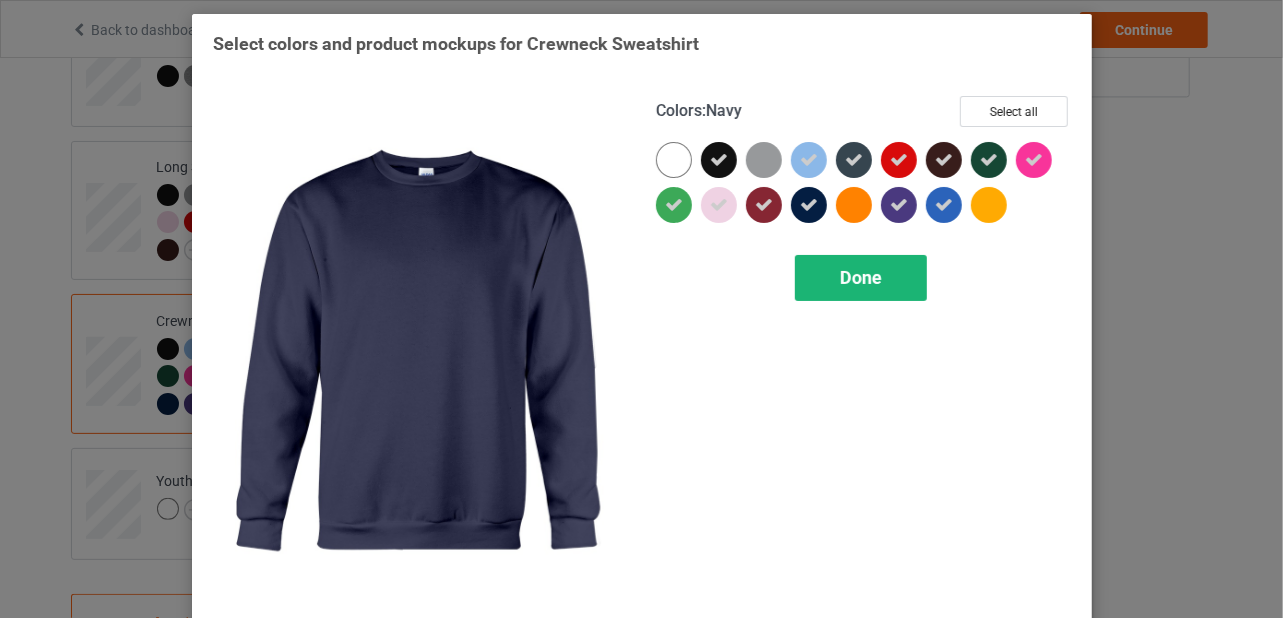 click on "Done" at bounding box center (861, 277) 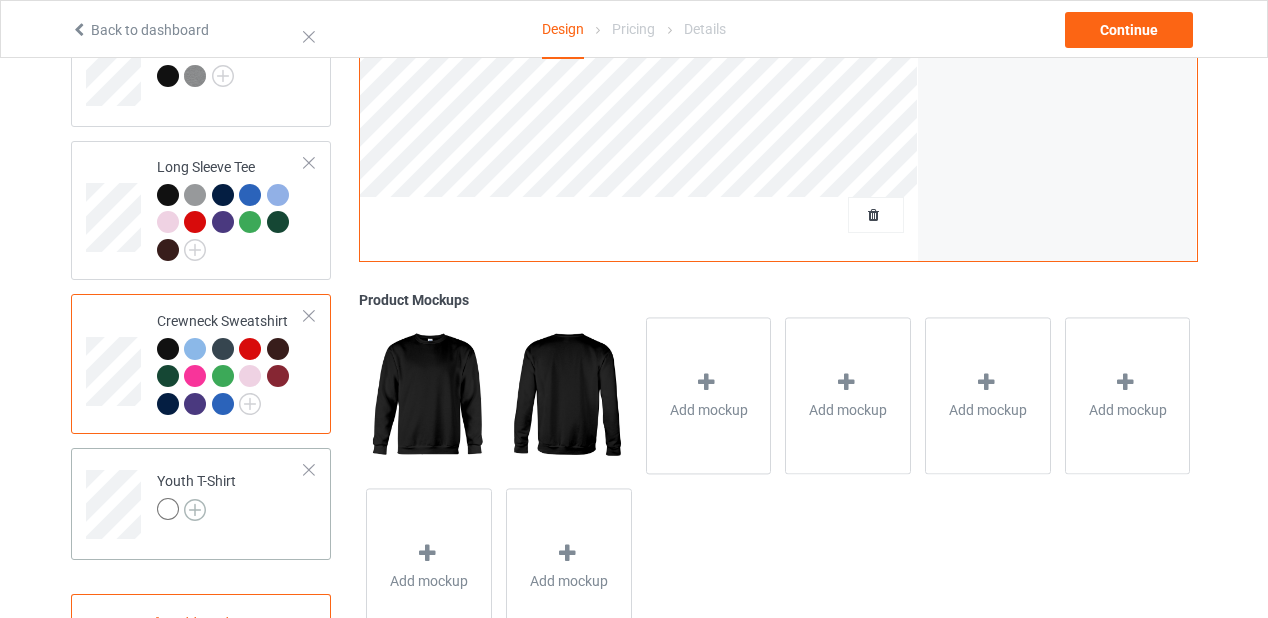 click at bounding box center (195, 510) 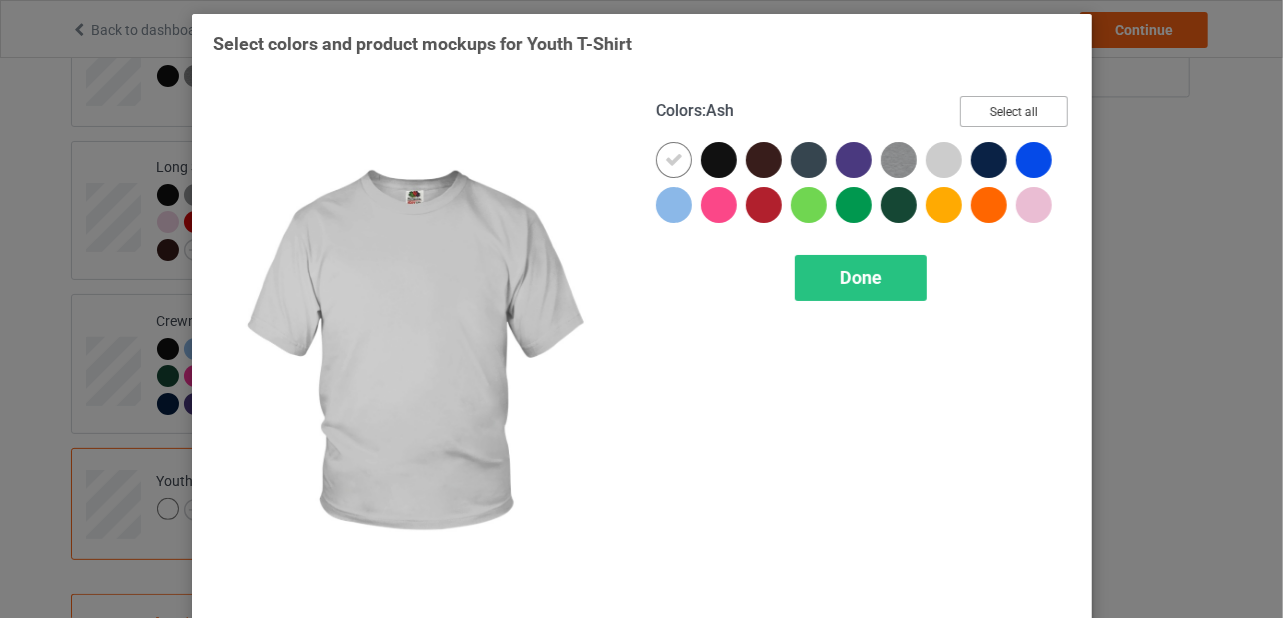 click on "Select all" at bounding box center [1014, 111] 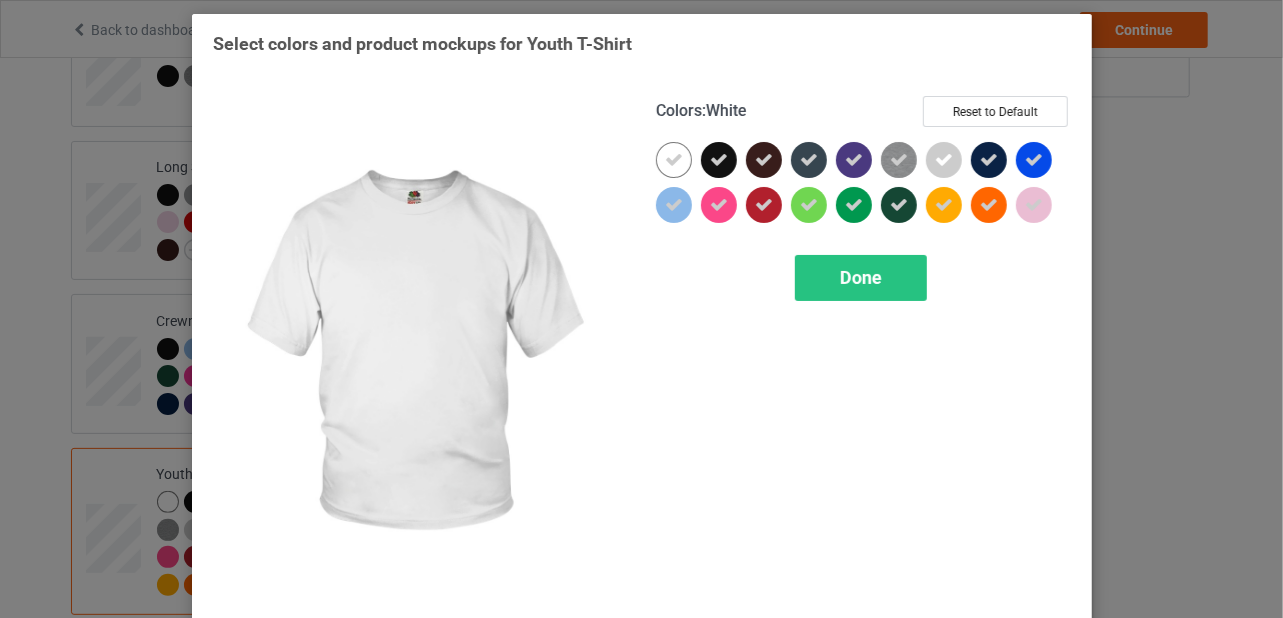 click at bounding box center [674, 160] 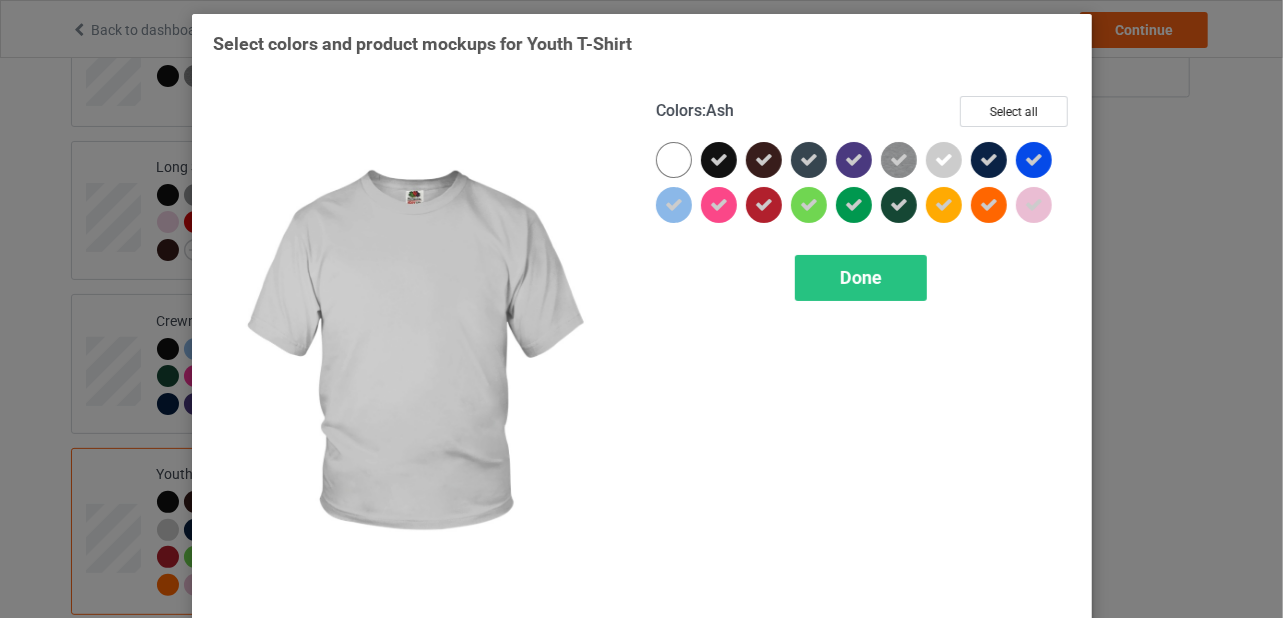 click at bounding box center [944, 160] 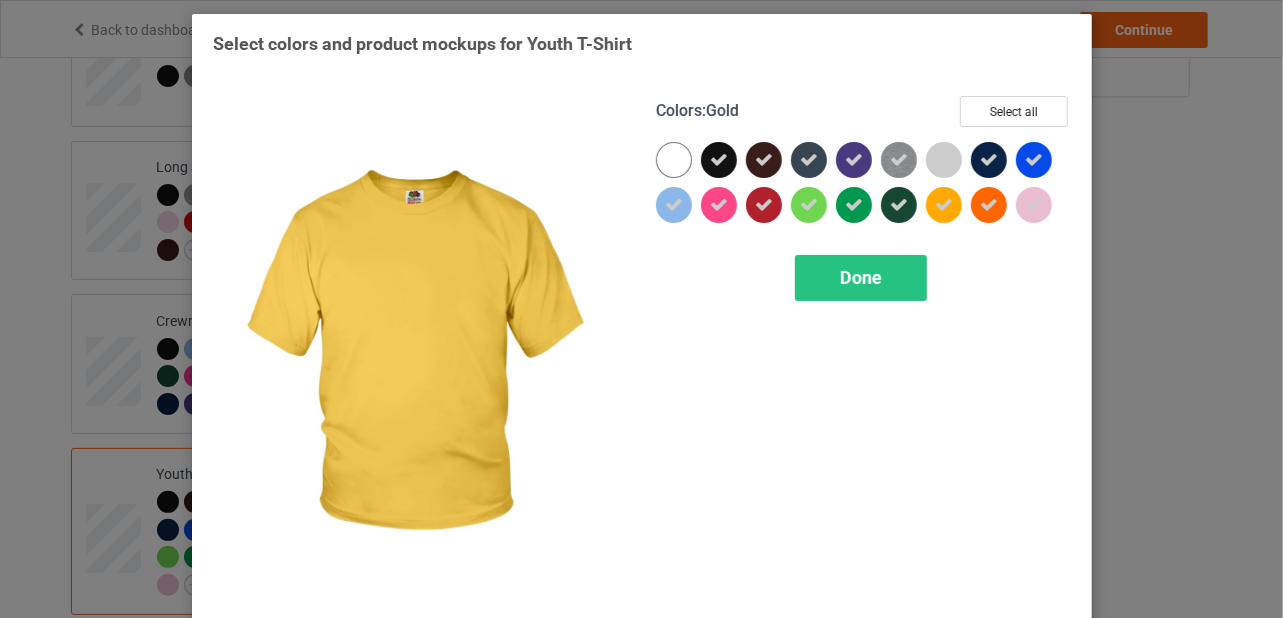 click at bounding box center [944, 205] 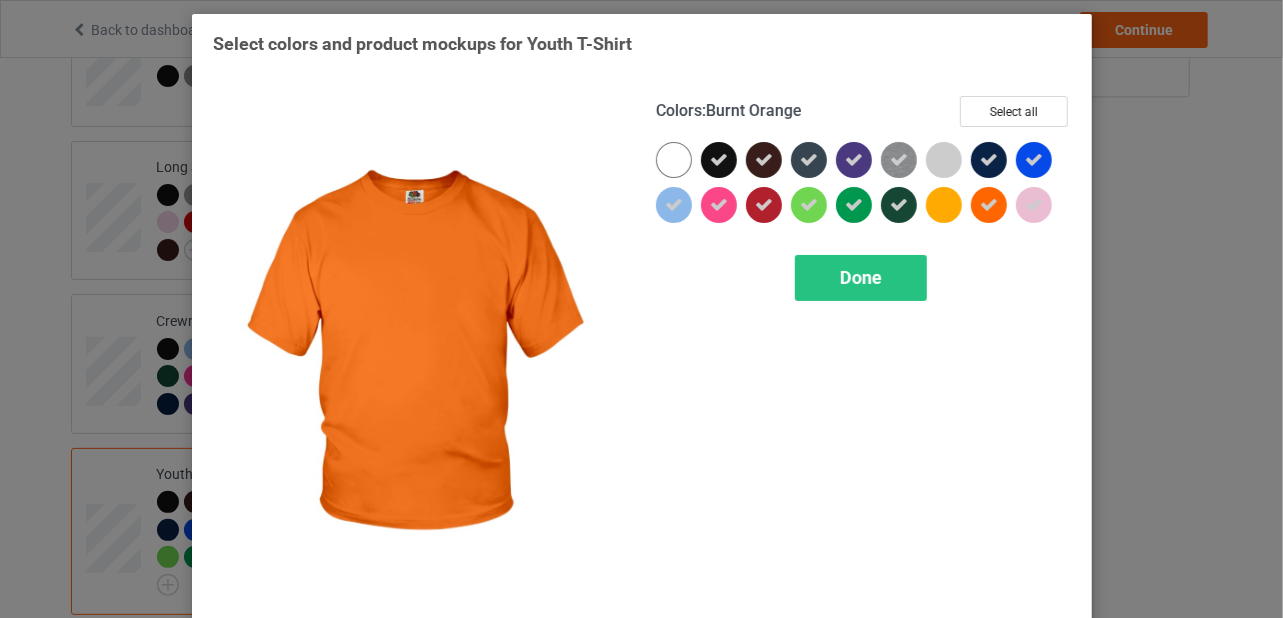 drag, startPoint x: 978, startPoint y: 202, endPoint x: 967, endPoint y: 217, distance: 18.601076 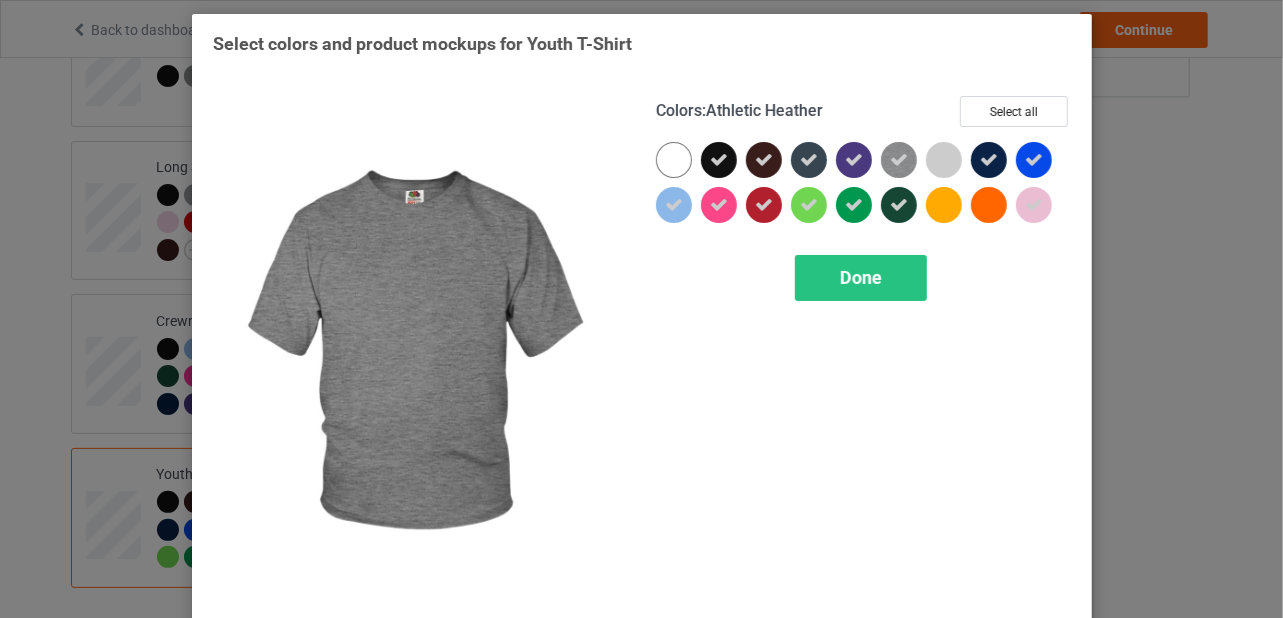drag, startPoint x: 890, startPoint y: 158, endPoint x: 908, endPoint y: 183, distance: 30.805843 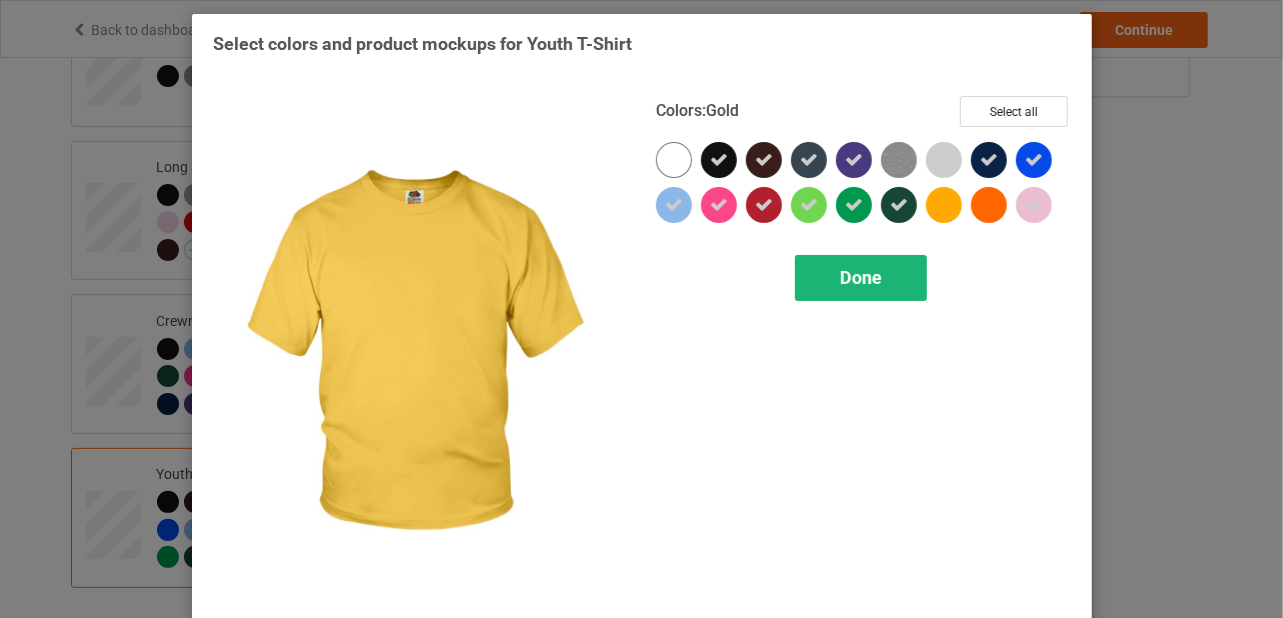 click on "Done" at bounding box center [861, 277] 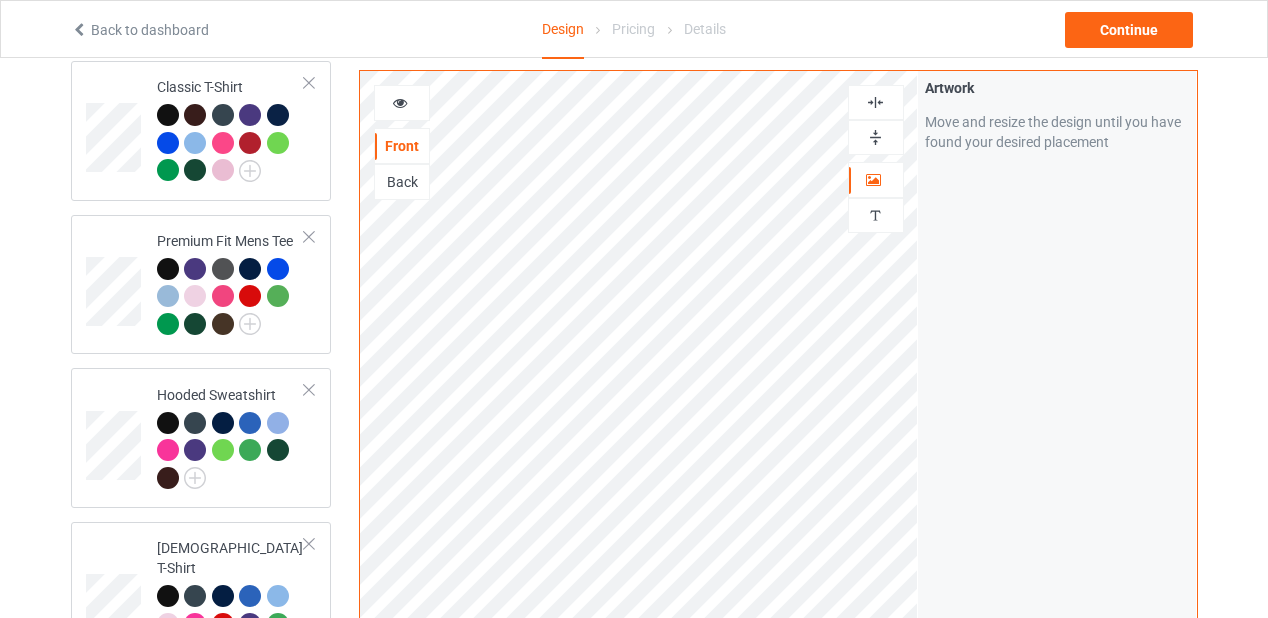 scroll, scrollTop: 0, scrollLeft: 0, axis: both 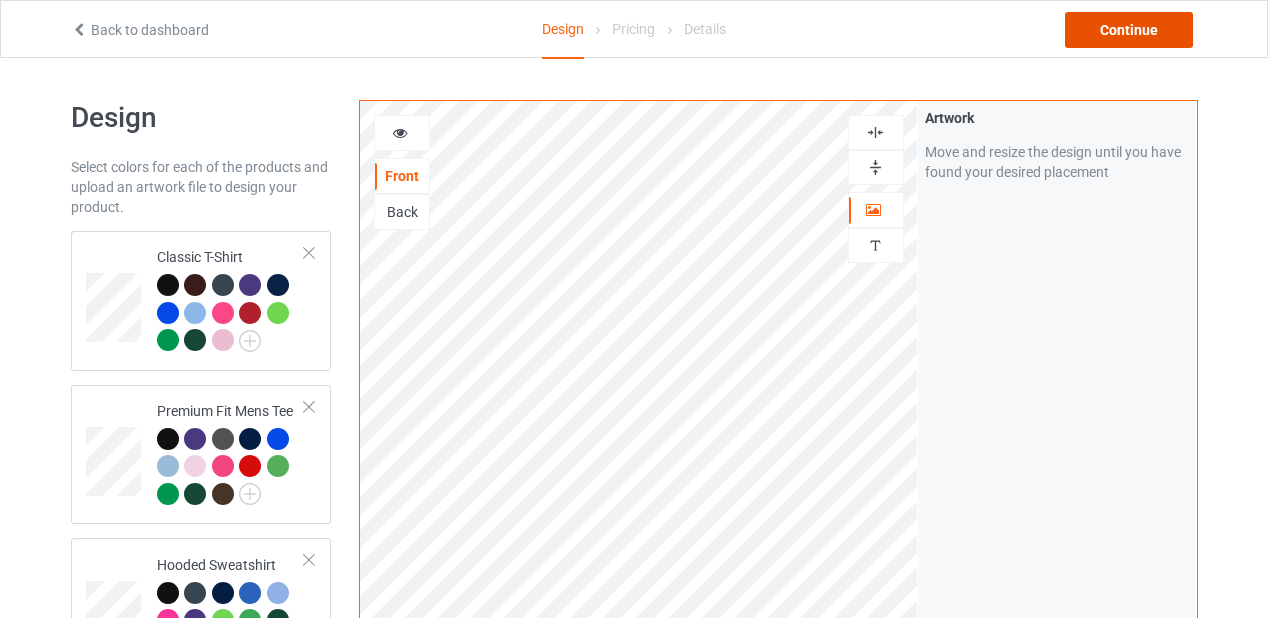 click on "Continue" at bounding box center (1129, 30) 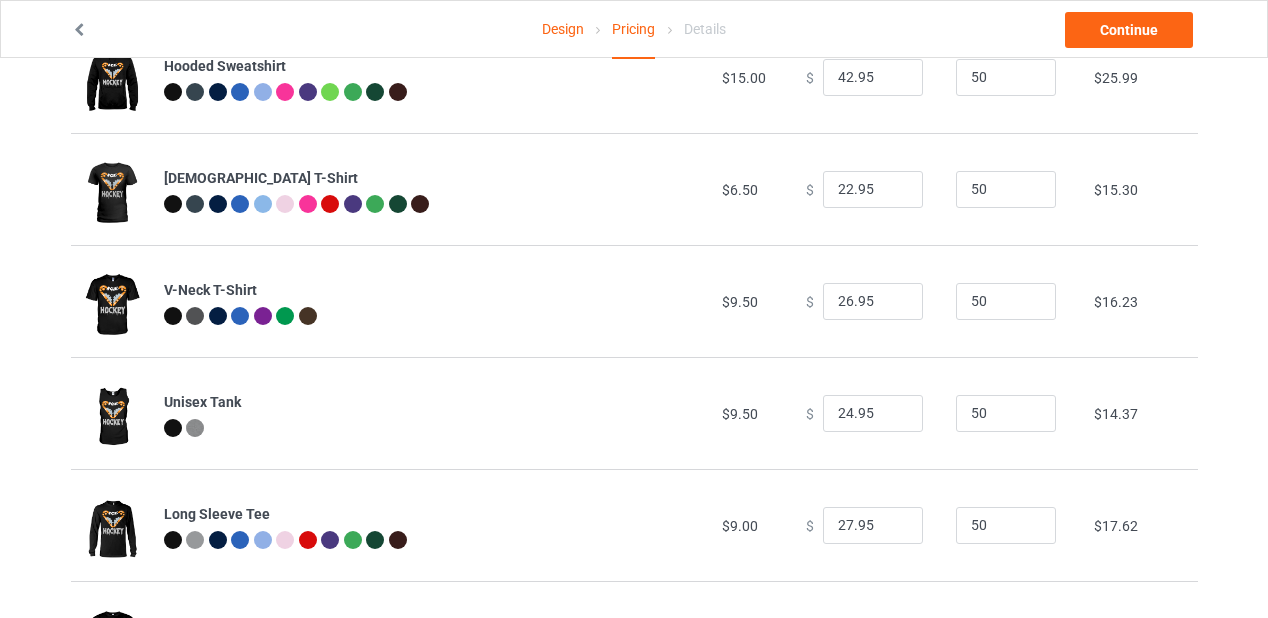 scroll, scrollTop: 628, scrollLeft: 0, axis: vertical 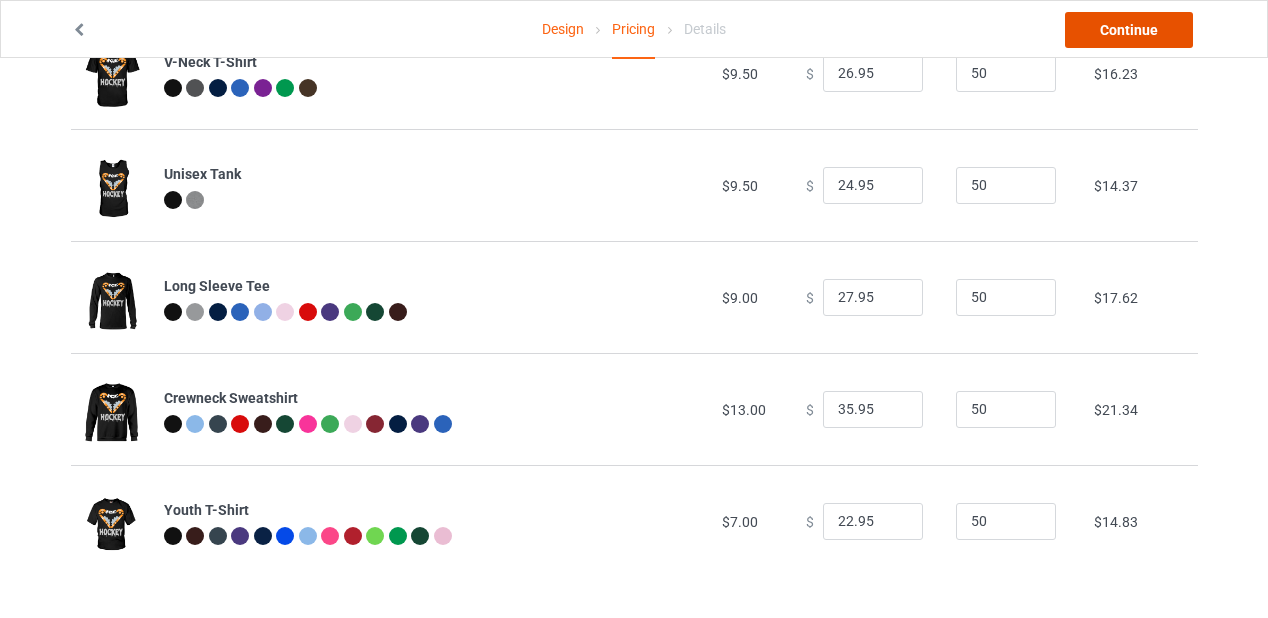 click on "Continue" at bounding box center (1129, 30) 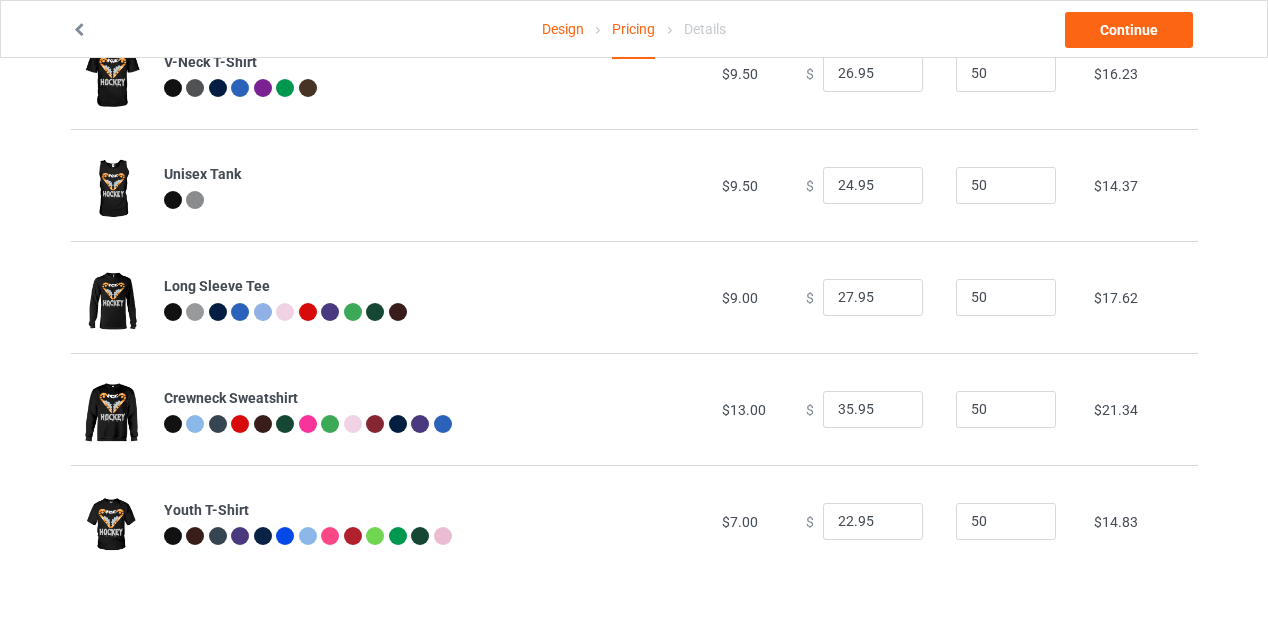 scroll, scrollTop: 0, scrollLeft: 0, axis: both 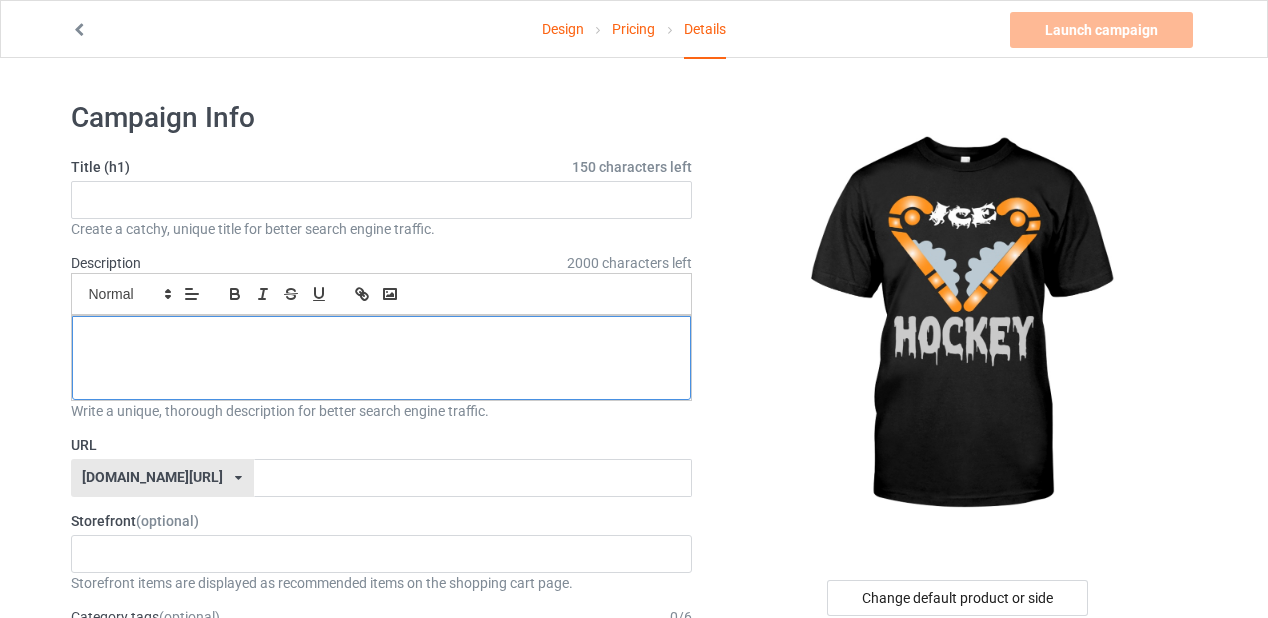 click at bounding box center (382, 358) 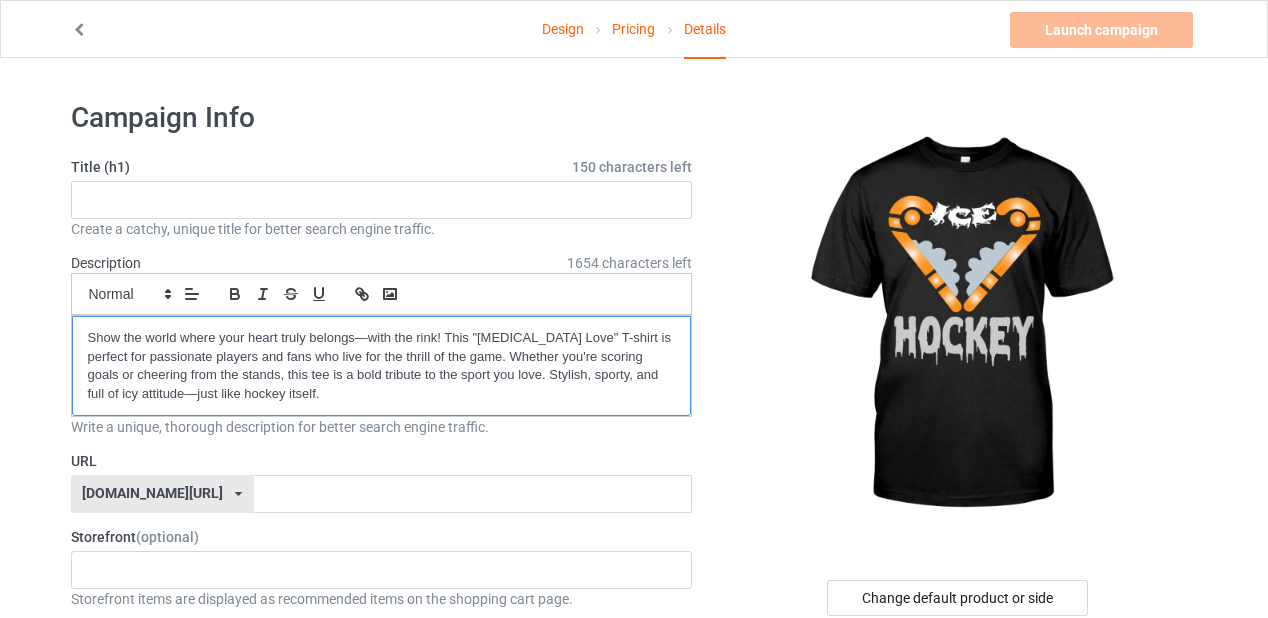 scroll, scrollTop: 0, scrollLeft: 0, axis: both 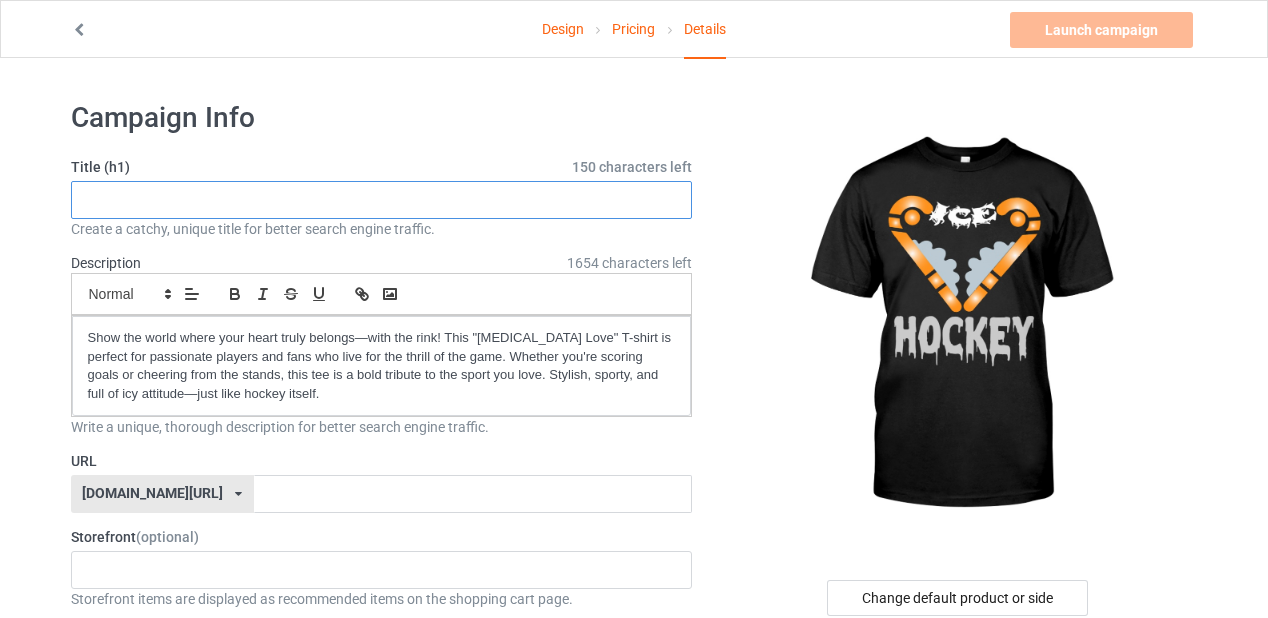 click at bounding box center [382, 200] 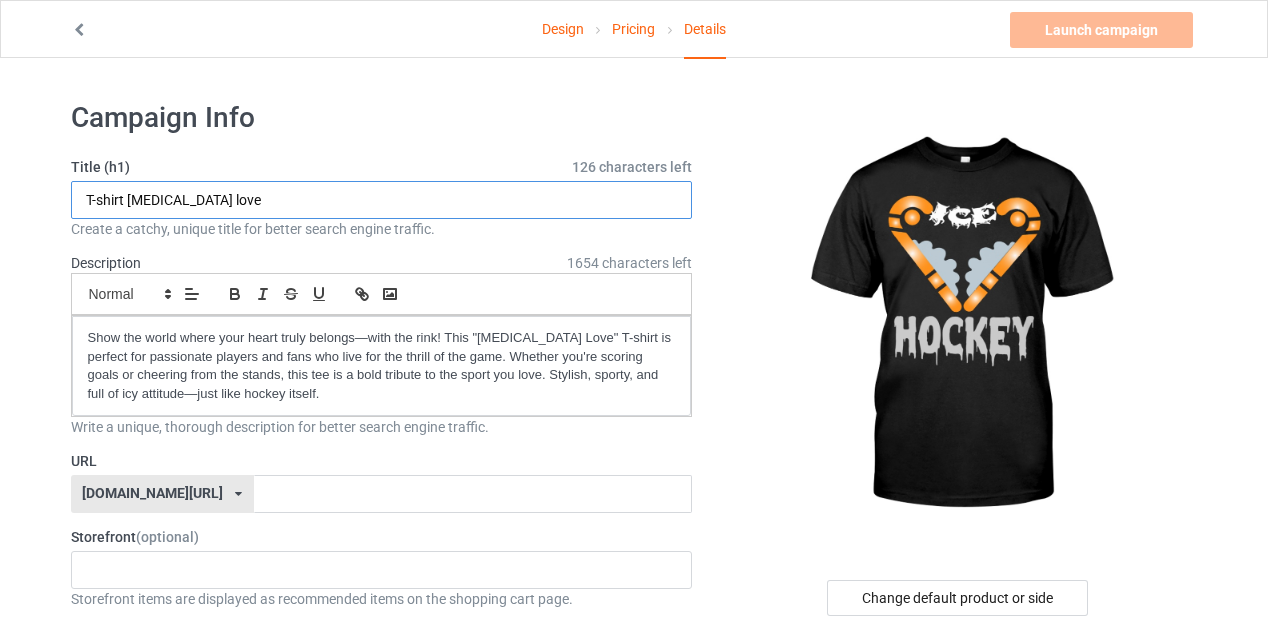 click on "T-shirt [MEDICAL_DATA] love" at bounding box center [382, 200] 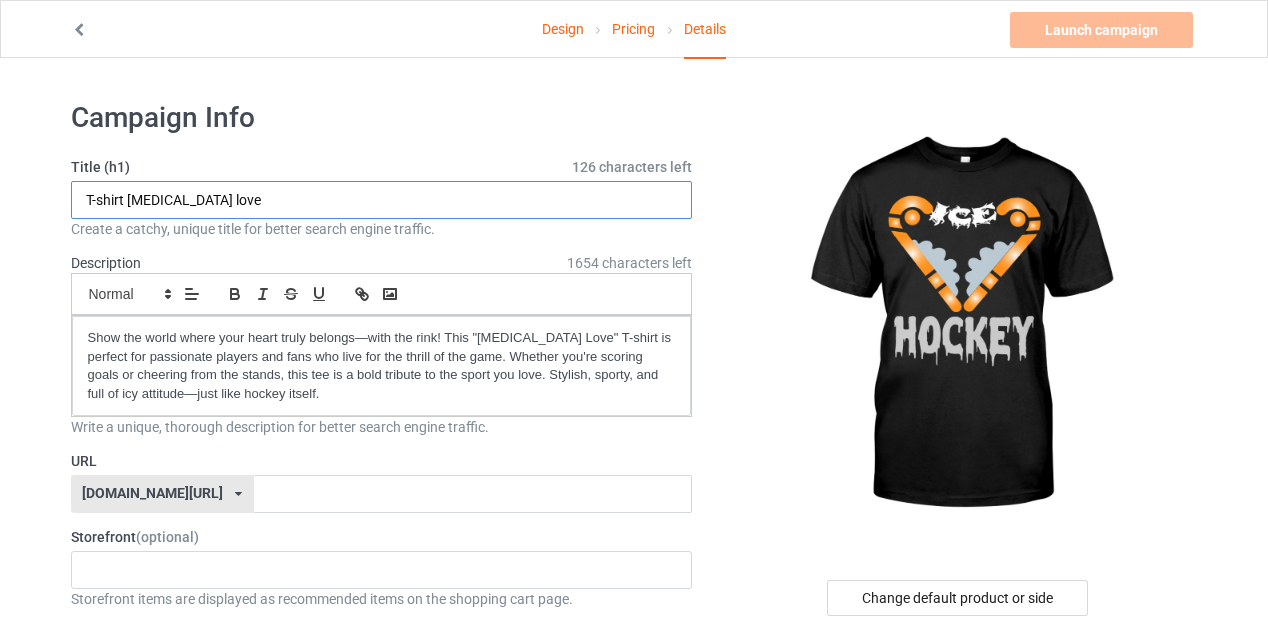 paste on "[MEDICAL_DATA]  hockey  [MEDICAL_DATA] lover  hockey player  hockey life  hockey game  [MEDICAL_DATA] team  hockey stick  puck life  slaps" 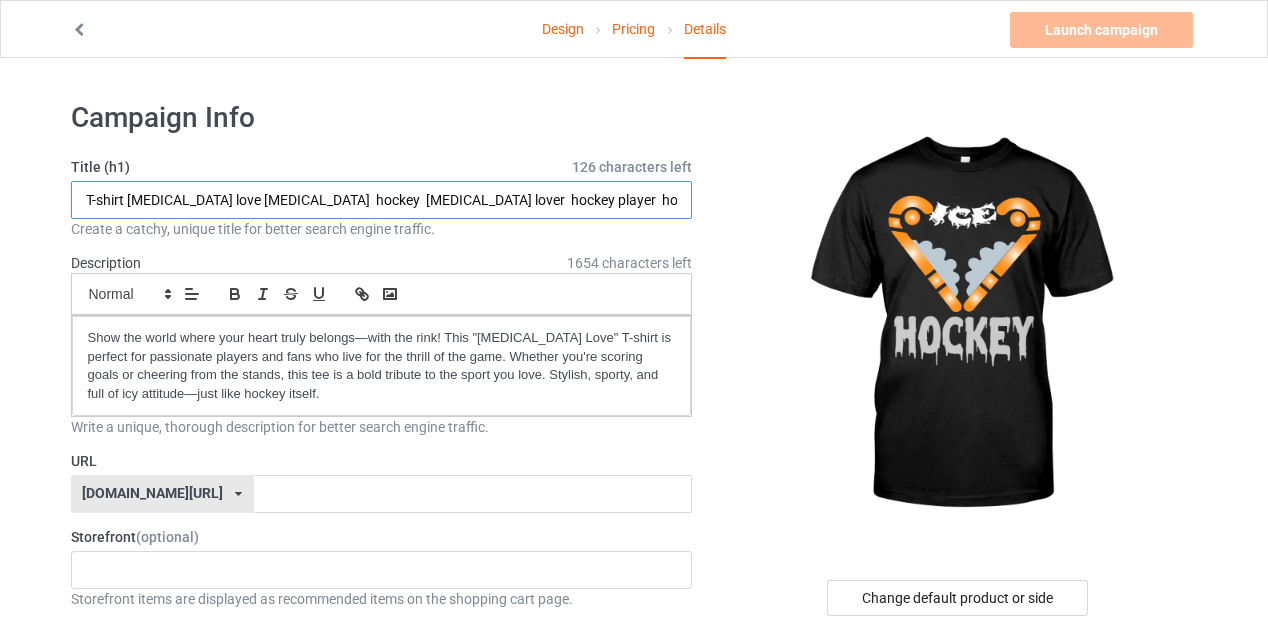 scroll, scrollTop: 0, scrollLeft: 316, axis: horizontal 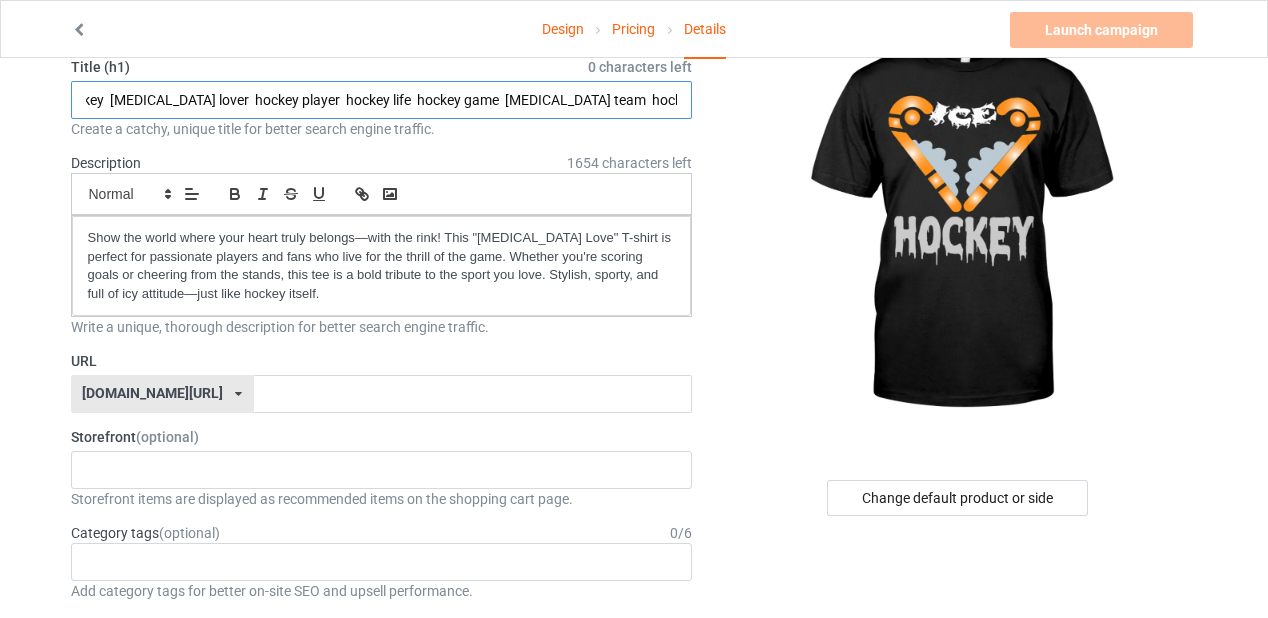 type on "T-shirt [MEDICAL_DATA] love [MEDICAL_DATA]  hockey  [MEDICAL_DATA] lover  hockey player  hockey life  hockey game  [MEDICAL_DATA] team  hockey stick  puck life  slaps" 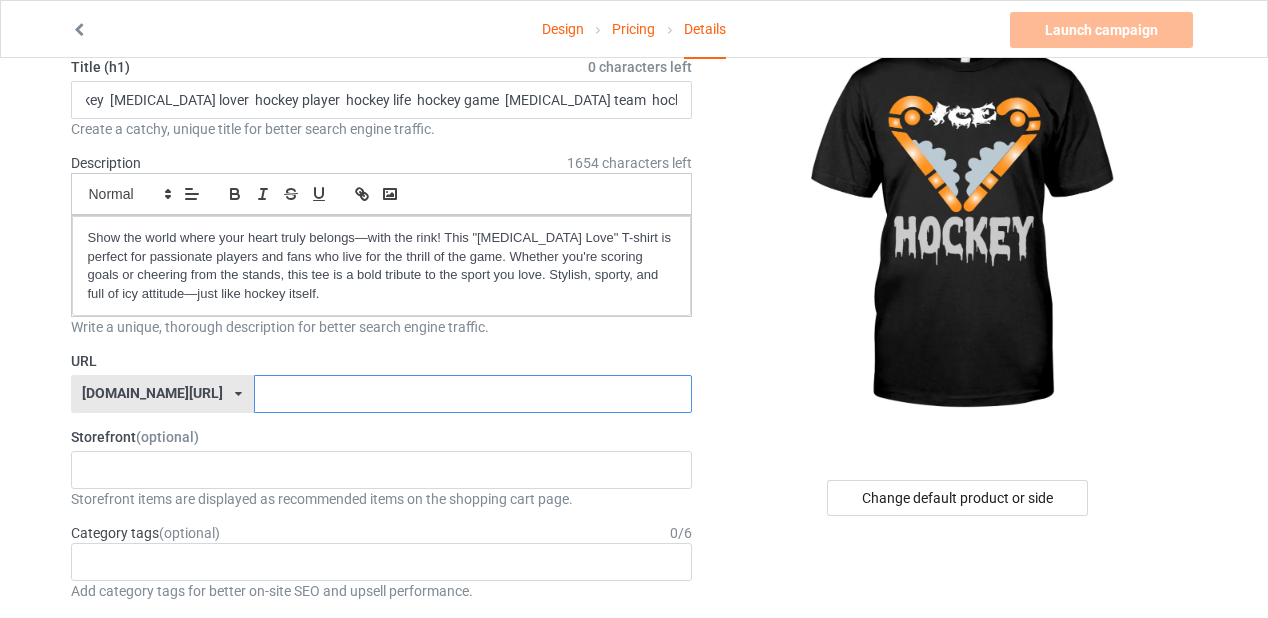 click at bounding box center [473, 394] 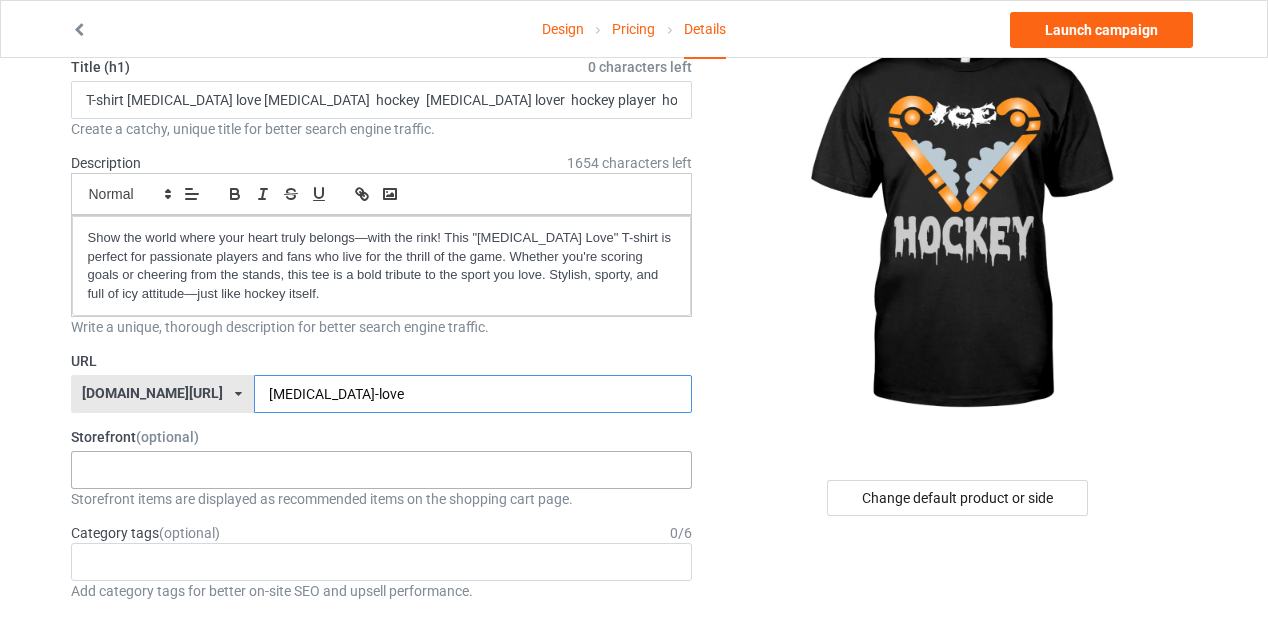 scroll, scrollTop: 400, scrollLeft: 0, axis: vertical 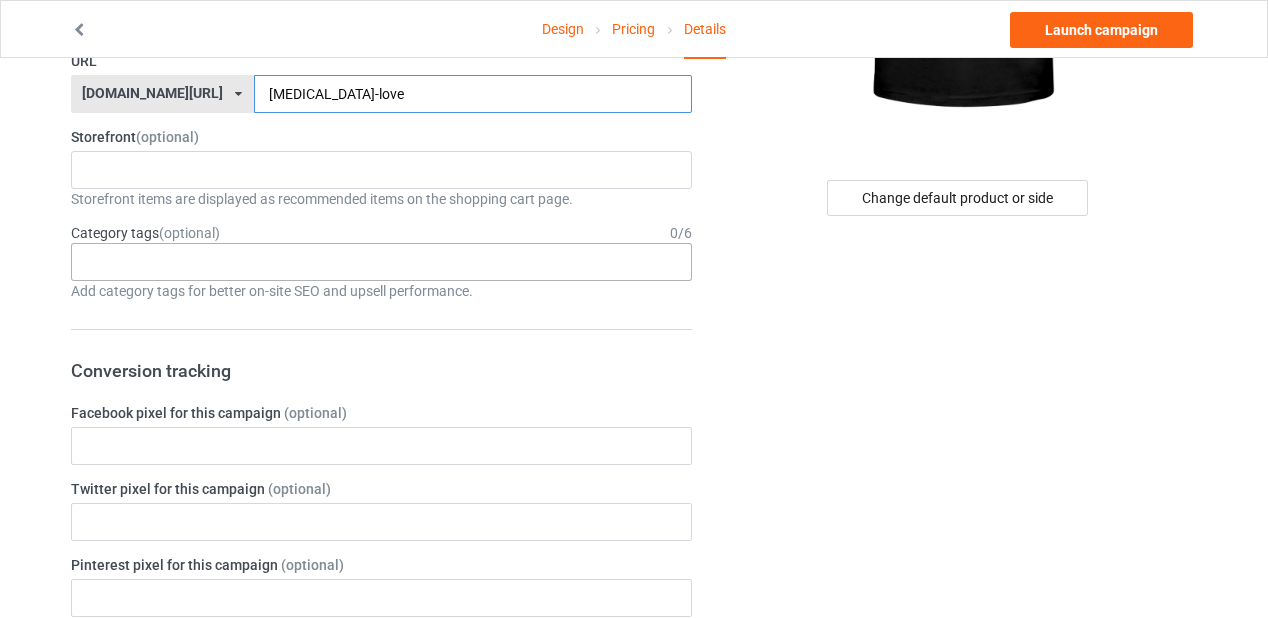 type on "[MEDICAL_DATA]-love" 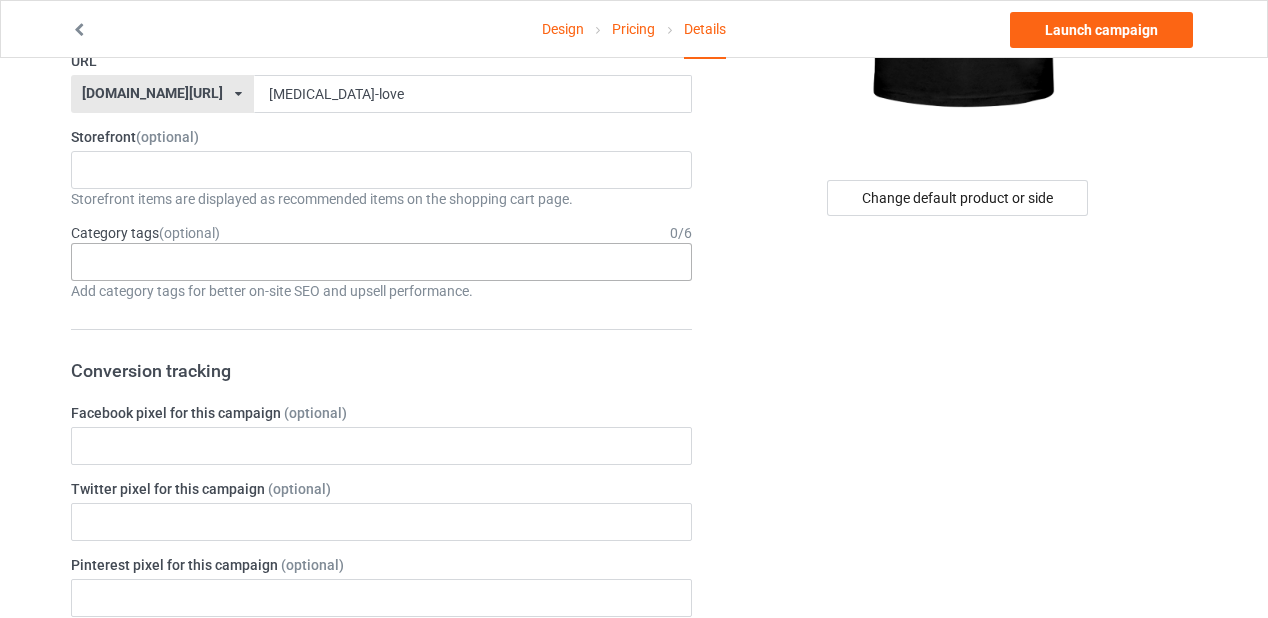 click on "Age > [DEMOGRAPHIC_DATA] > 1 Age > [DEMOGRAPHIC_DATA] Months > 1 Month Age > [DEMOGRAPHIC_DATA] Months Age > [DEMOGRAPHIC_DATA] Age > [DEMOGRAPHIC_DATA] > 10 Age > [DEMOGRAPHIC_DATA] Months > 10 Month Age > [DEMOGRAPHIC_DATA] > 100 Sports > Running > 10K Run Age > [DEMOGRAPHIC_DATA] > 11 Age > [DEMOGRAPHIC_DATA] Months > 11 Month Age > [DEMOGRAPHIC_DATA] > 12 Age > [DEMOGRAPHIC_DATA] Months > 12 Month Age > [DEMOGRAPHIC_DATA] > 13 Age > [DEMOGRAPHIC_DATA] > 14 Age > [DEMOGRAPHIC_DATA] > 15 Sports > Running > 15K Run Age > [DEMOGRAPHIC_DATA] > 16 Age > [DEMOGRAPHIC_DATA] > 17 Age > [DEMOGRAPHIC_DATA] > 18 Age > [DEMOGRAPHIC_DATA] > 19 Age > Decades > 1920s Age > Decades > 1930s Age > Decades > 1940s Age > Decades > 1950s Age > Decades > 1960s Age > Decades > 1970s Age > Decades > 1980s Age > Decades > 1990s Age > [DEMOGRAPHIC_DATA] > 2 Age > [DEMOGRAPHIC_DATA] Months > 2 Month Age > [DEMOGRAPHIC_DATA] > 20 Age > [DEMOGRAPHIC_DATA] Age > Decades > 2000s Age > Decades > 2010s Age > [DEMOGRAPHIC_DATA] > 21 Age > [DEMOGRAPHIC_DATA] > 22 Age > [DEMOGRAPHIC_DATA] > 23 Age > [DEMOGRAPHIC_DATA] > 24 Age > [DEMOGRAPHIC_DATA] > 25 Age > [DEMOGRAPHIC_DATA] > 26 Age > [DEMOGRAPHIC_DATA] > 27 Age > [DEMOGRAPHIC_DATA] > 28 Age > [DEMOGRAPHIC_DATA] > 29 Age > [DEMOGRAPHIC_DATA] > 3 Age > [DEMOGRAPHIC_DATA] Months > 3 Month Sports > Basketball > 3-Pointer Age > [DEMOGRAPHIC_DATA] > 30 Age > [DEMOGRAPHIC_DATA] > 31 Age > [DEMOGRAPHIC_DATA] > 32 Age > [DEMOGRAPHIC_DATA] > 33 Age > [DEMOGRAPHIC_DATA] > 34 Age > [DEMOGRAPHIC_DATA] > 35 Age Jobs 1" at bounding box center [382, 262] 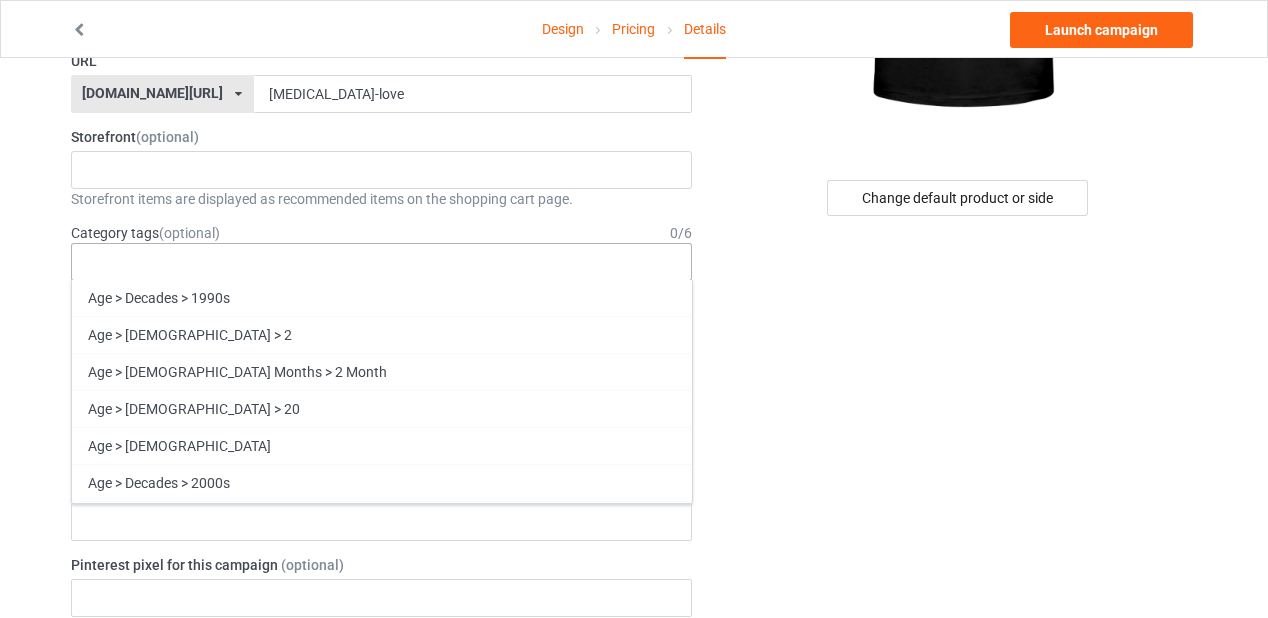 scroll, scrollTop: 2100, scrollLeft: 0, axis: vertical 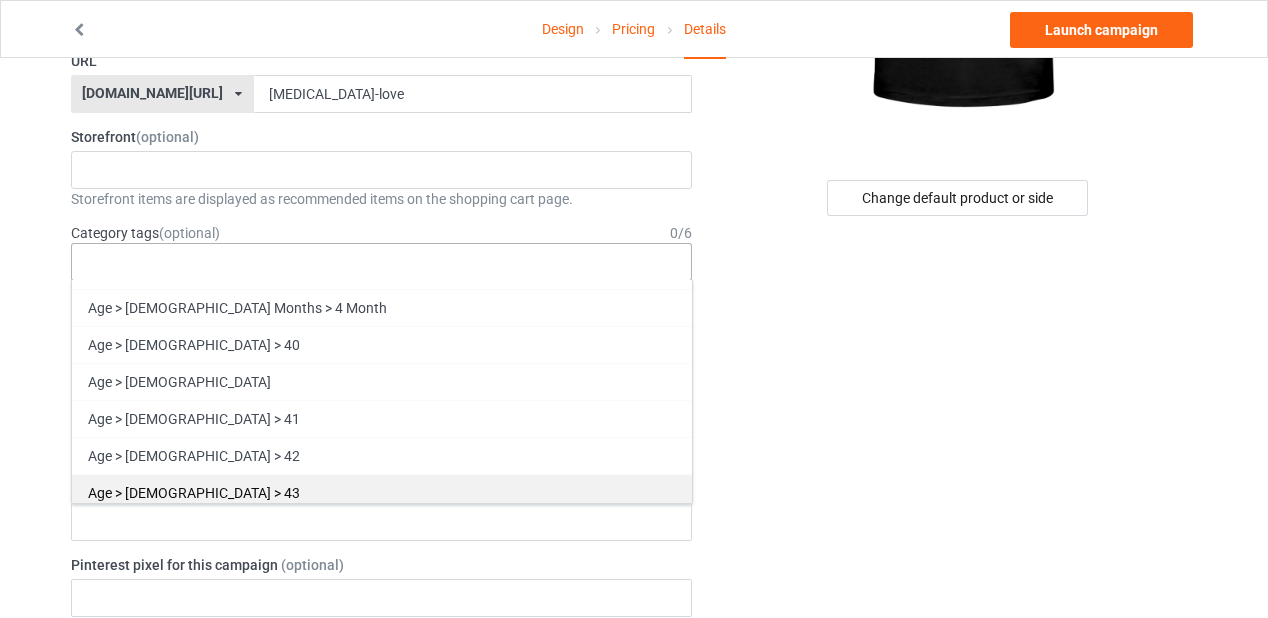 click on "Age > [DEMOGRAPHIC_DATA] > 43" at bounding box center [382, 492] 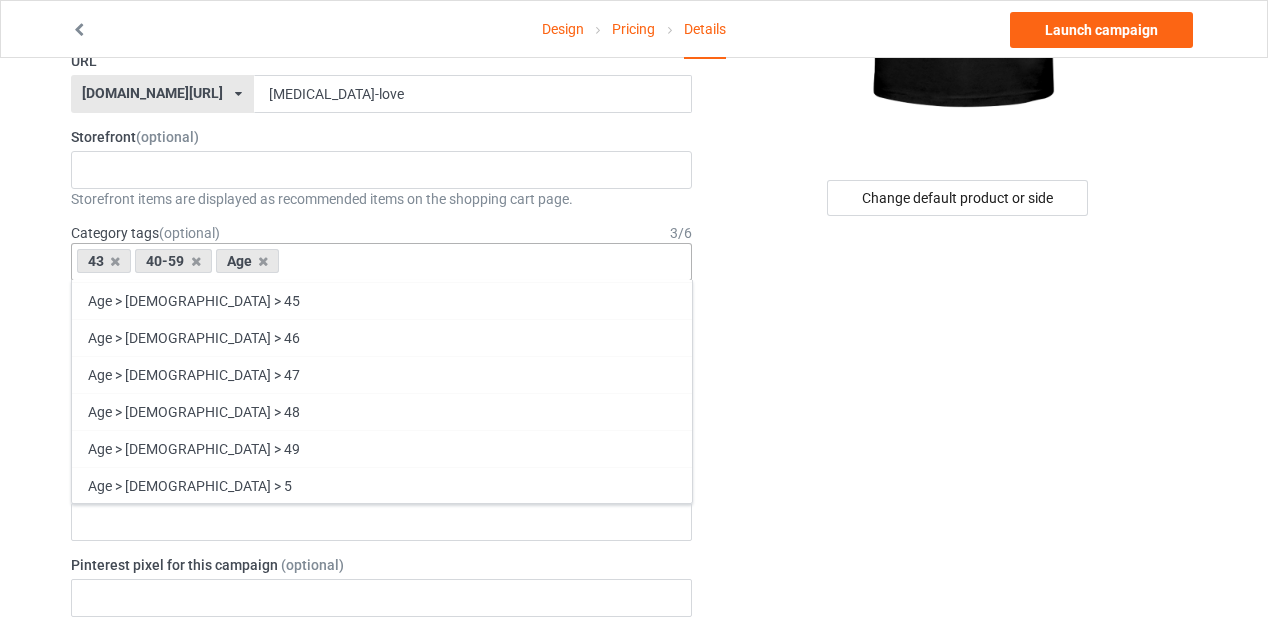 scroll, scrollTop: 2300, scrollLeft: 0, axis: vertical 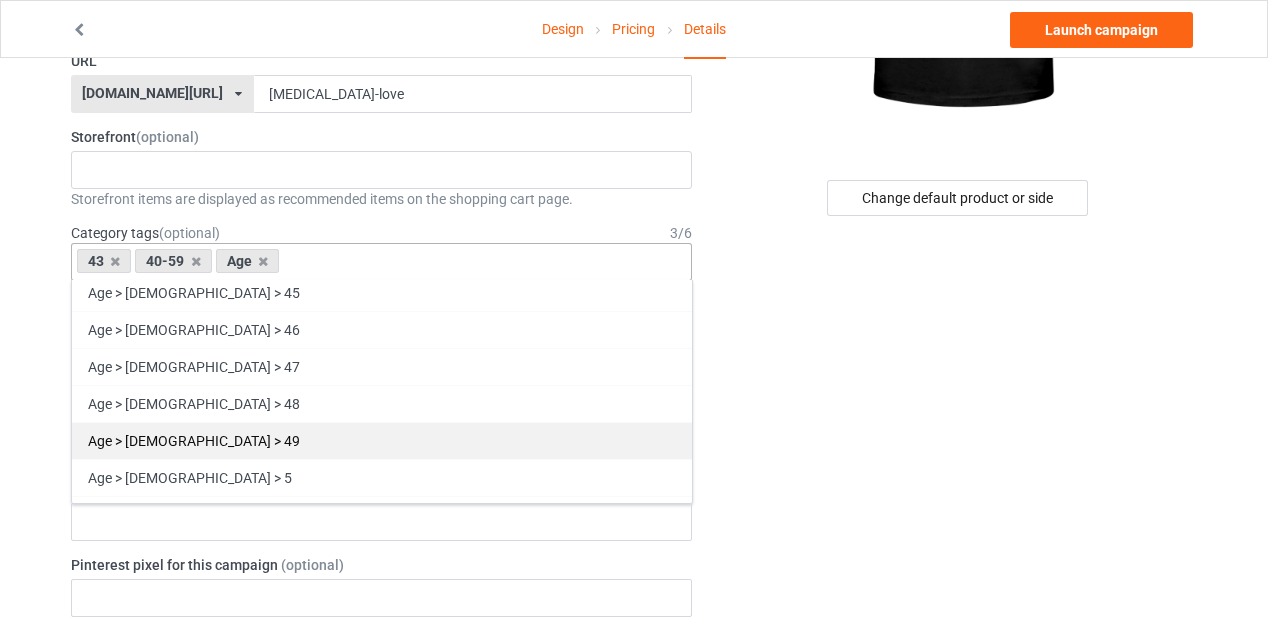 click on "Age > [DEMOGRAPHIC_DATA] > 49" at bounding box center (382, 440) 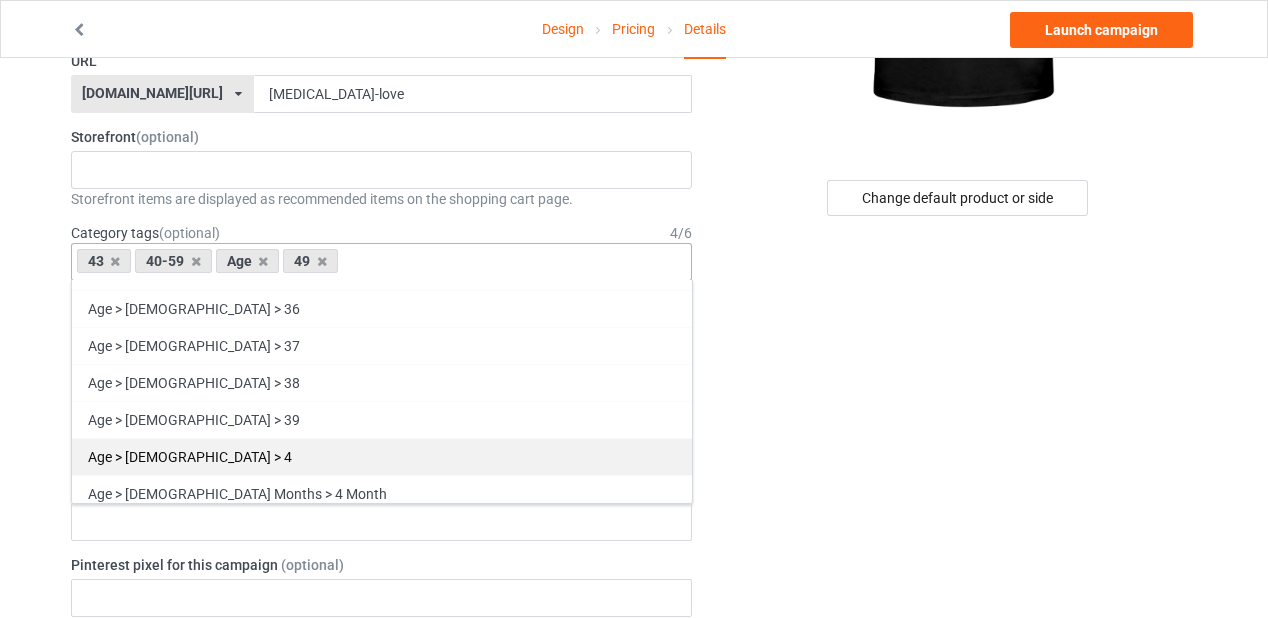 scroll, scrollTop: 1900, scrollLeft: 0, axis: vertical 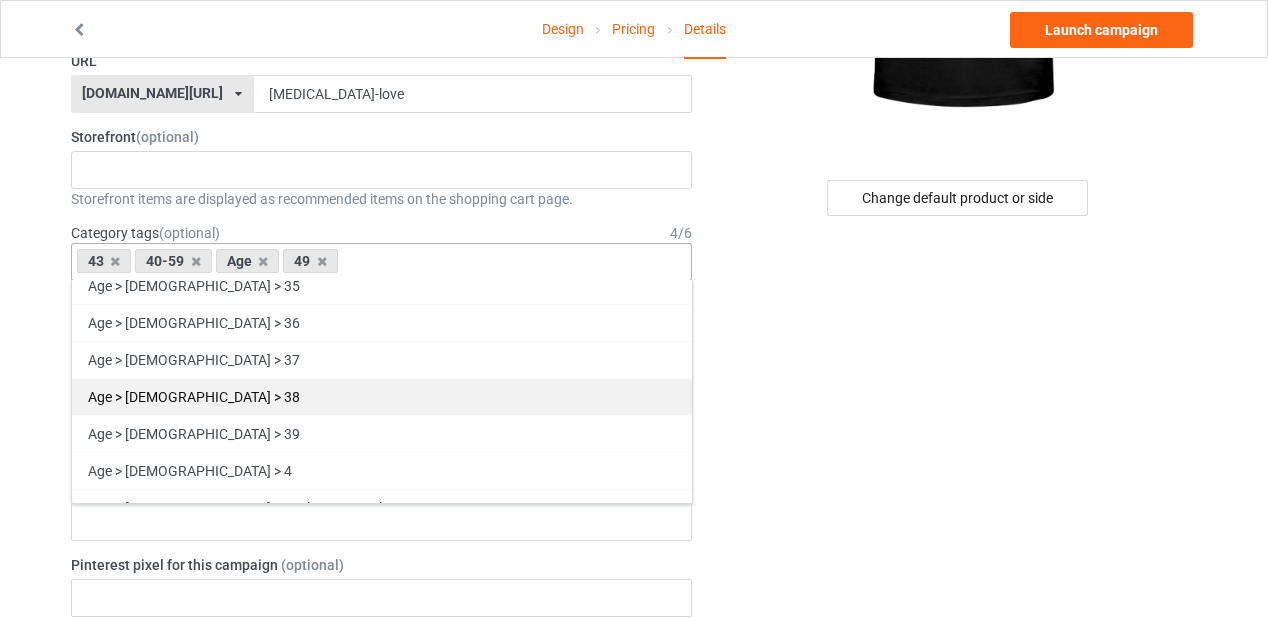 click on "Age > [DEMOGRAPHIC_DATA] > 38" at bounding box center (382, 396) 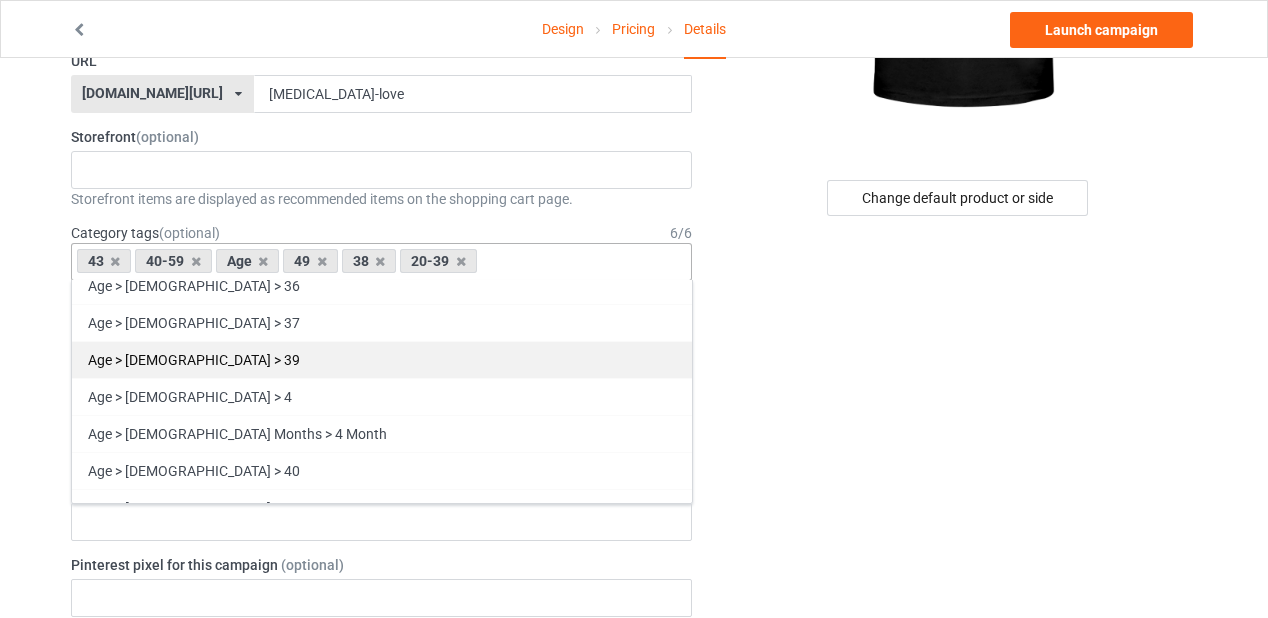 scroll, scrollTop: 1863, scrollLeft: 0, axis: vertical 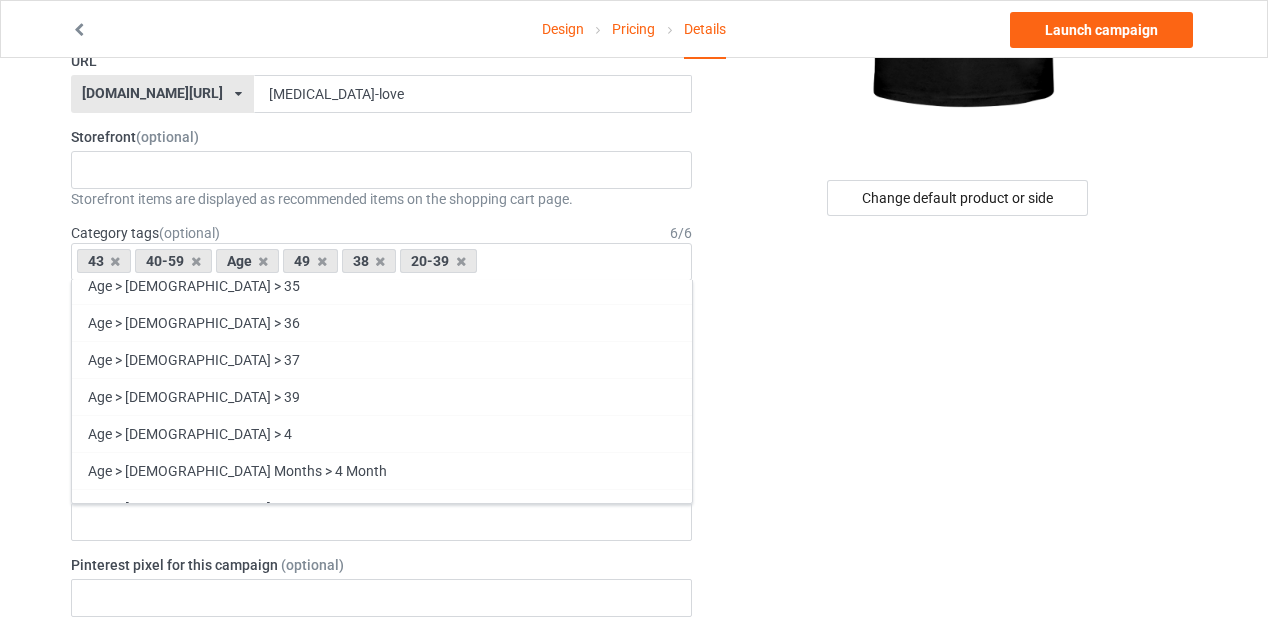 click on "Change default product or side" at bounding box center (958, 702) 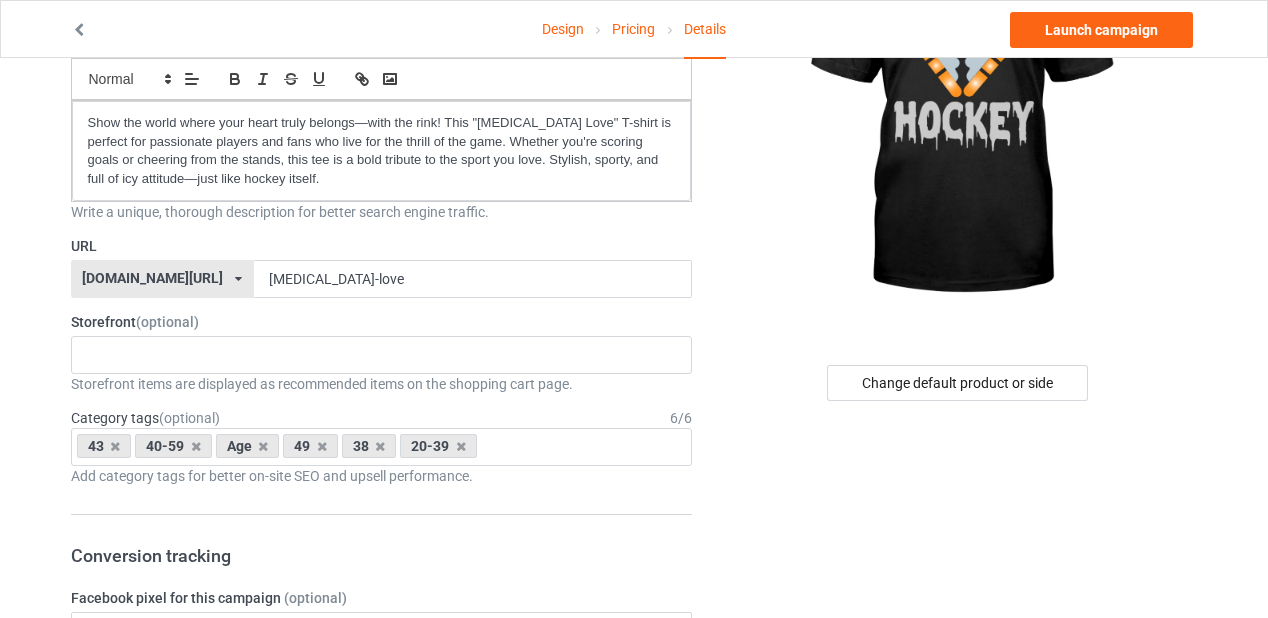 scroll, scrollTop: 200, scrollLeft: 0, axis: vertical 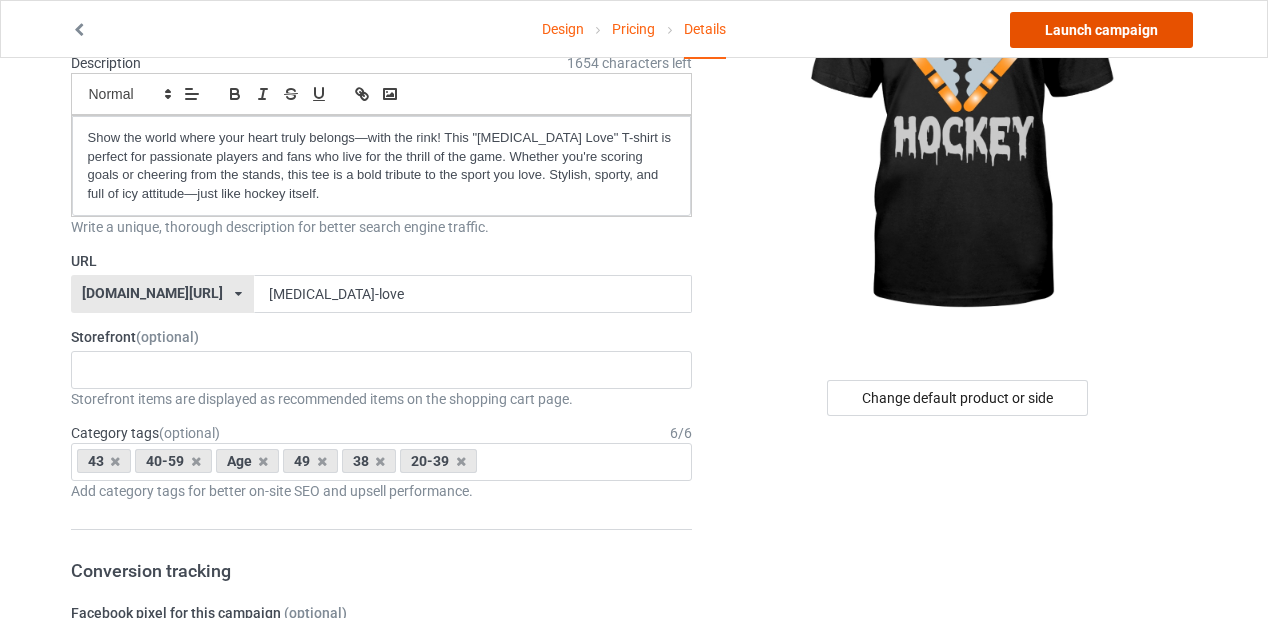 click on "Launch campaign" at bounding box center [1101, 30] 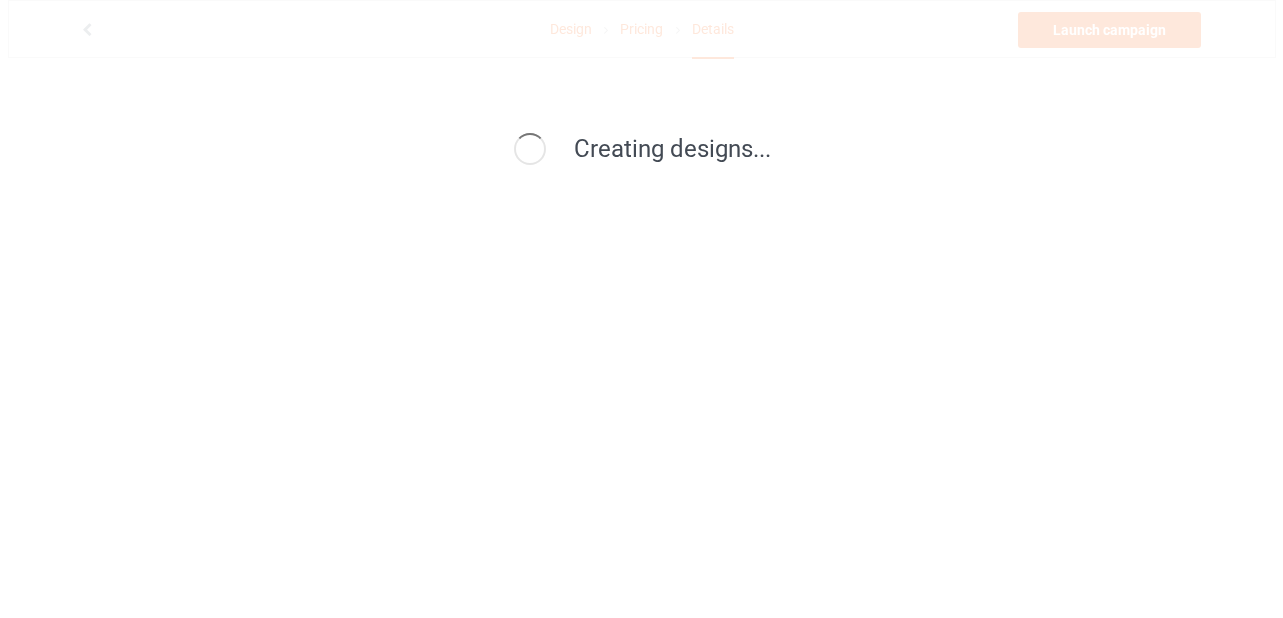 scroll, scrollTop: 0, scrollLeft: 0, axis: both 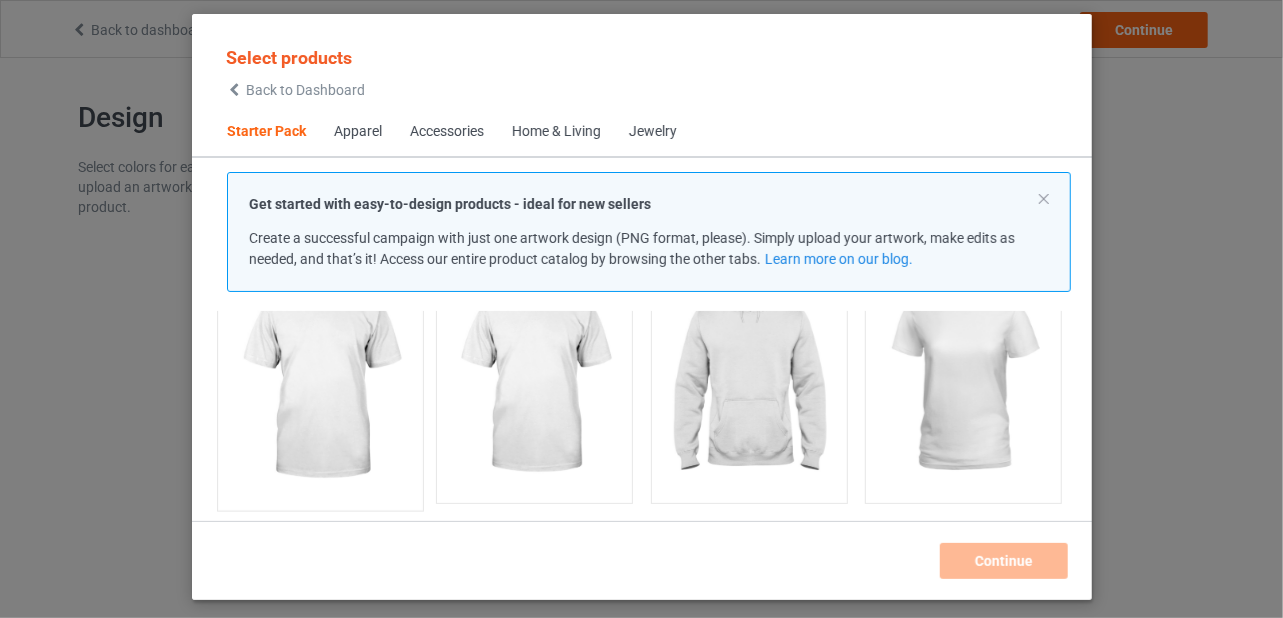 click at bounding box center [320, 382] 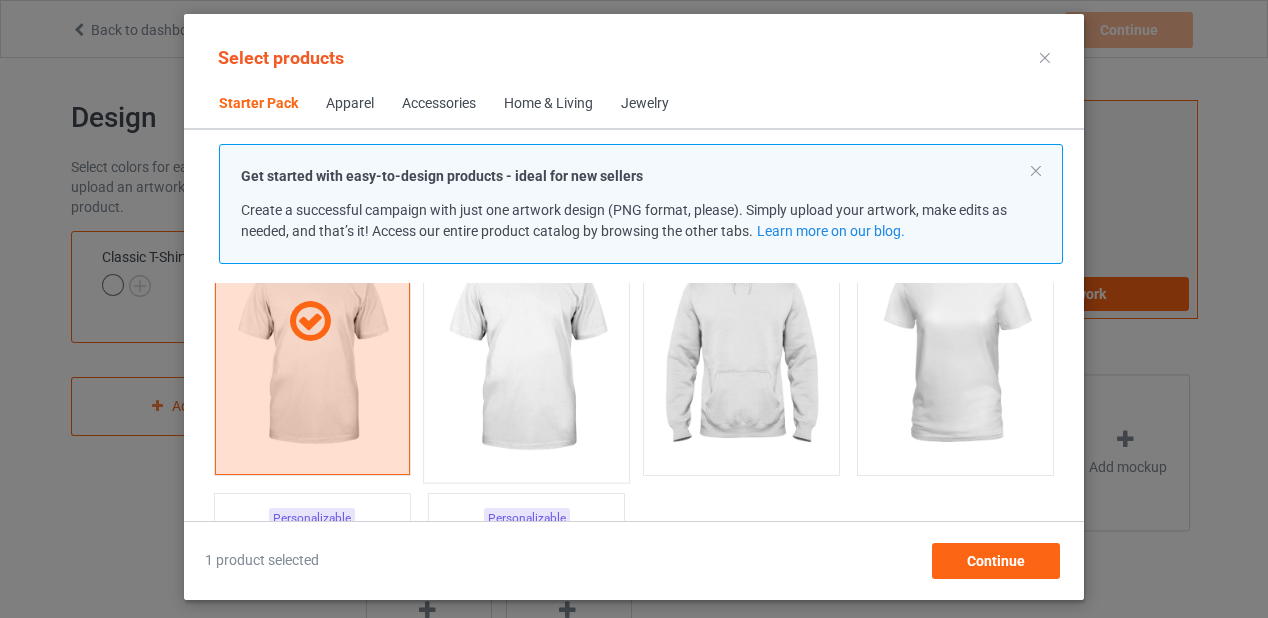 click at bounding box center (527, 354) 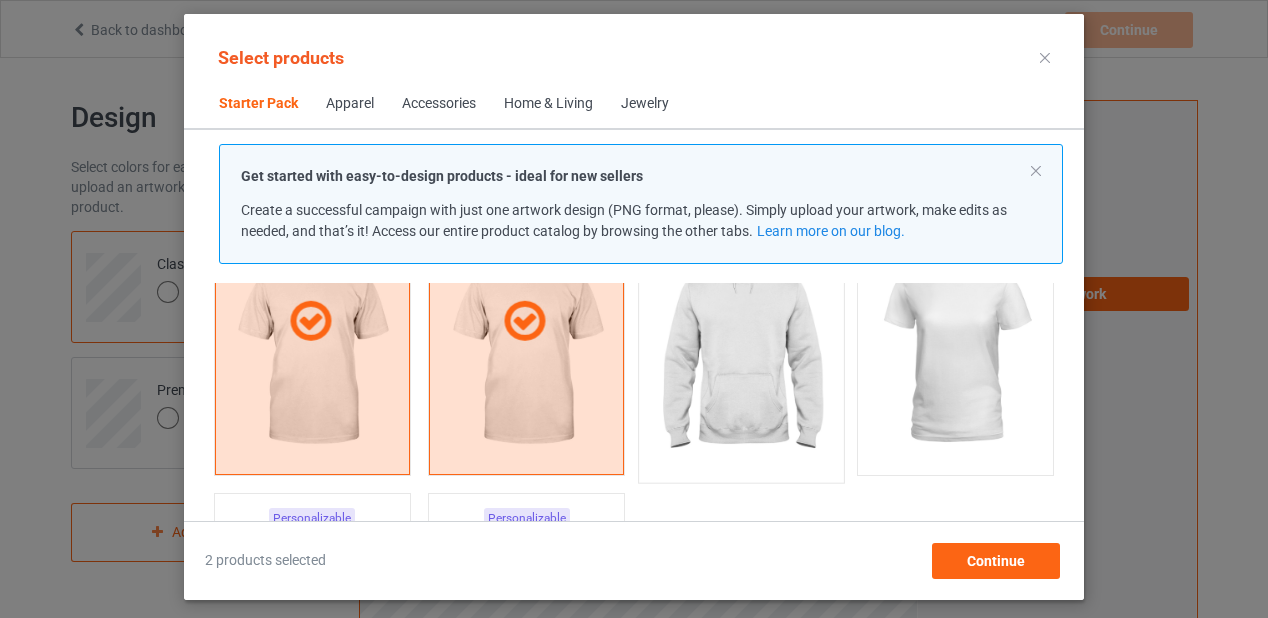 click at bounding box center (741, 354) 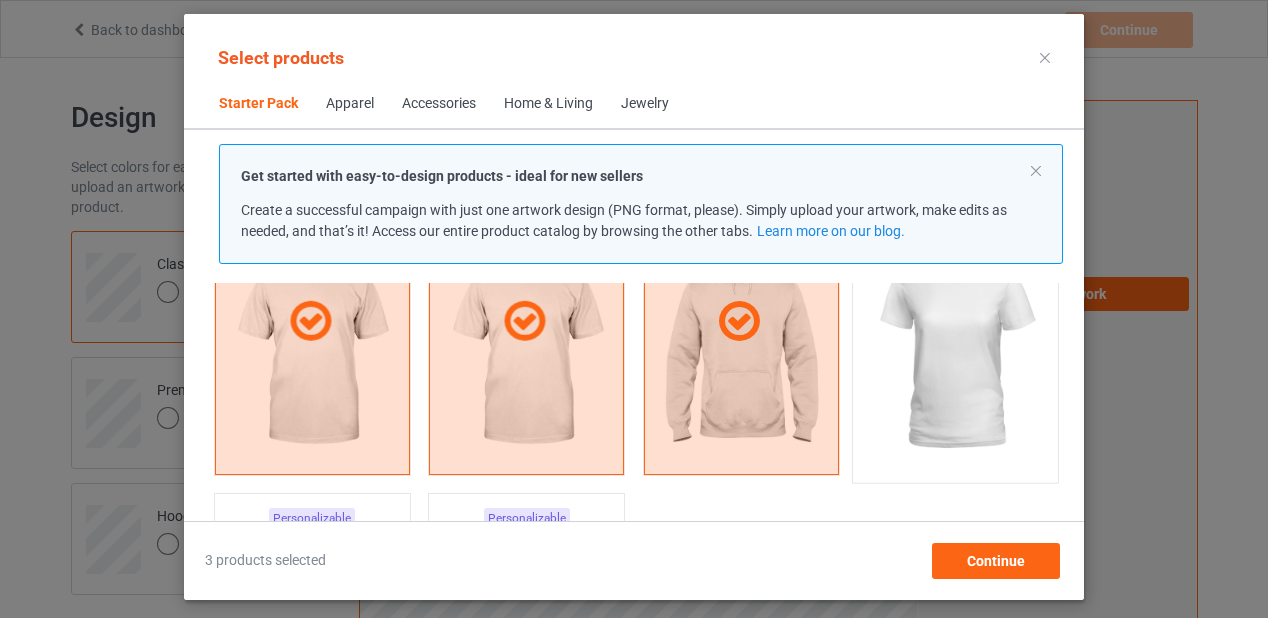 click at bounding box center (956, 354) 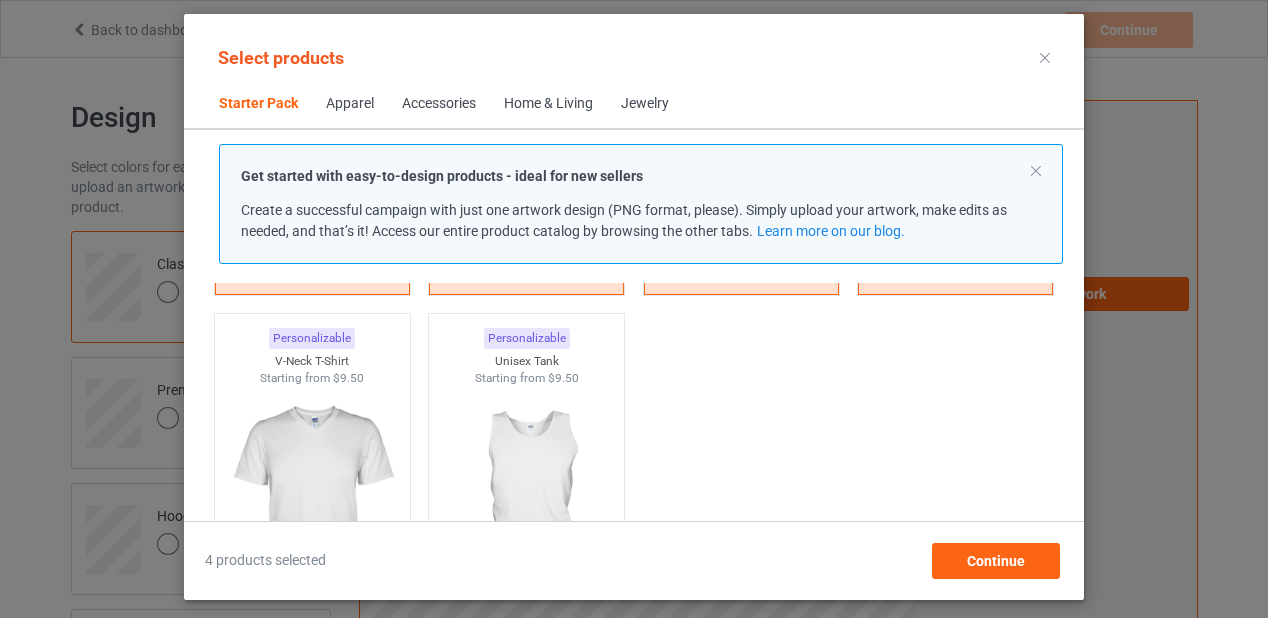 scroll, scrollTop: 385, scrollLeft: 0, axis: vertical 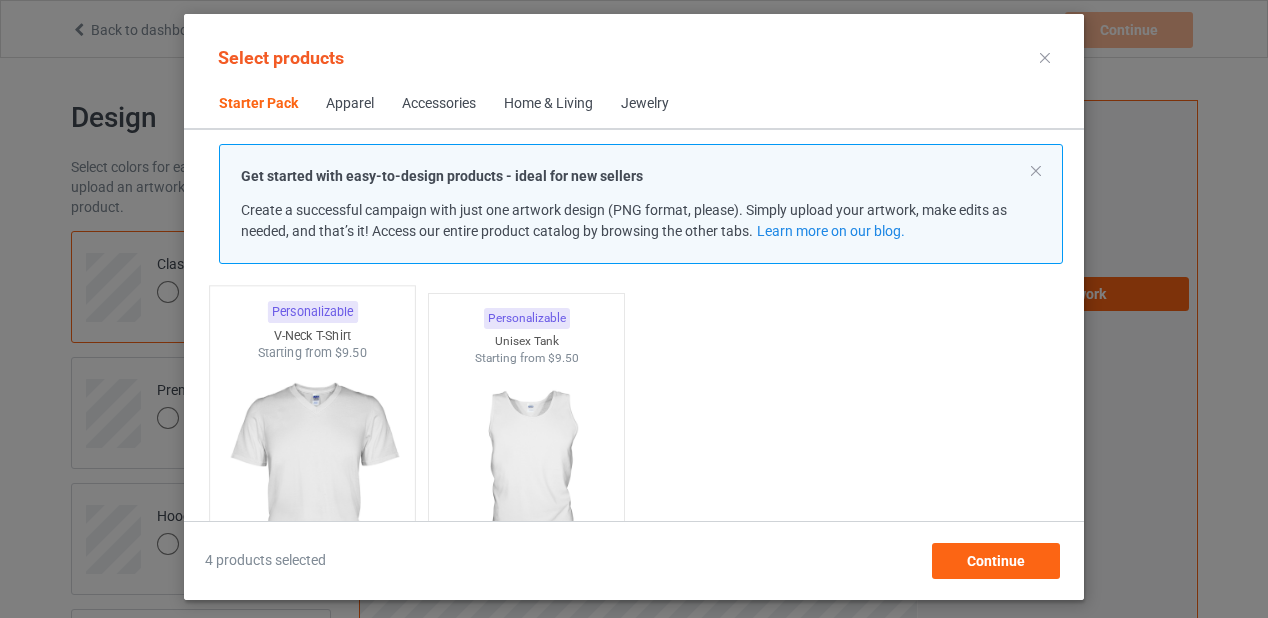 click at bounding box center [312, 479] 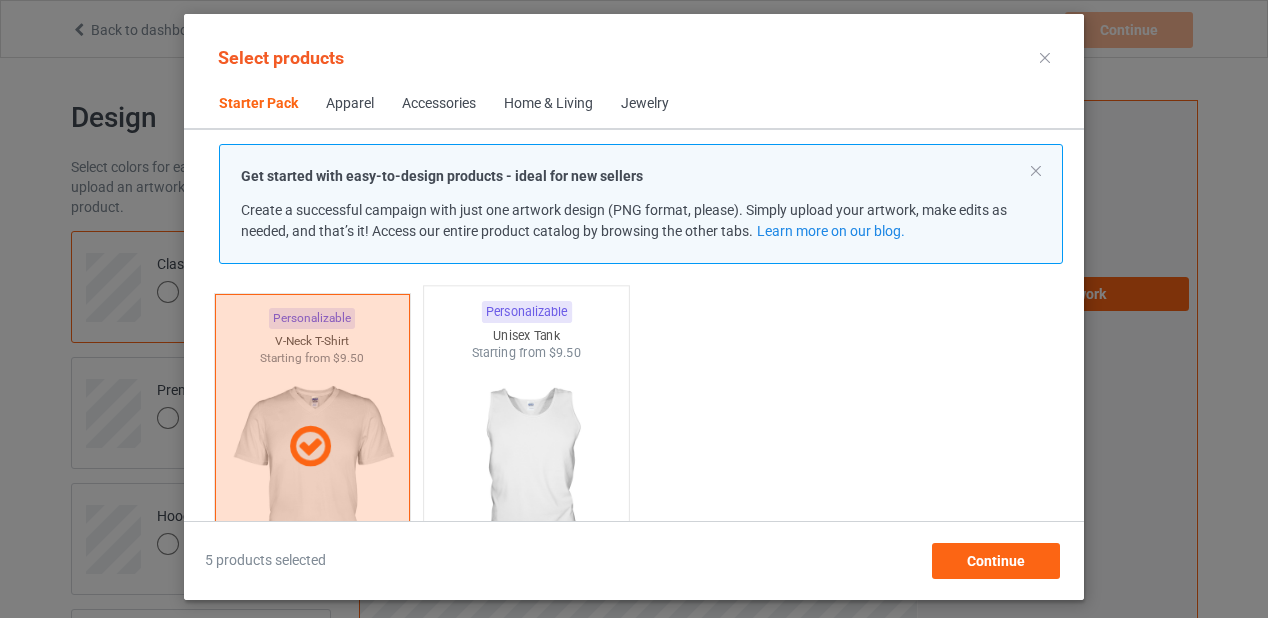 click at bounding box center [527, 479] 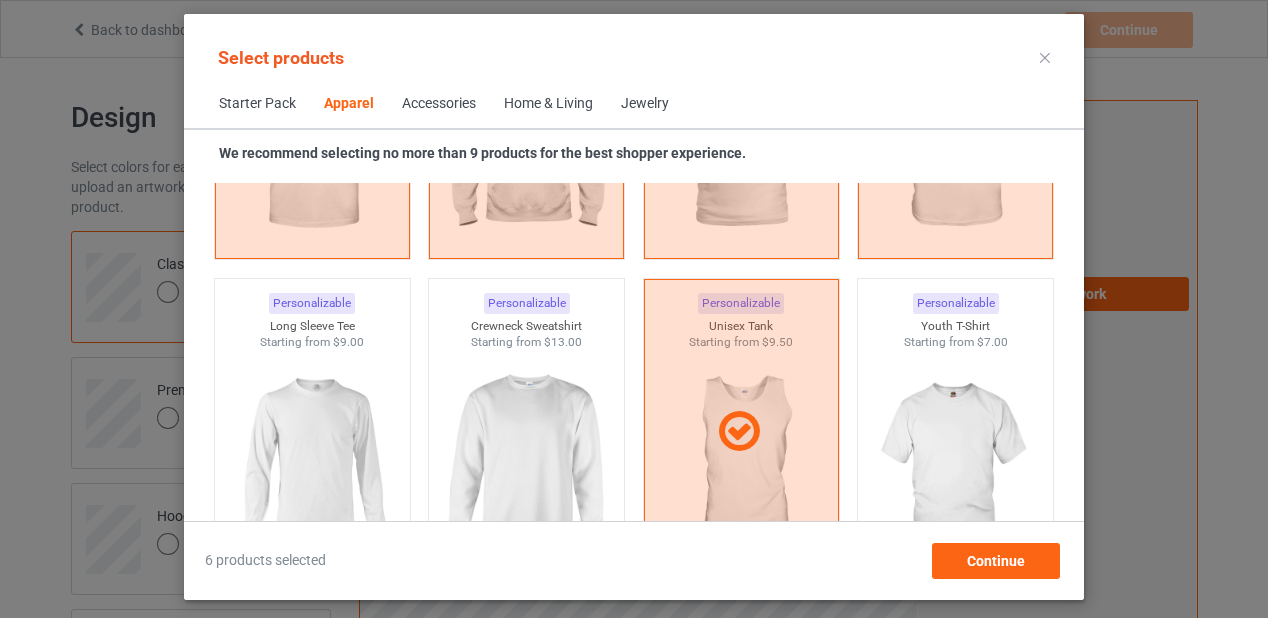 scroll, scrollTop: 1385, scrollLeft: 0, axis: vertical 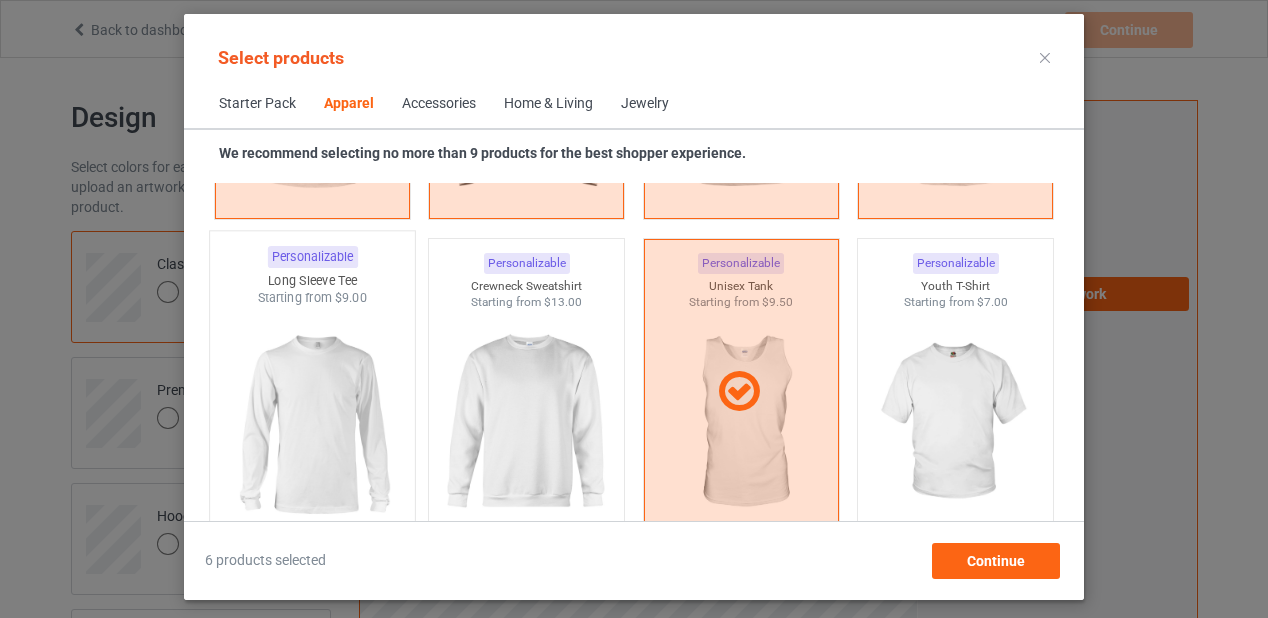 click at bounding box center [312, 424] 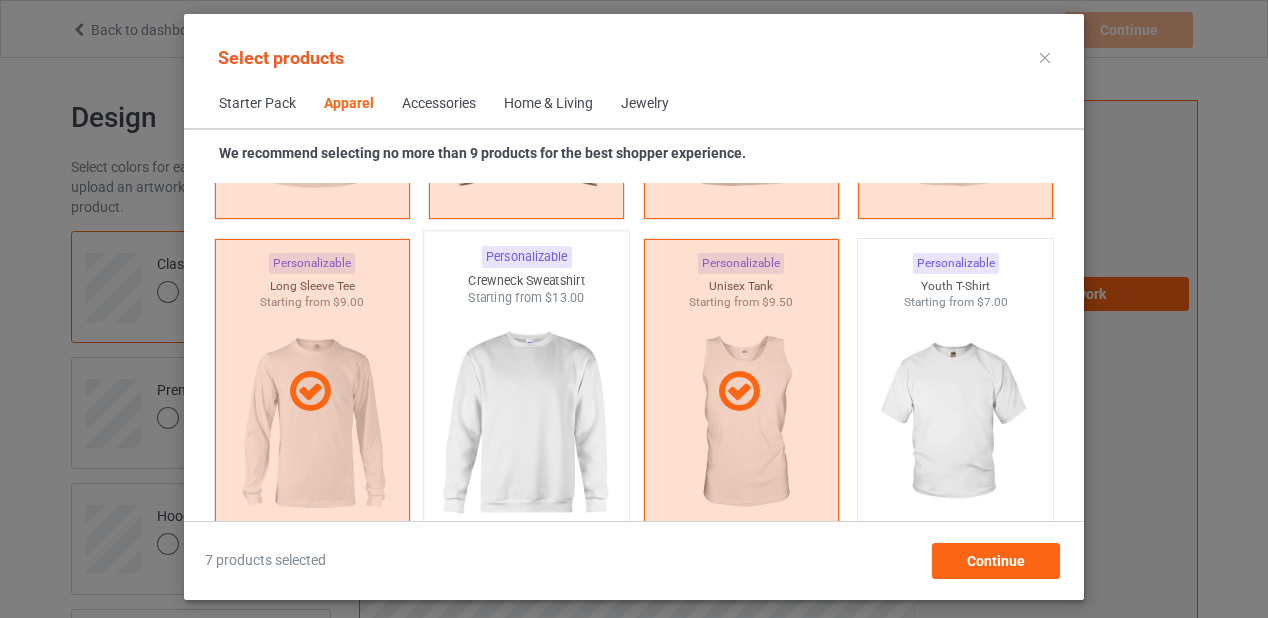 click at bounding box center (527, 424) 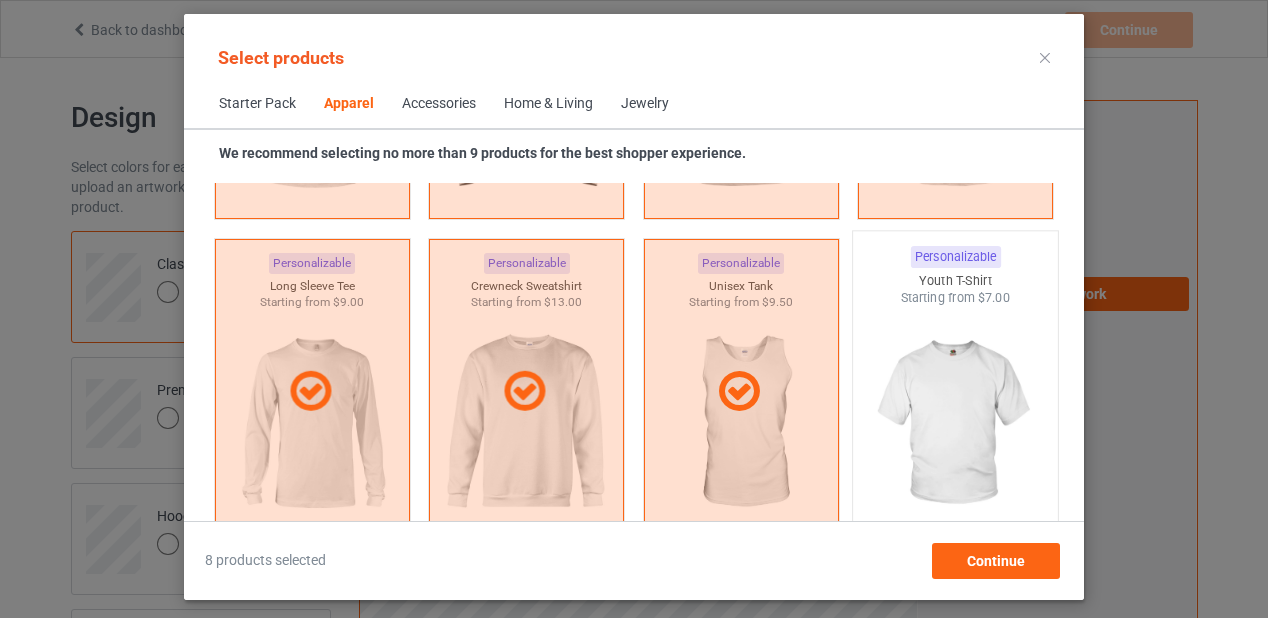 click at bounding box center (956, 424) 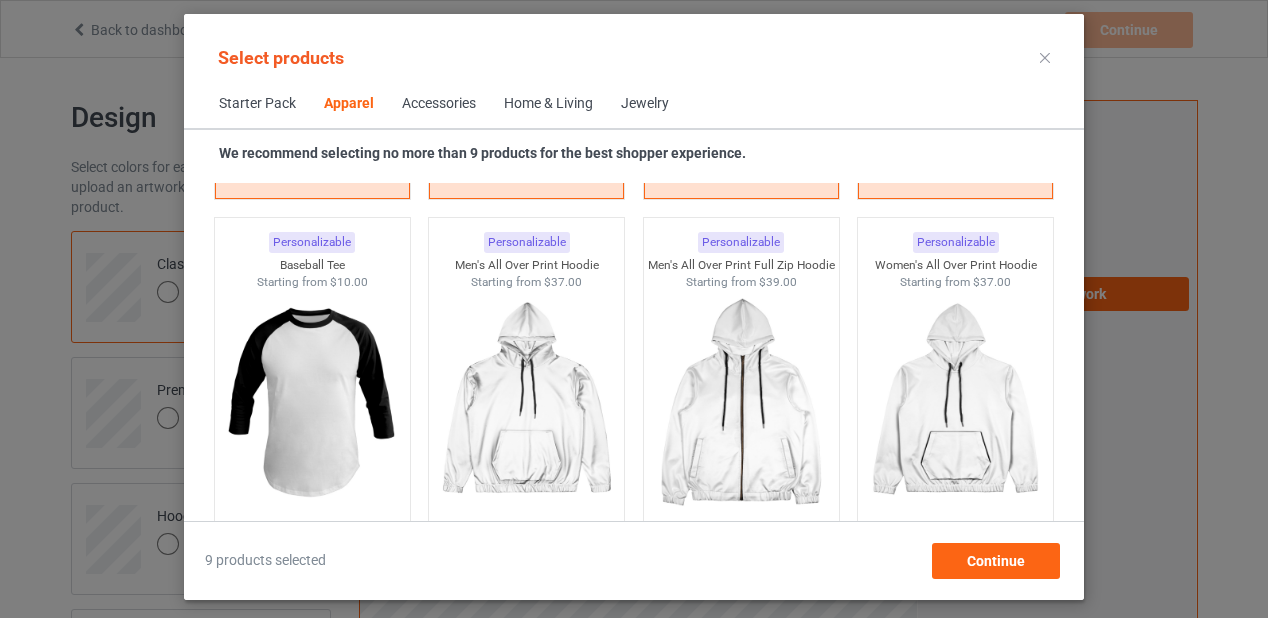 scroll, scrollTop: 1745, scrollLeft: 0, axis: vertical 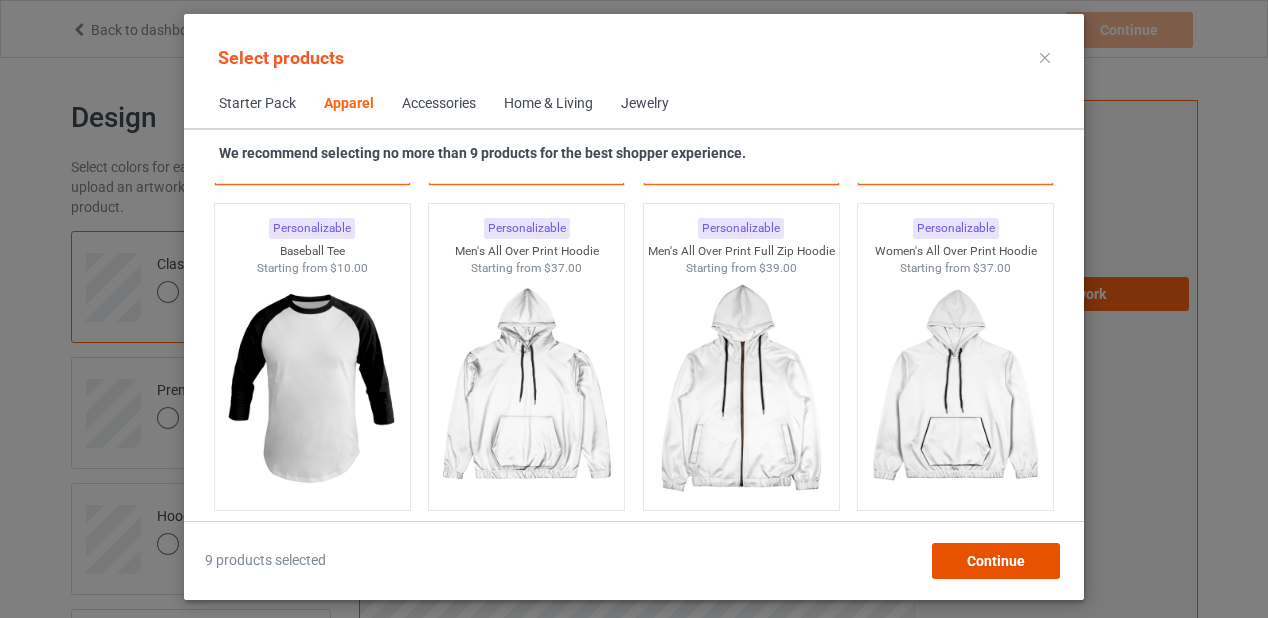 click on "Continue" at bounding box center (996, 561) 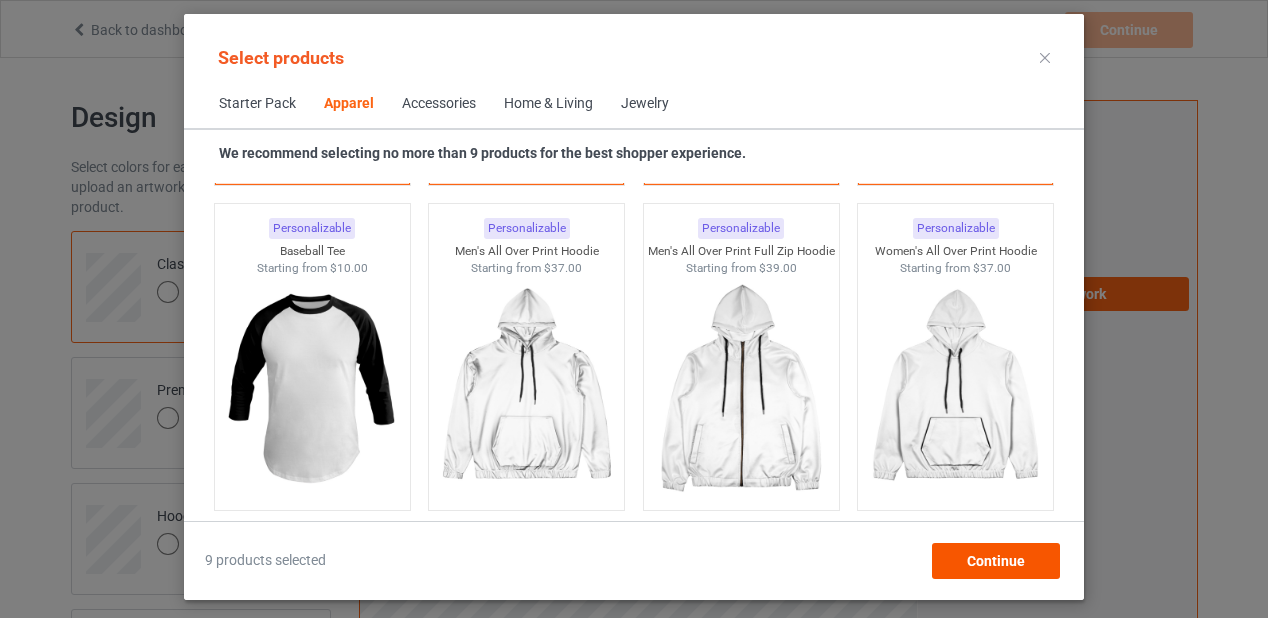 click on "Artwork Requirements PNG 150  DPI minimum Resources Design guide Upload Artwork" at bounding box center [1057, 481] 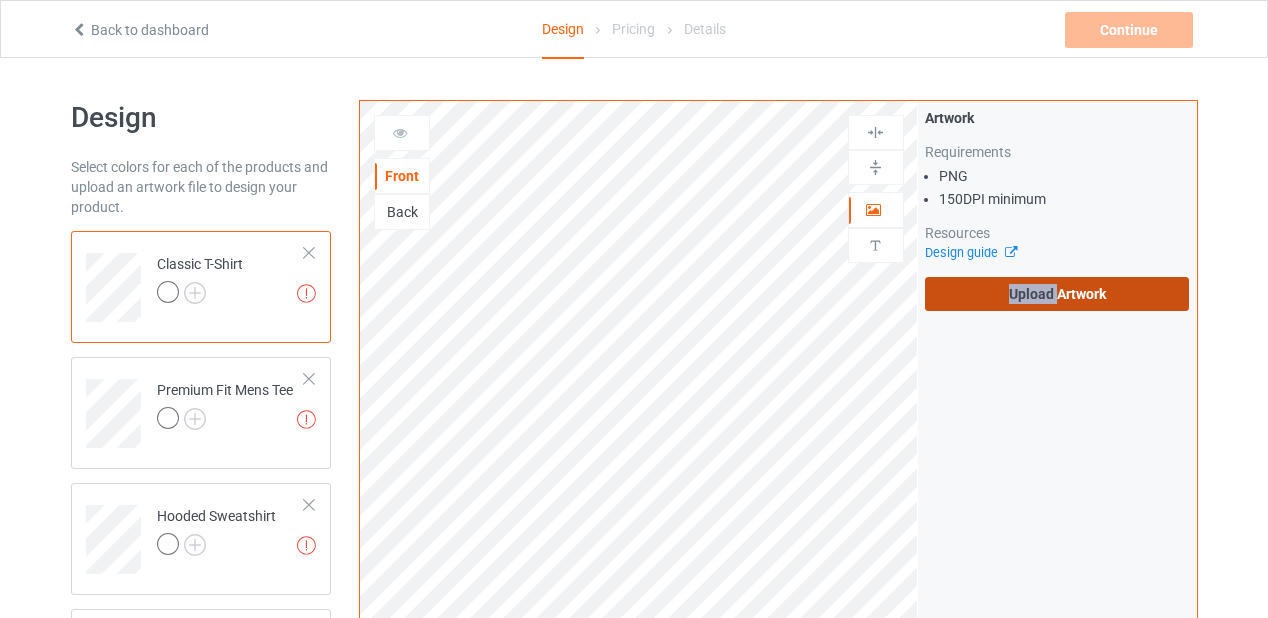 click on "Upload Artwork" at bounding box center [1057, 294] 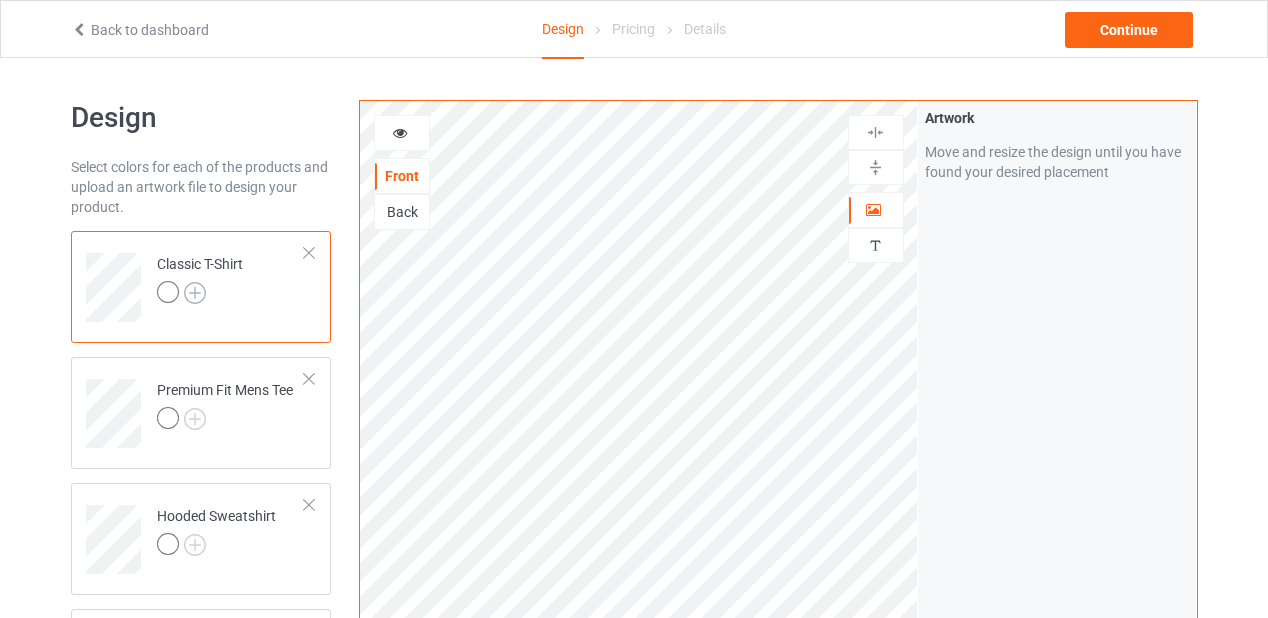 click at bounding box center (195, 293) 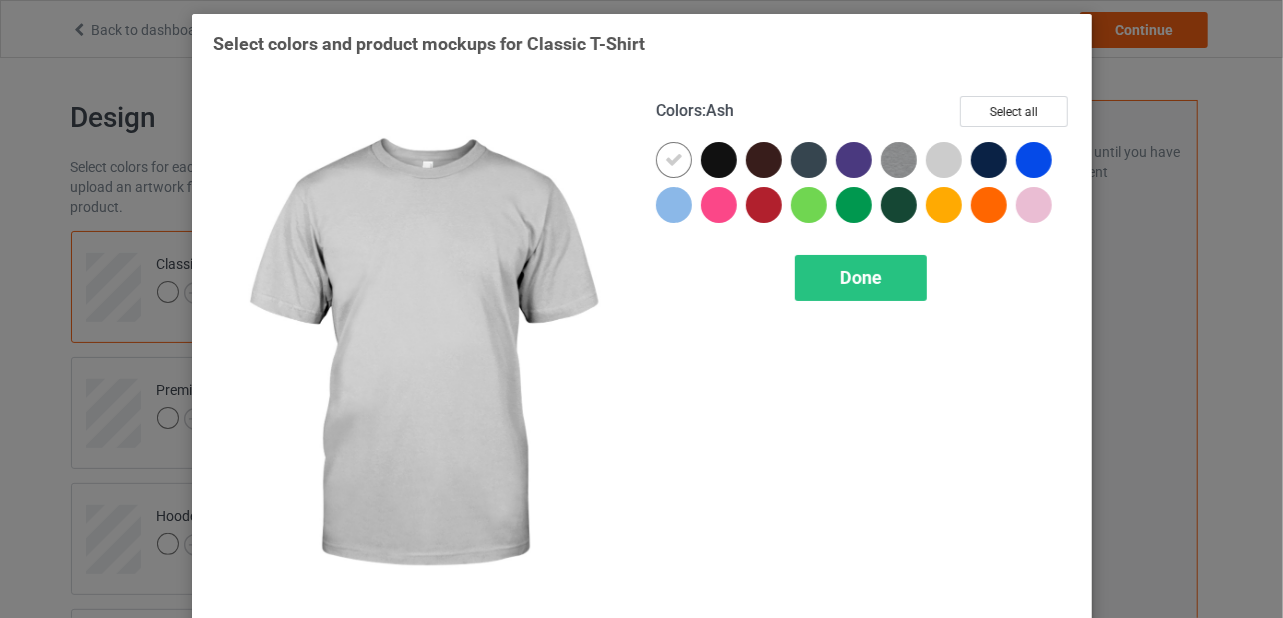 click at bounding box center (944, 160) 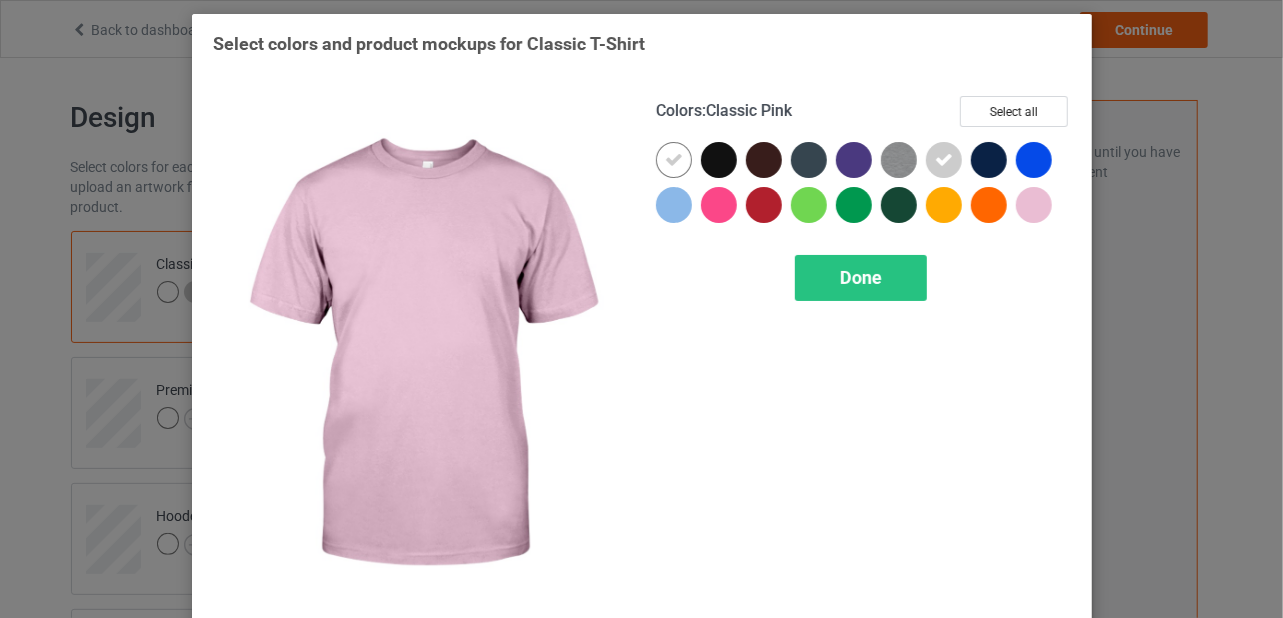 click at bounding box center [1034, 205] 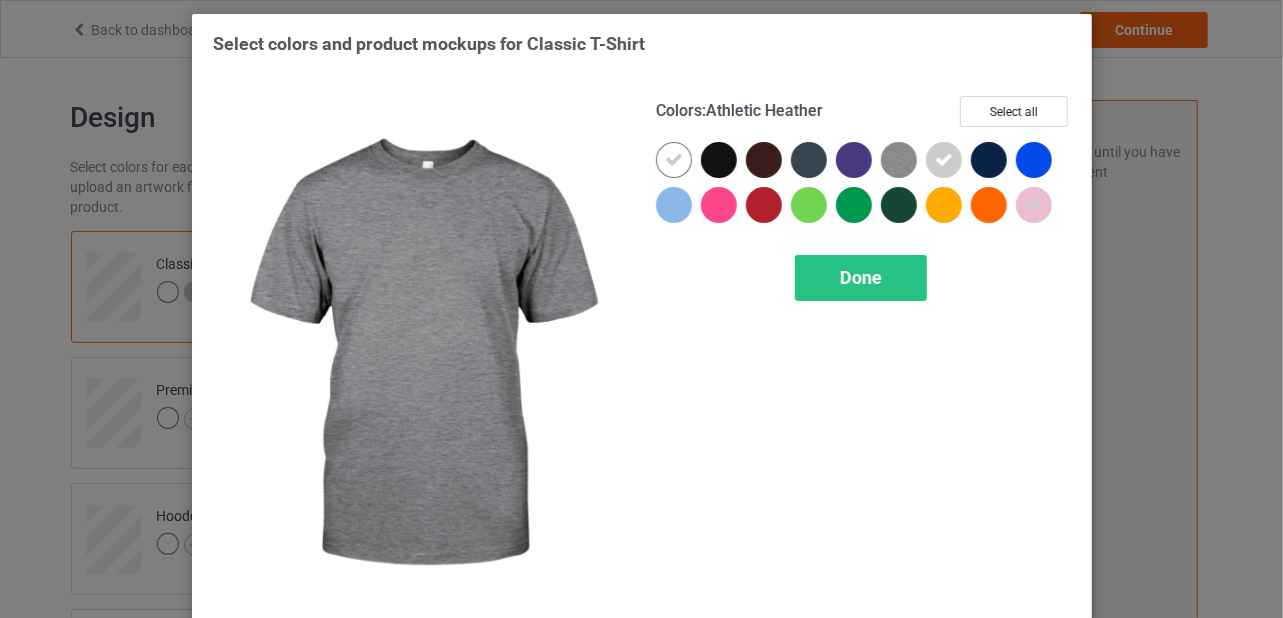 click at bounding box center (899, 160) 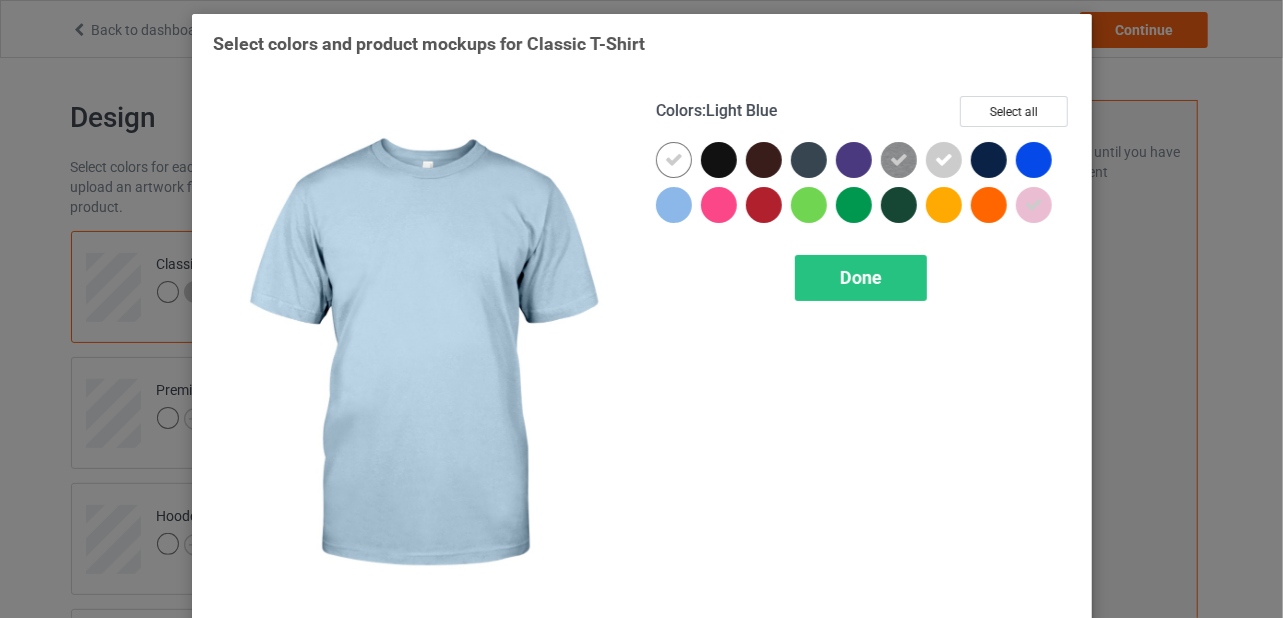 click at bounding box center (674, 205) 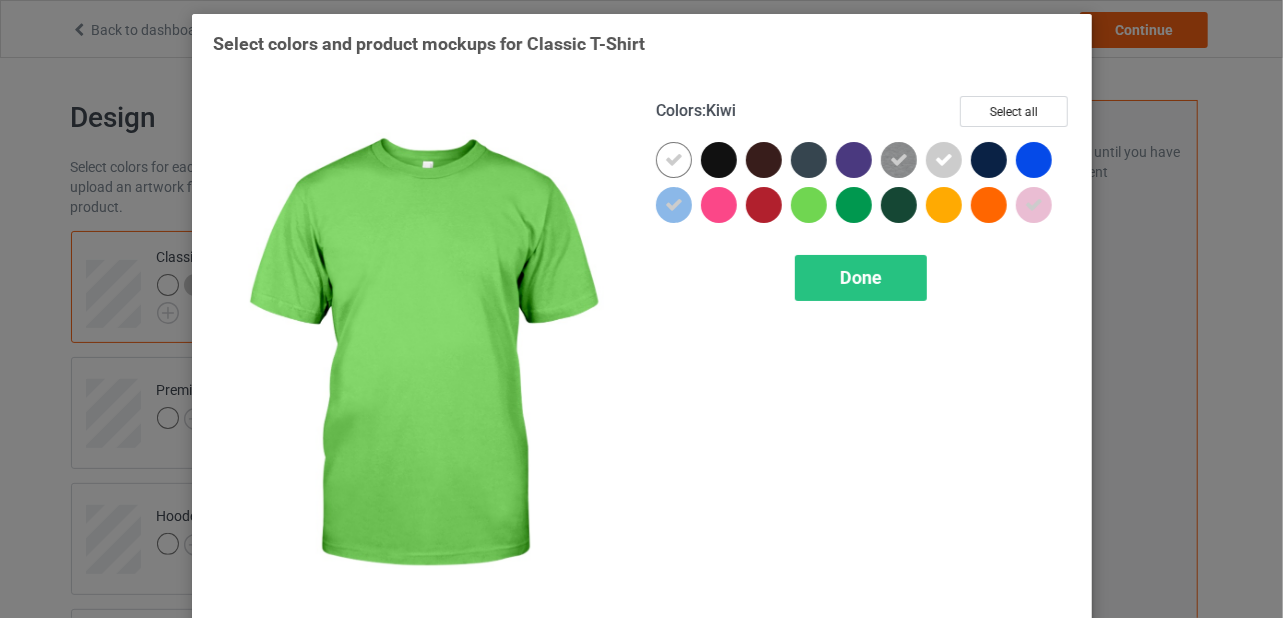 click at bounding box center [809, 205] 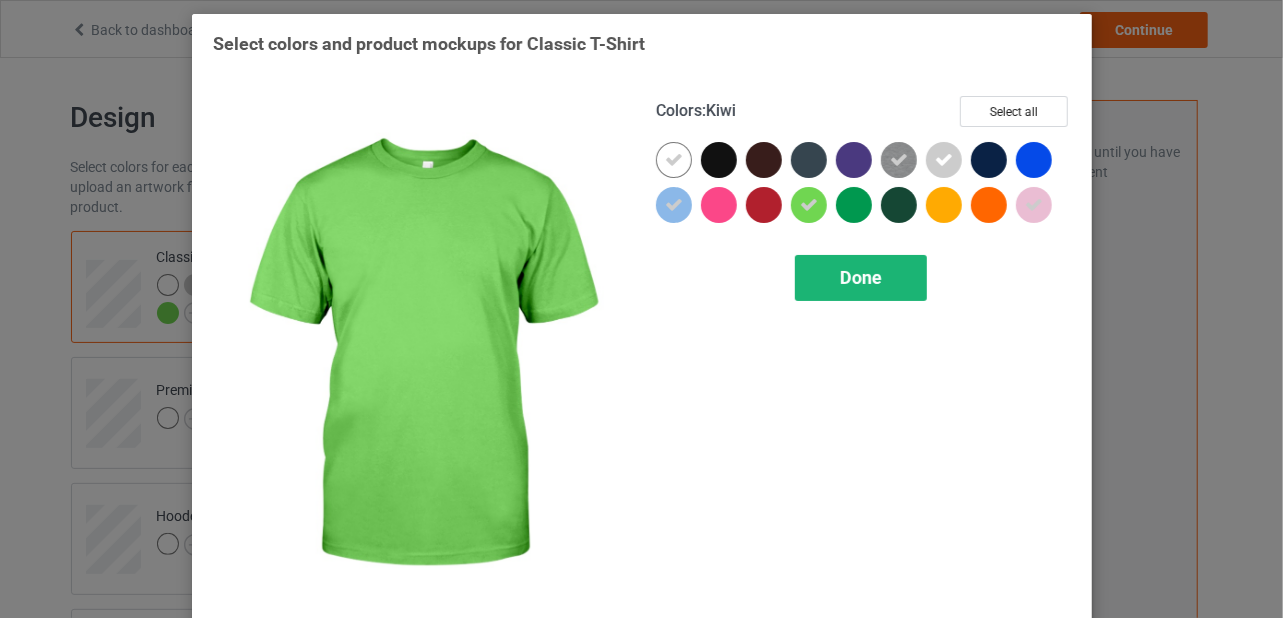 click on "Done" at bounding box center [861, 277] 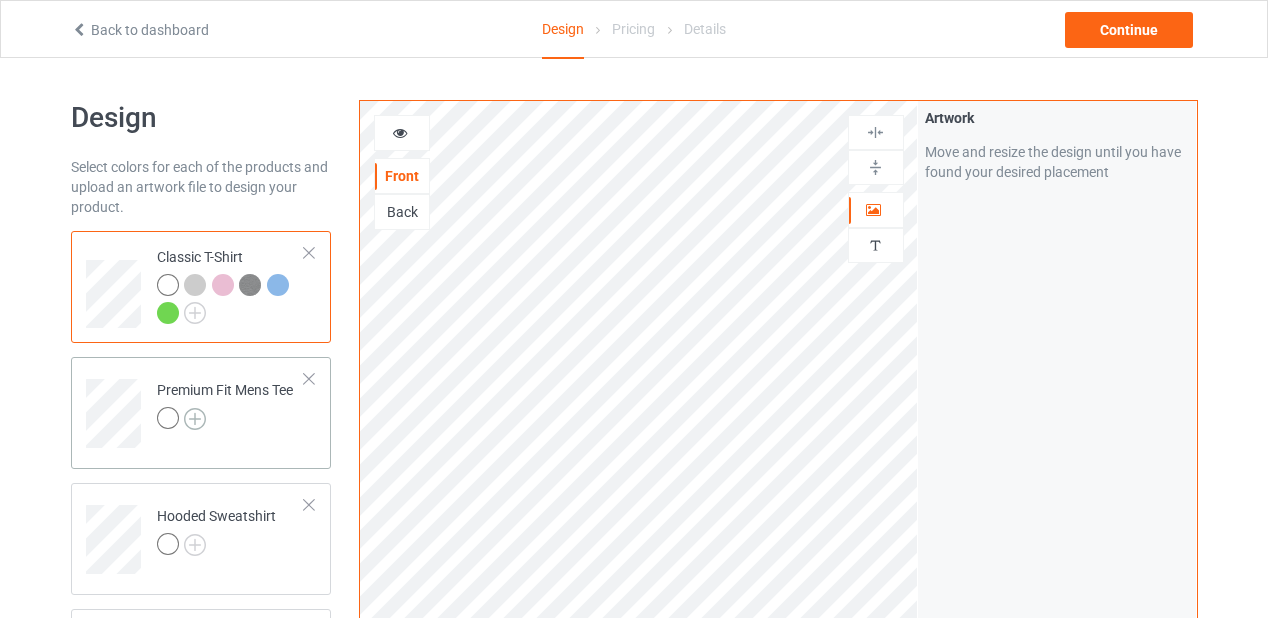 click at bounding box center [195, 419] 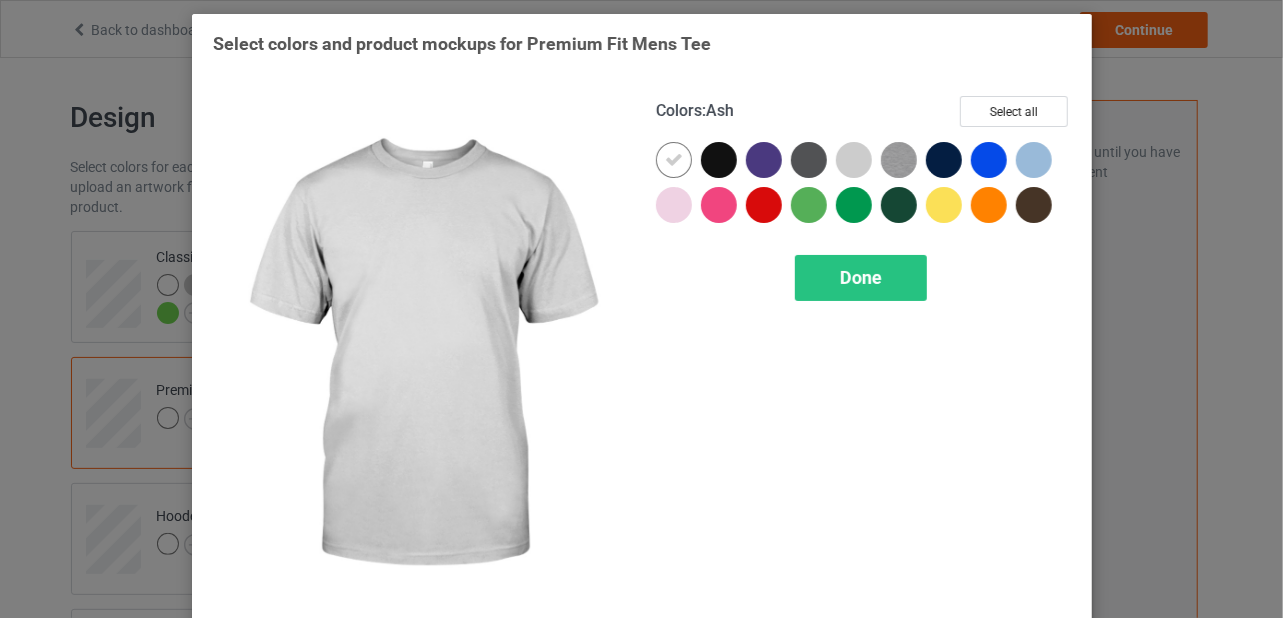 click at bounding box center (854, 160) 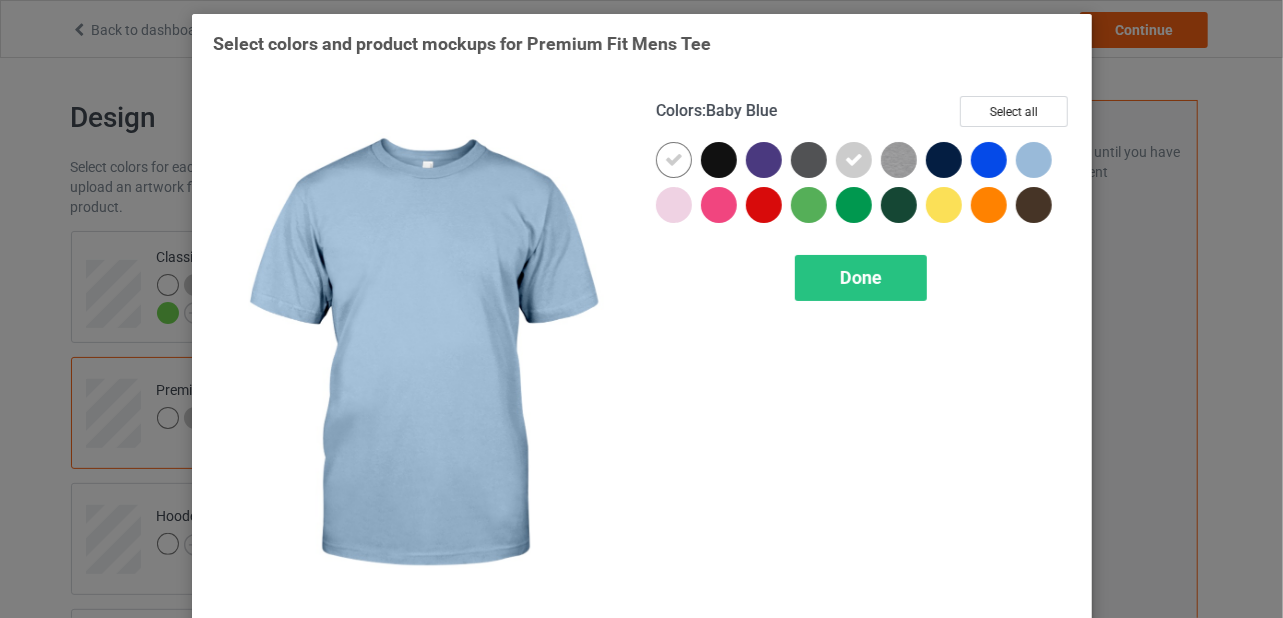 click at bounding box center [1034, 160] 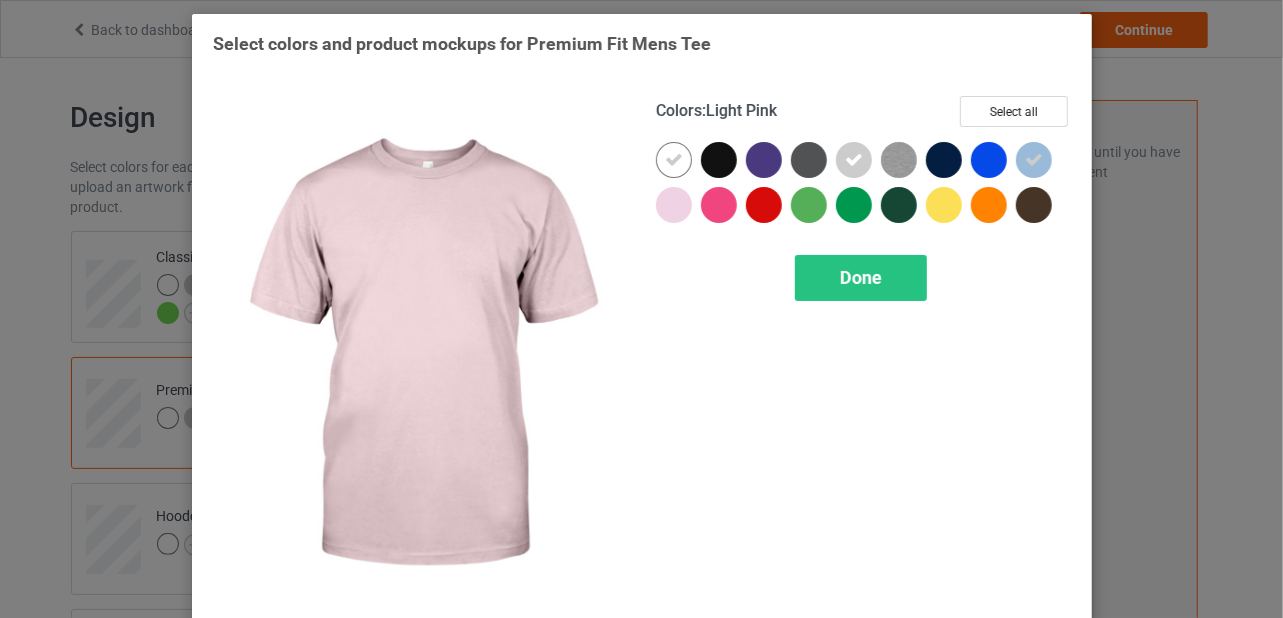 click at bounding box center [674, 205] 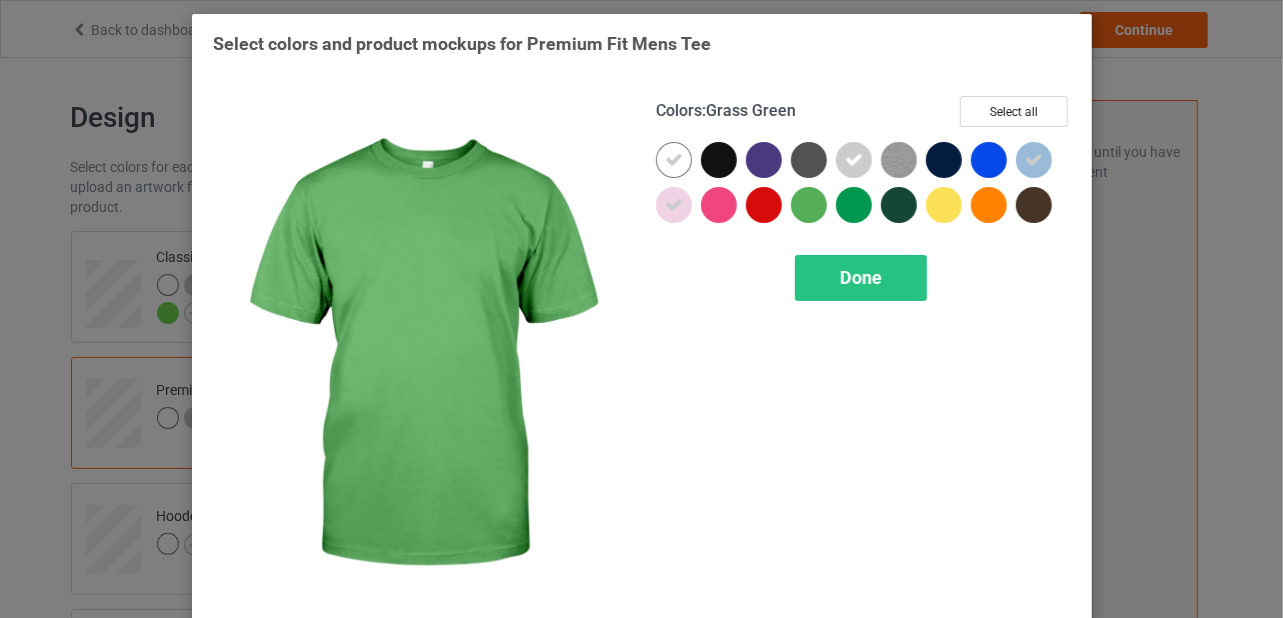 click at bounding box center (809, 205) 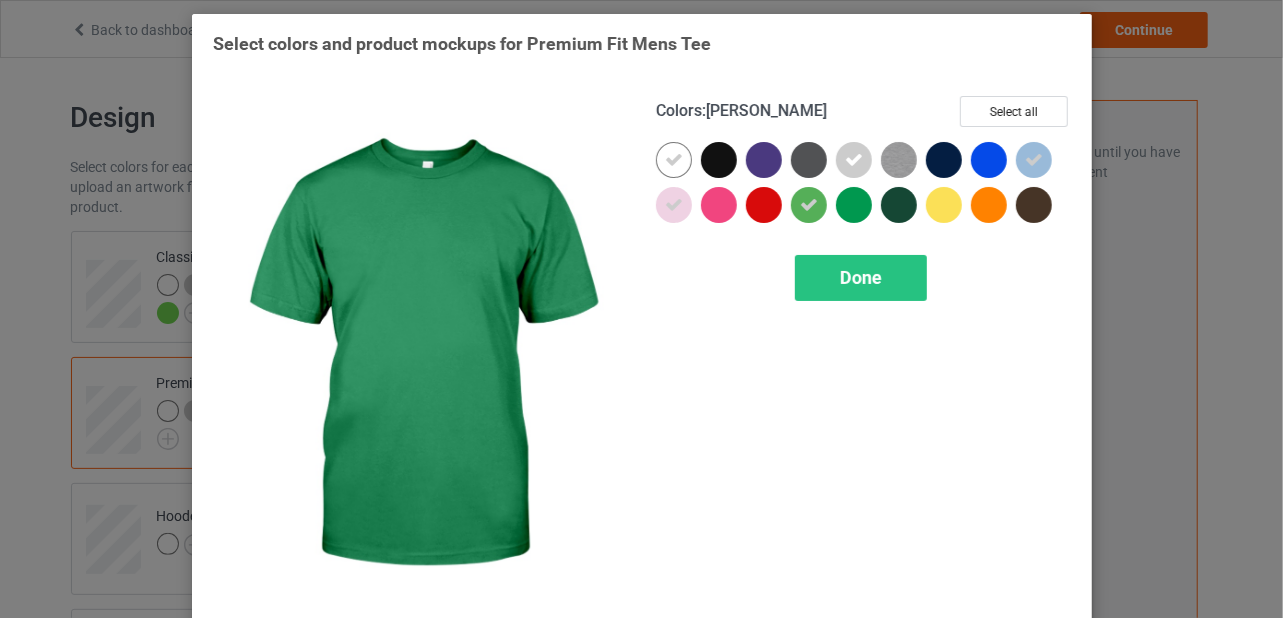click at bounding box center [854, 205] 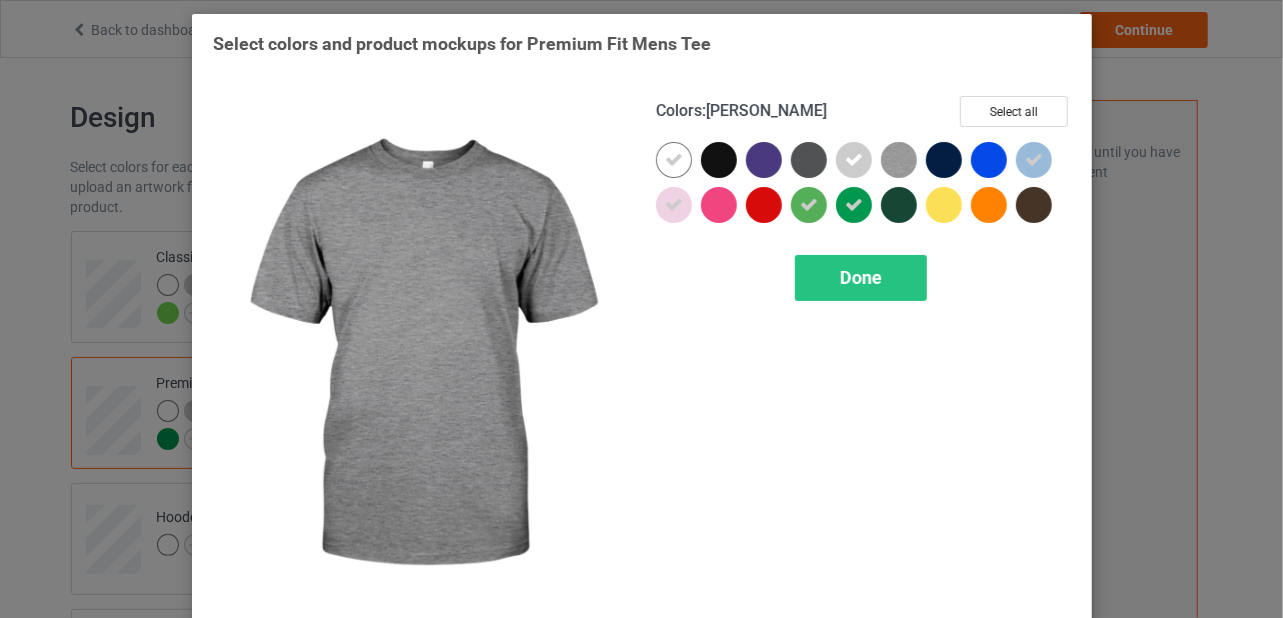 click at bounding box center [899, 160] 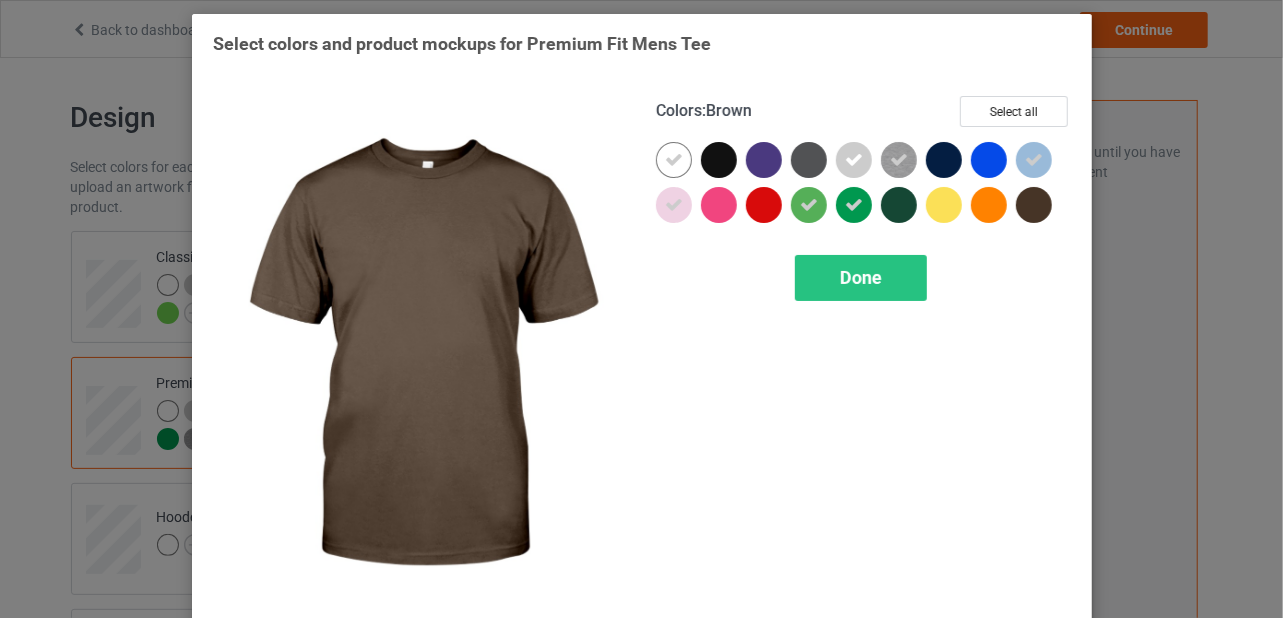 drag, startPoint x: 848, startPoint y: 277, endPoint x: 934, endPoint y: 282, distance: 86.145226 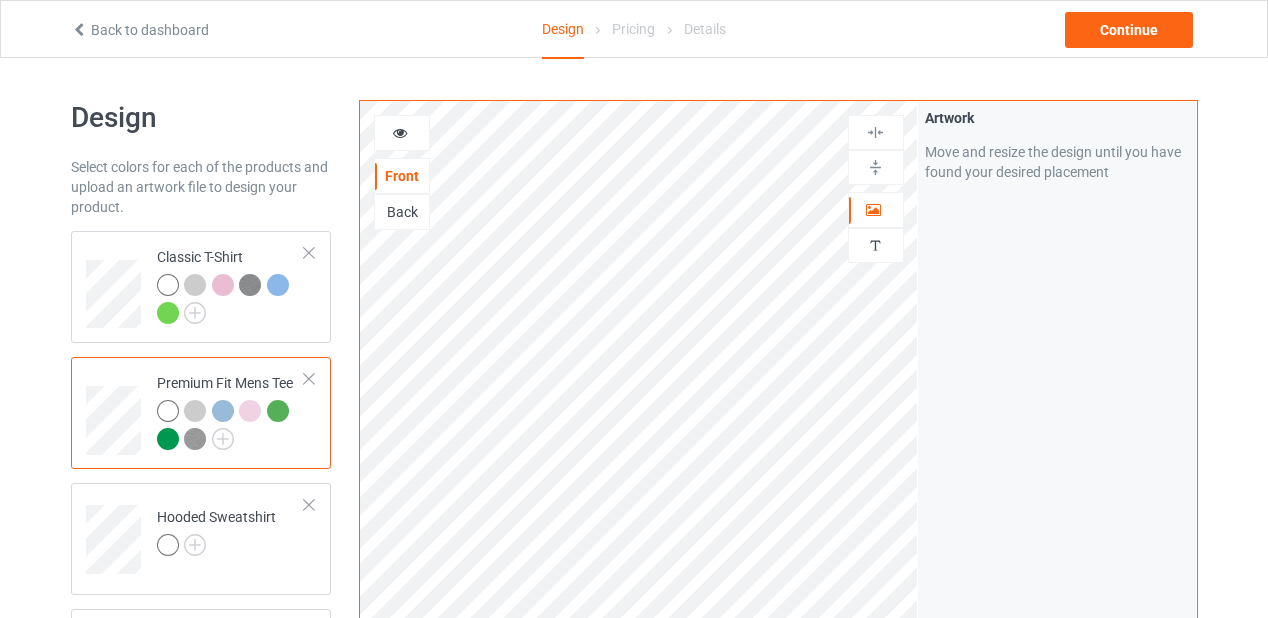 scroll, scrollTop: 400, scrollLeft: 0, axis: vertical 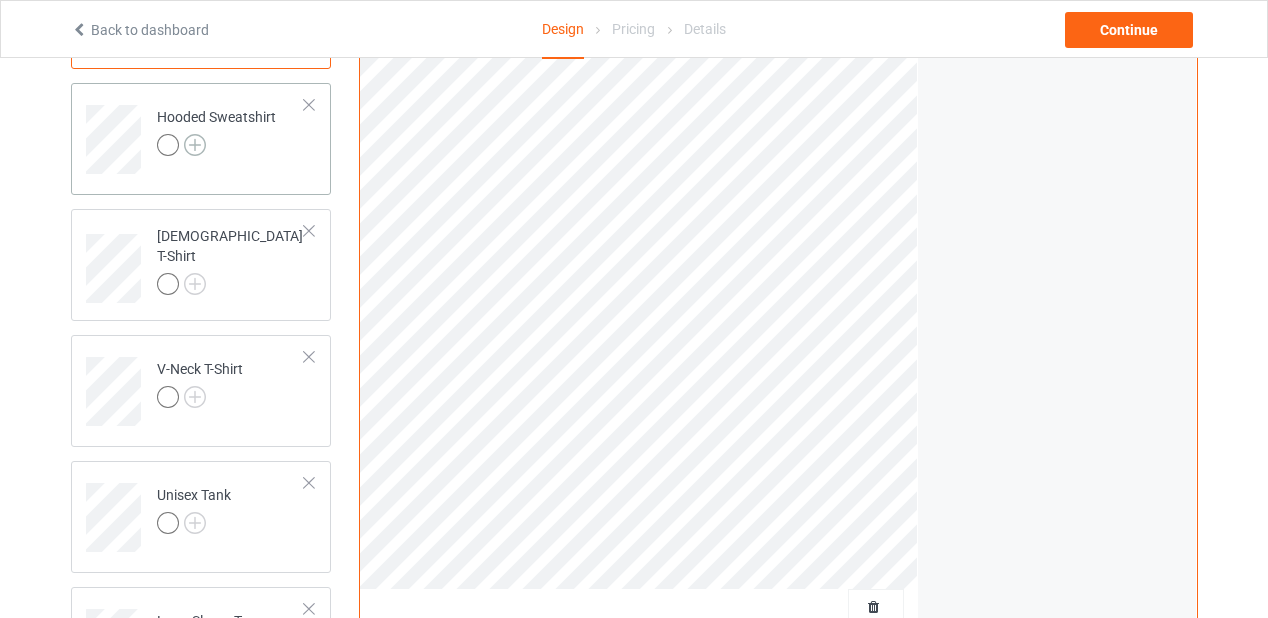 click at bounding box center (195, 145) 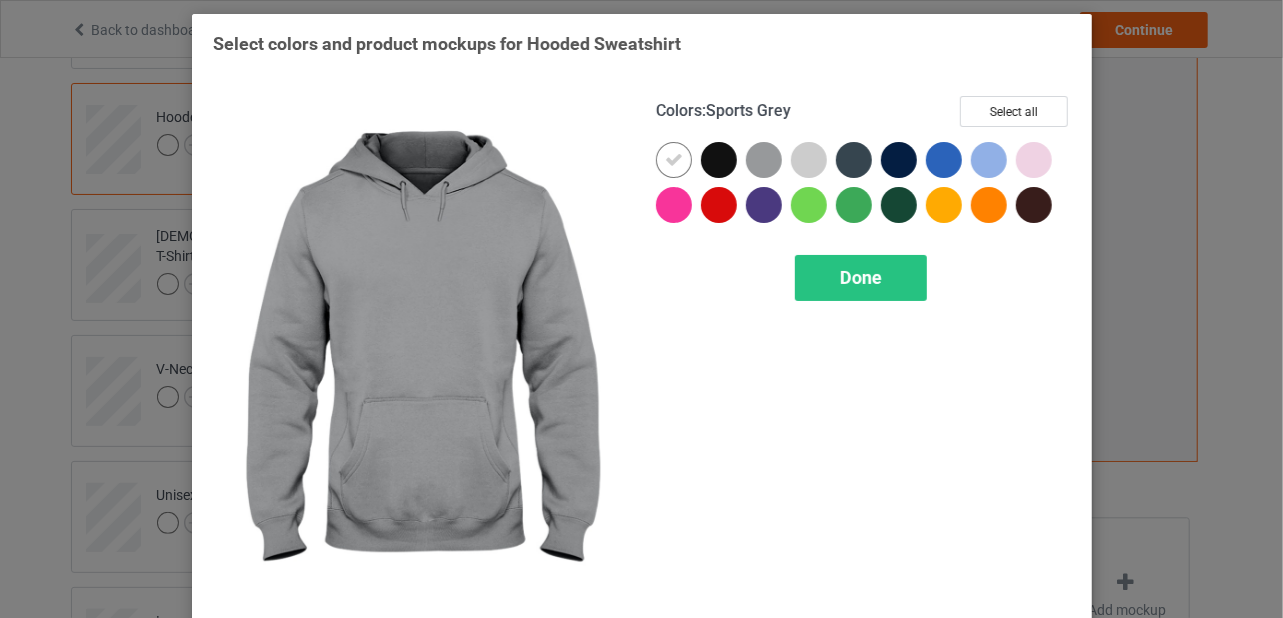 click at bounding box center [764, 160] 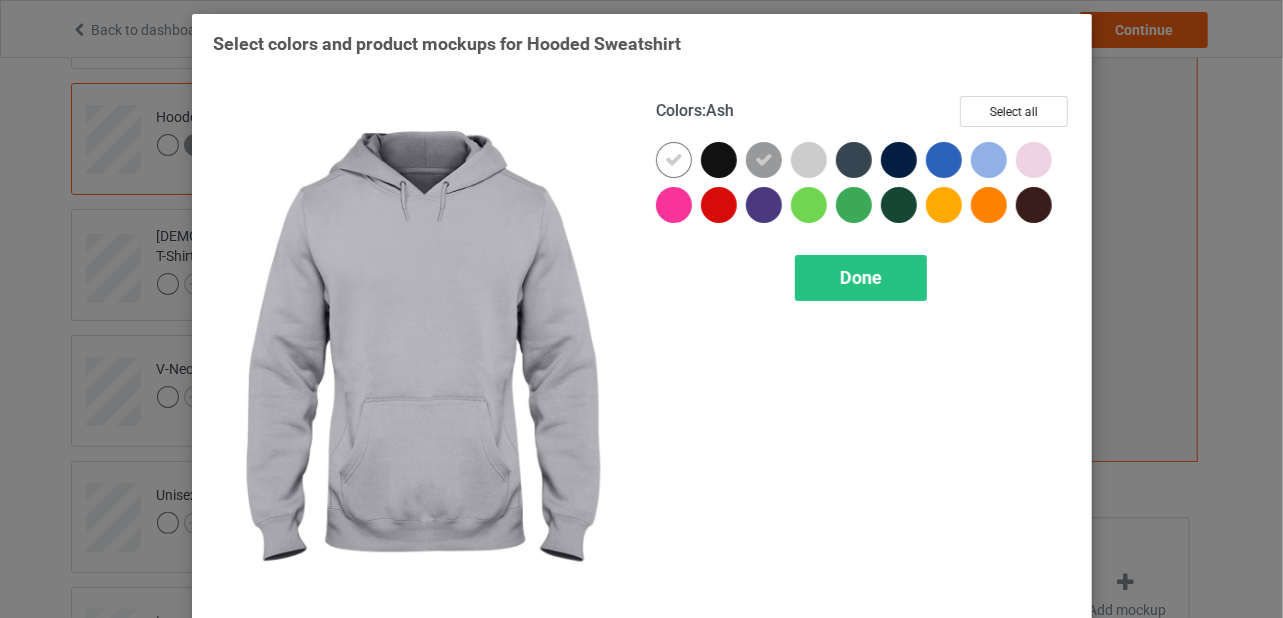 click at bounding box center (809, 160) 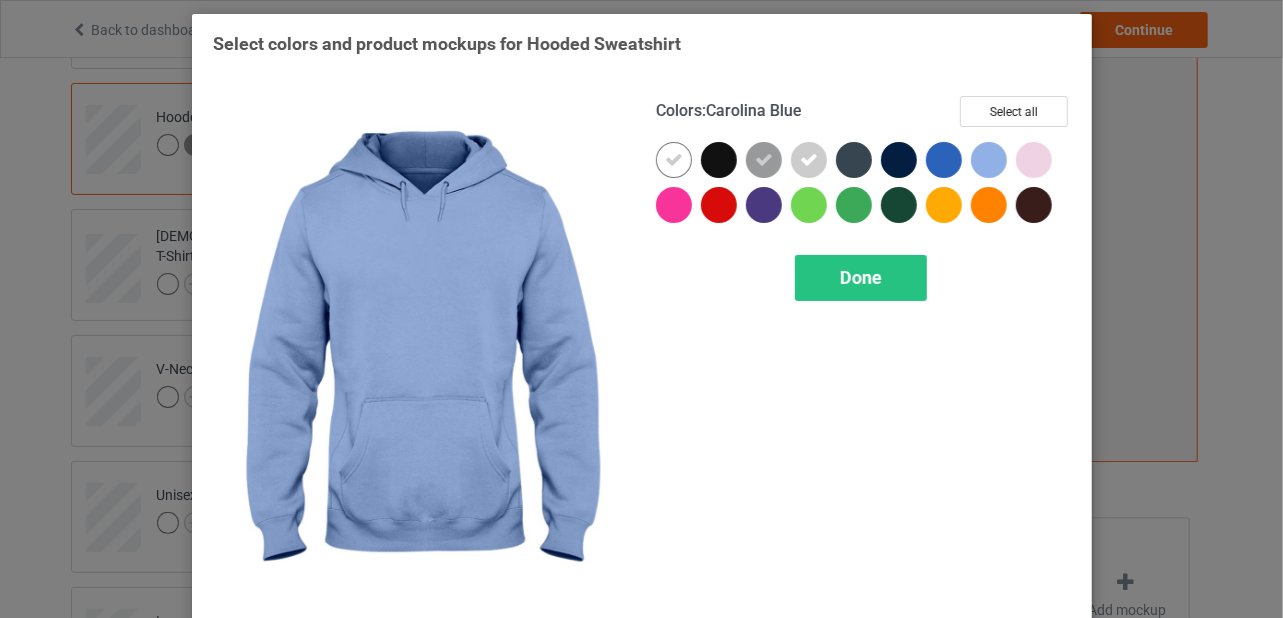 drag, startPoint x: 980, startPoint y: 157, endPoint x: 1026, endPoint y: 155, distance: 46.043457 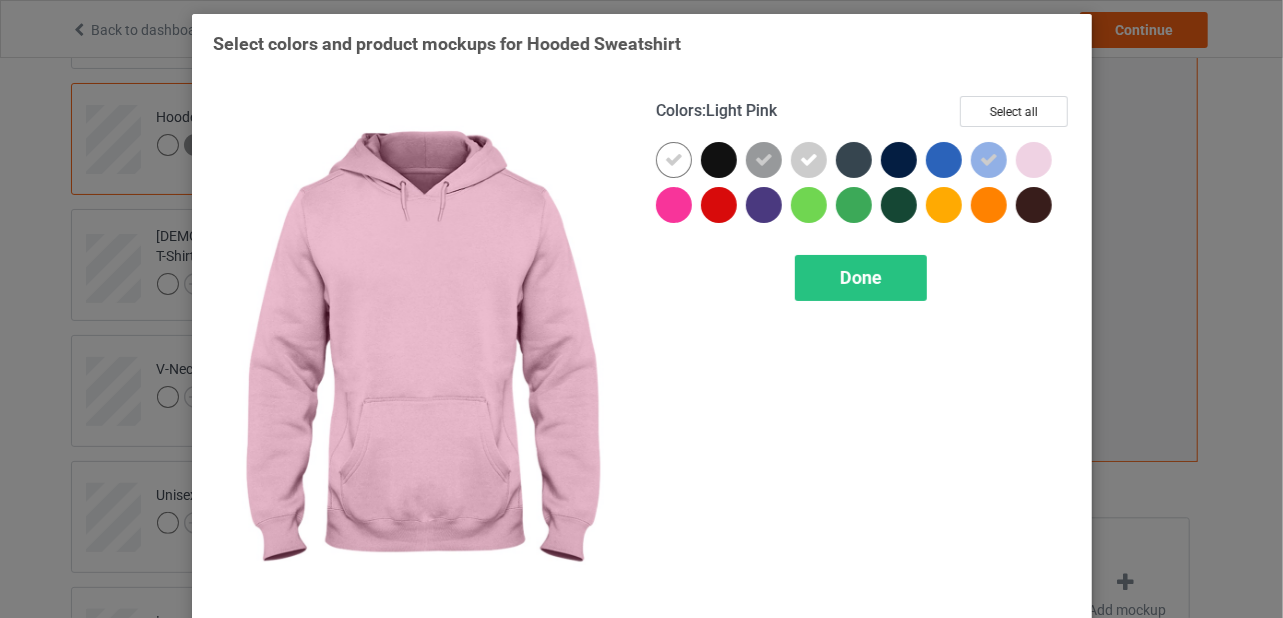click at bounding box center (1034, 160) 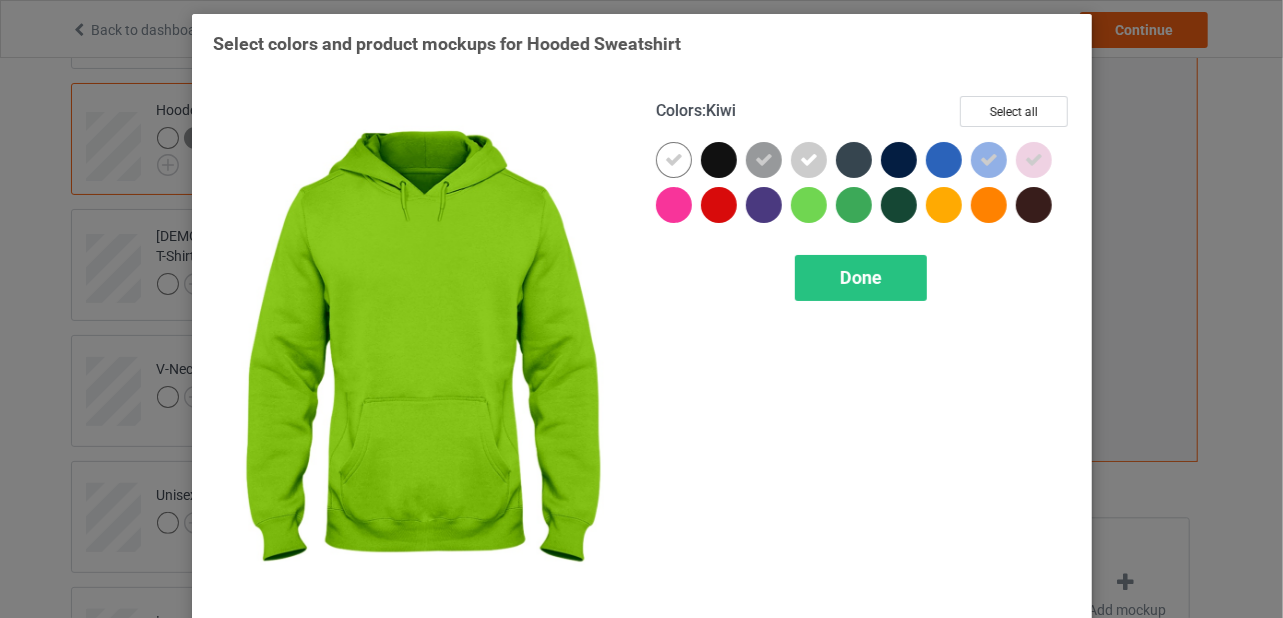 click at bounding box center (809, 205) 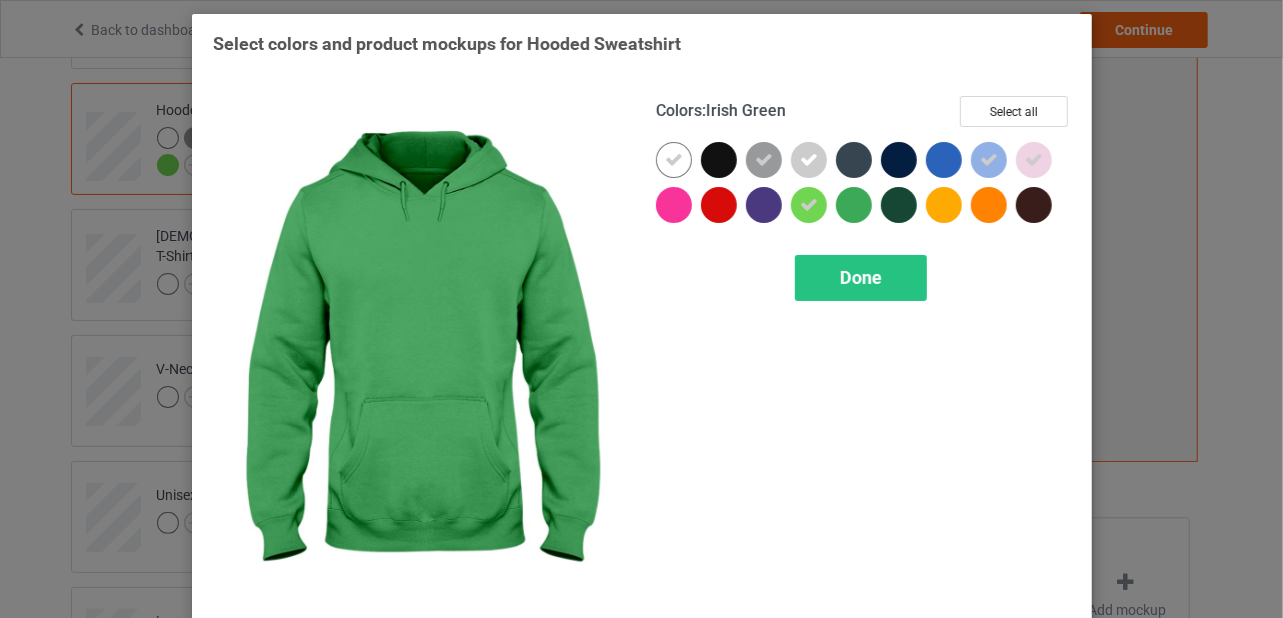 click at bounding box center [854, 205] 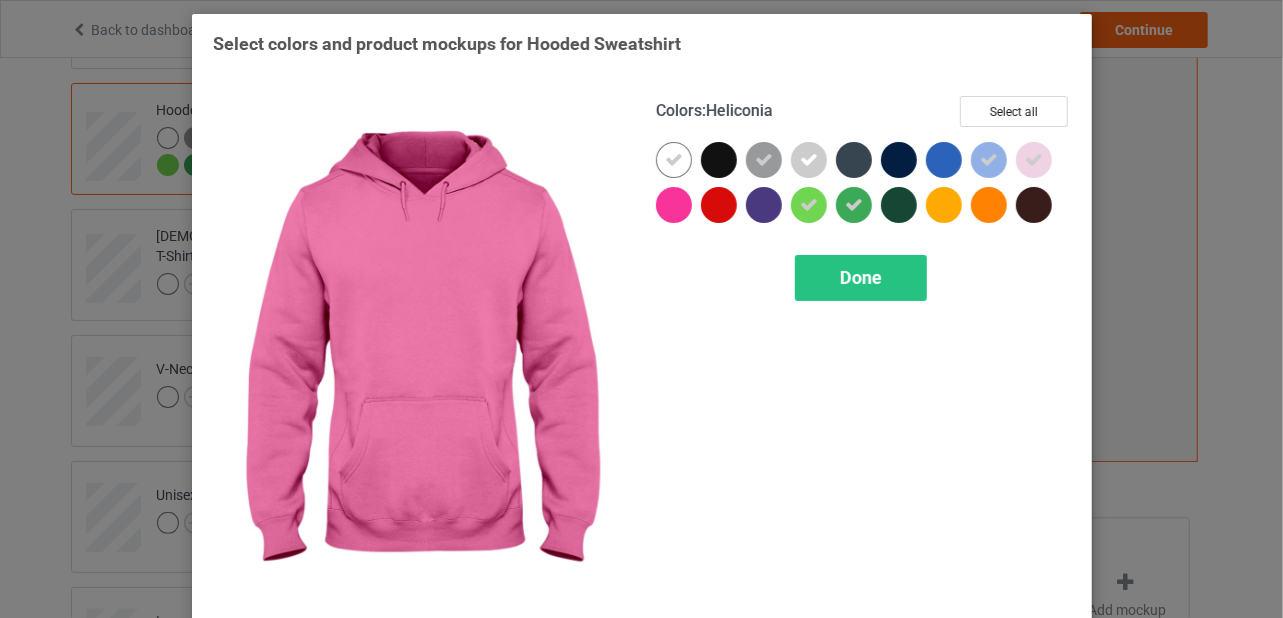 click at bounding box center [674, 205] 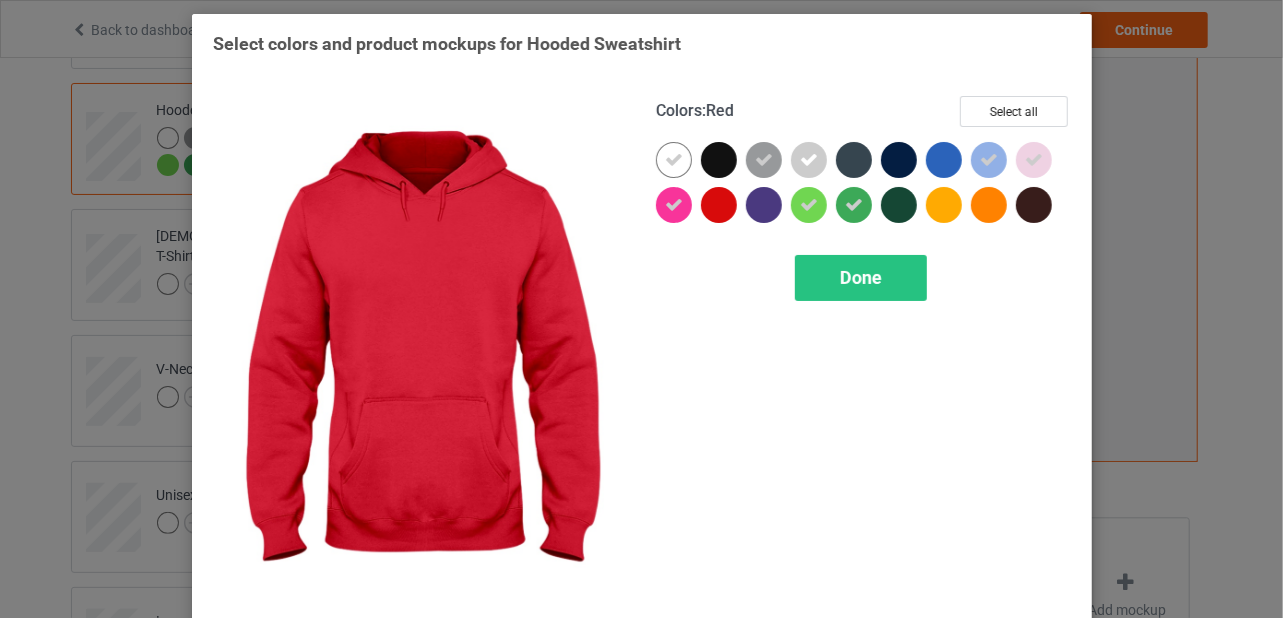 click at bounding box center [719, 205] 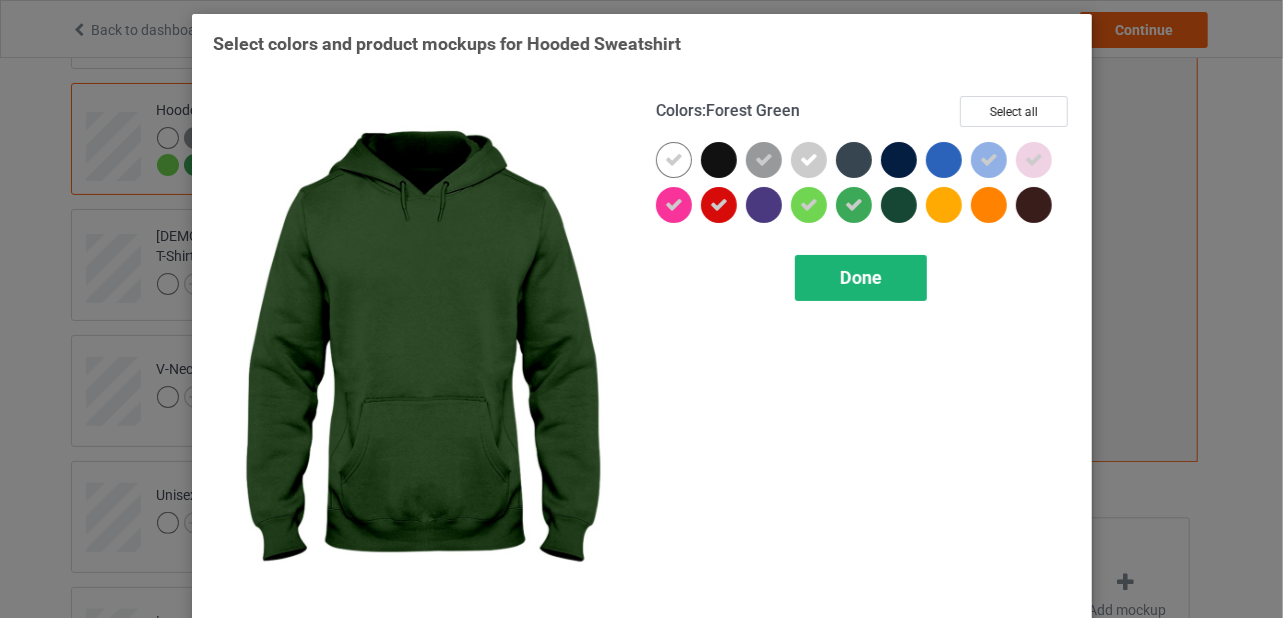 click on "Done" at bounding box center [861, 277] 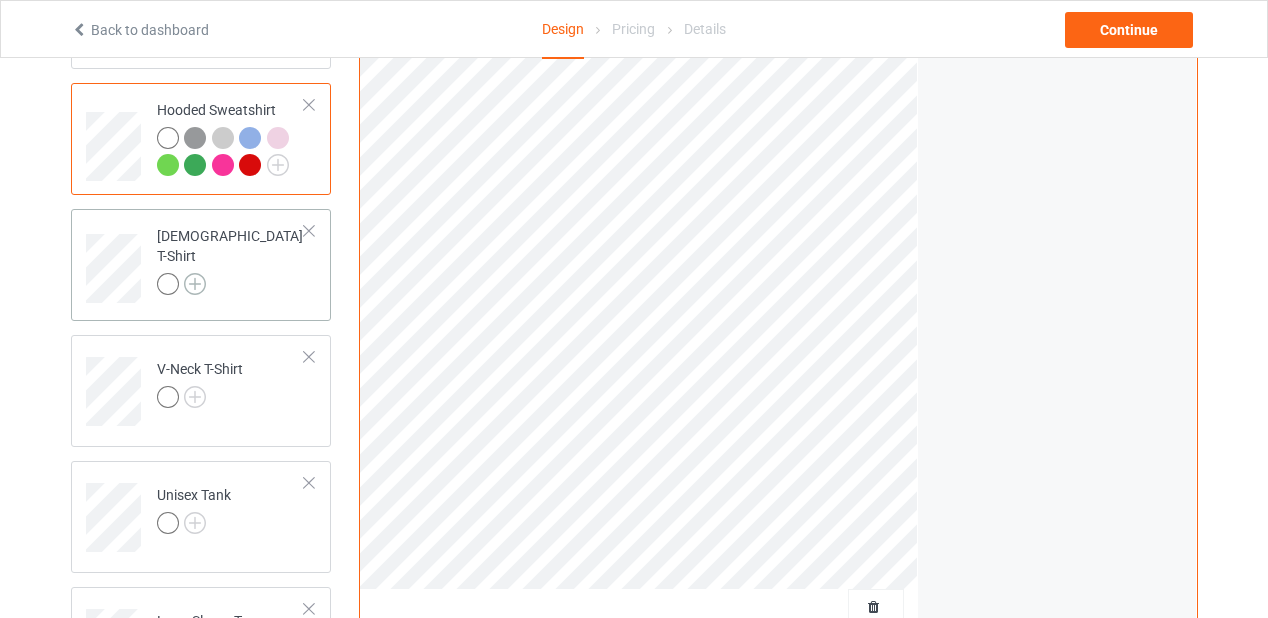 click at bounding box center (195, 284) 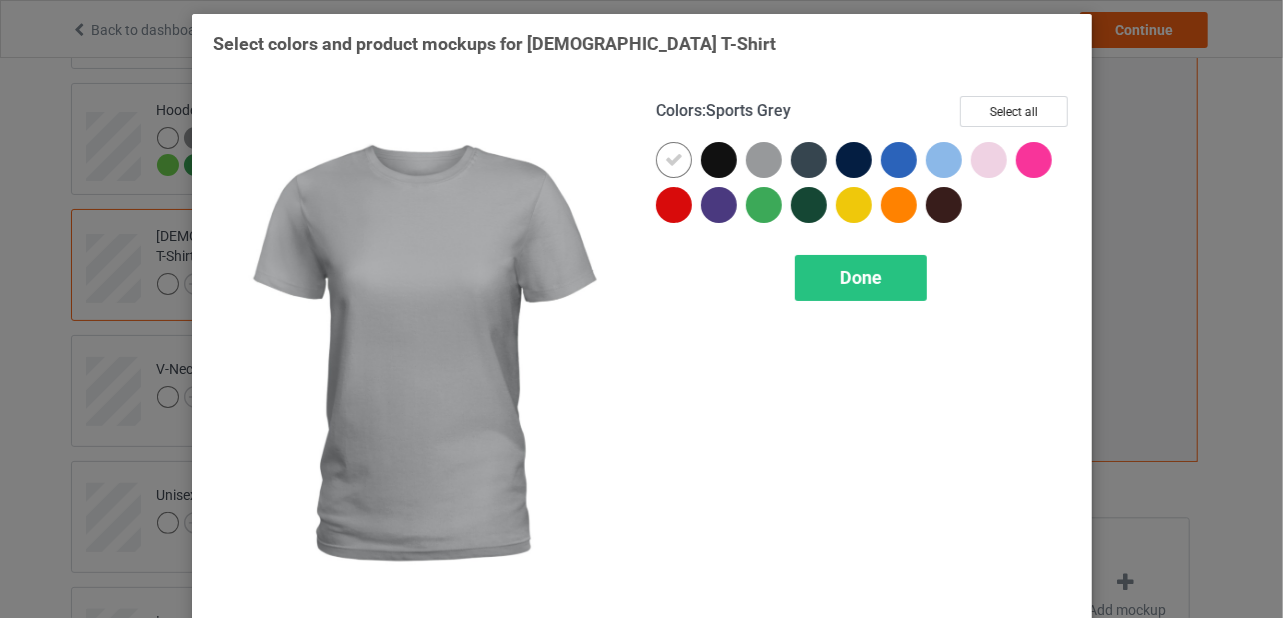 click at bounding box center [764, 160] 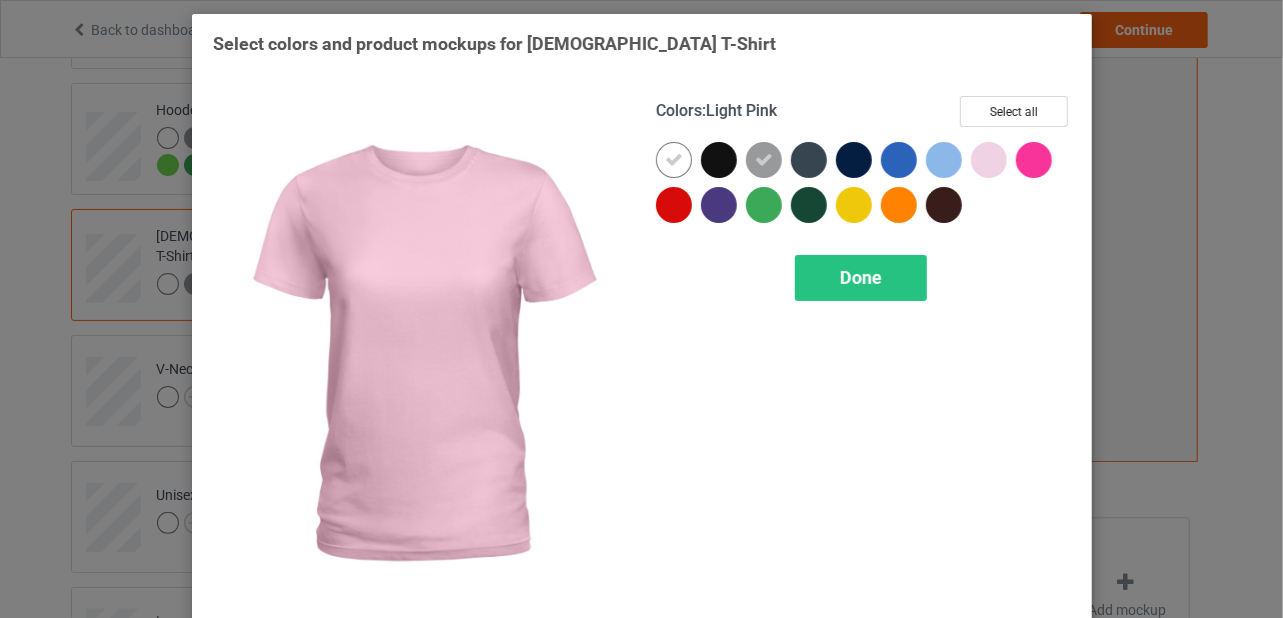 click at bounding box center (989, 160) 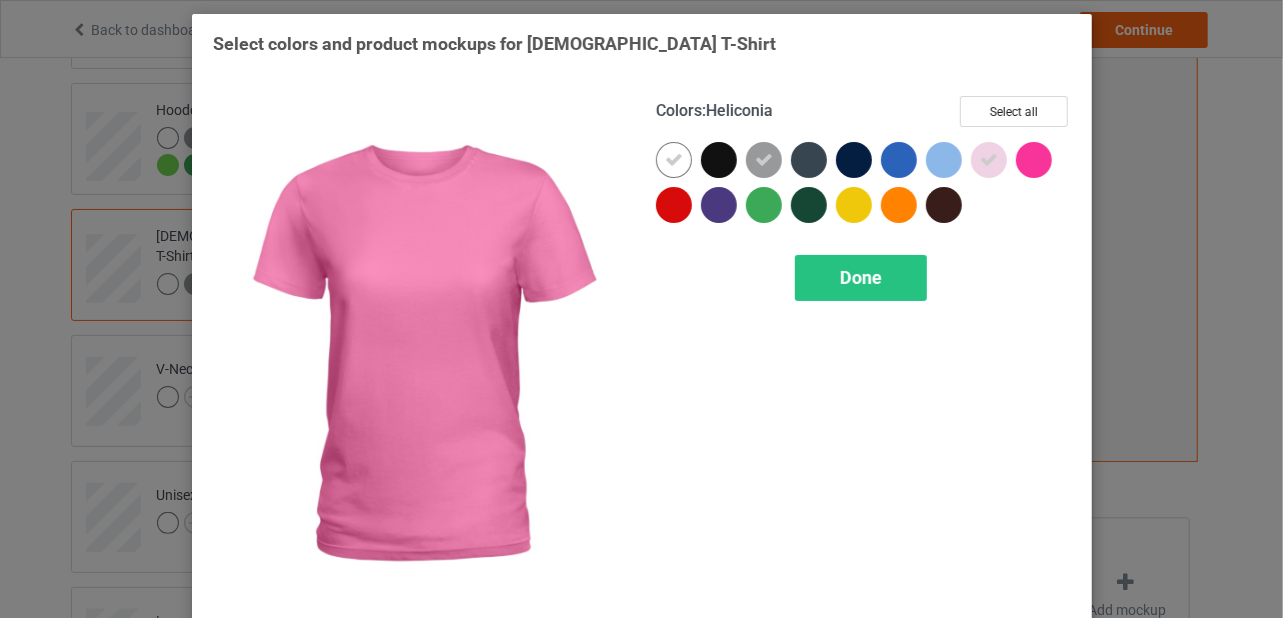 click at bounding box center [1034, 160] 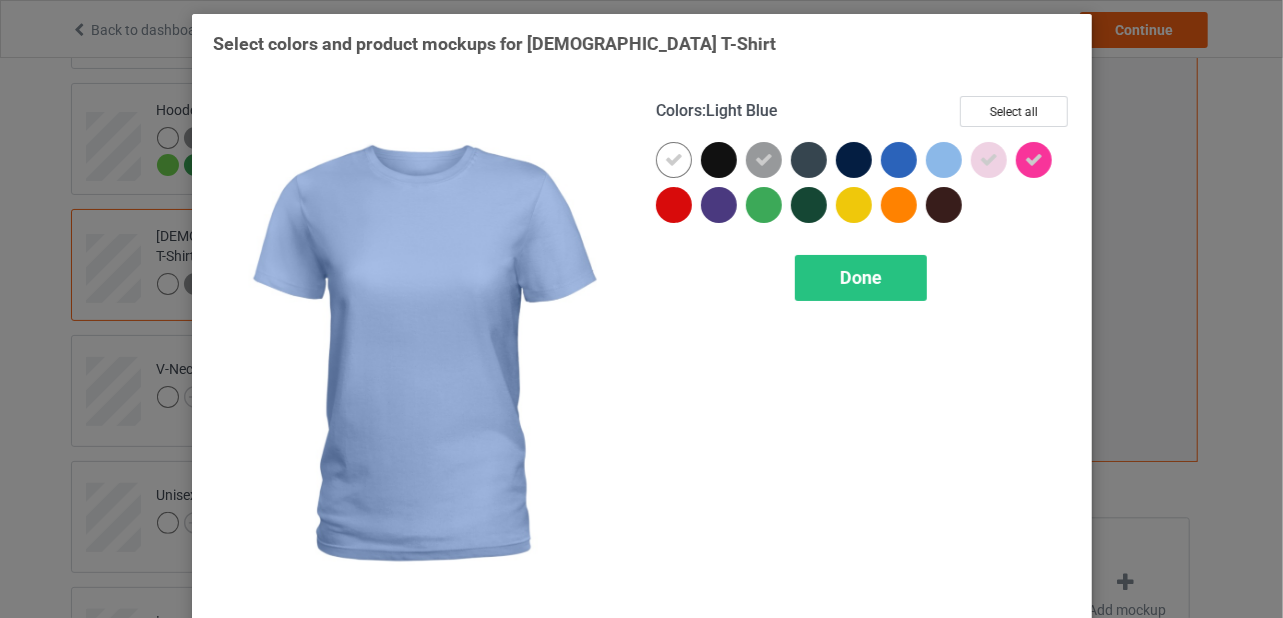 click at bounding box center [944, 160] 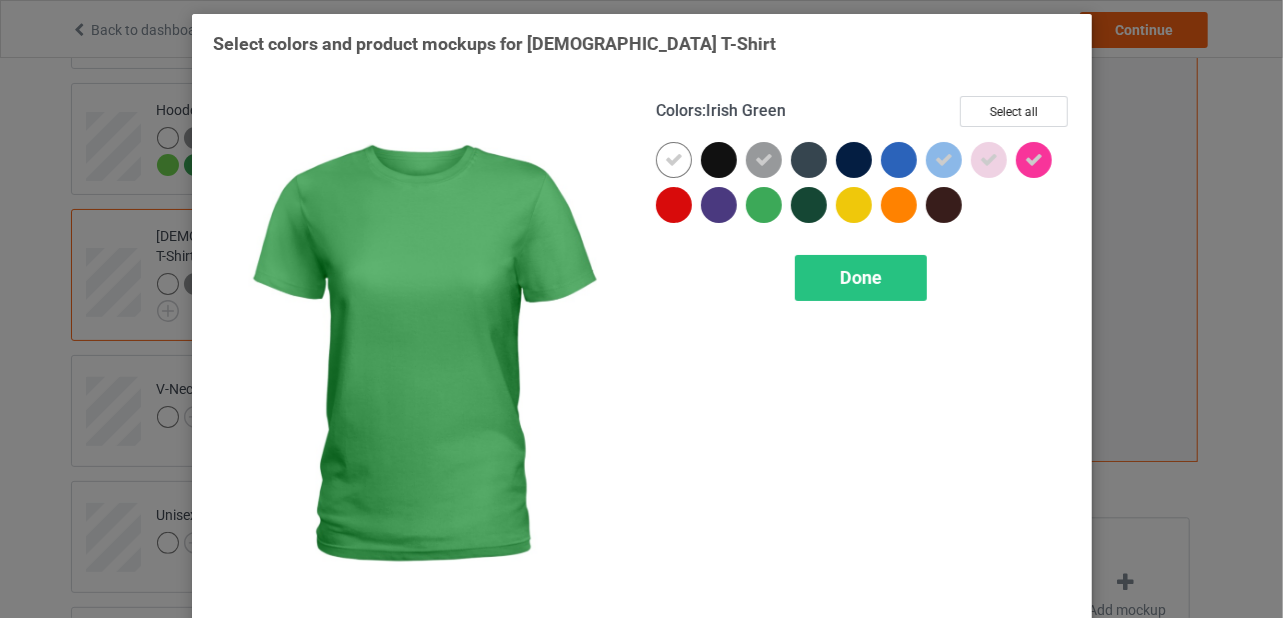 click at bounding box center [764, 205] 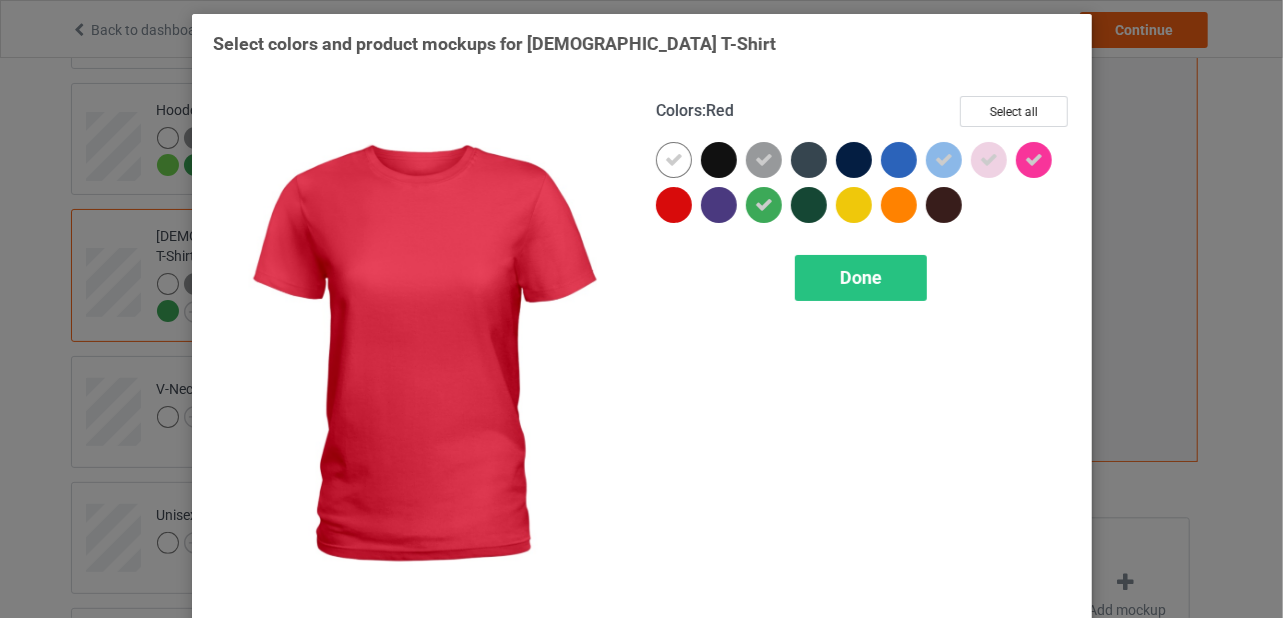 click at bounding box center [674, 205] 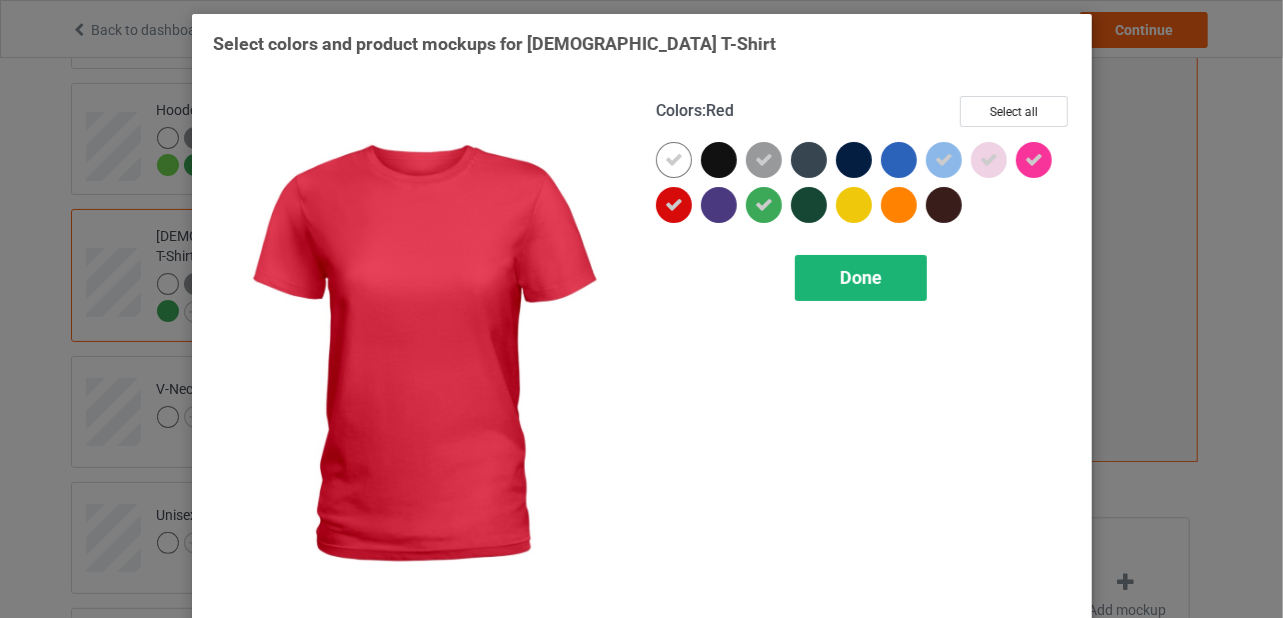 click on "Done" at bounding box center (861, 277) 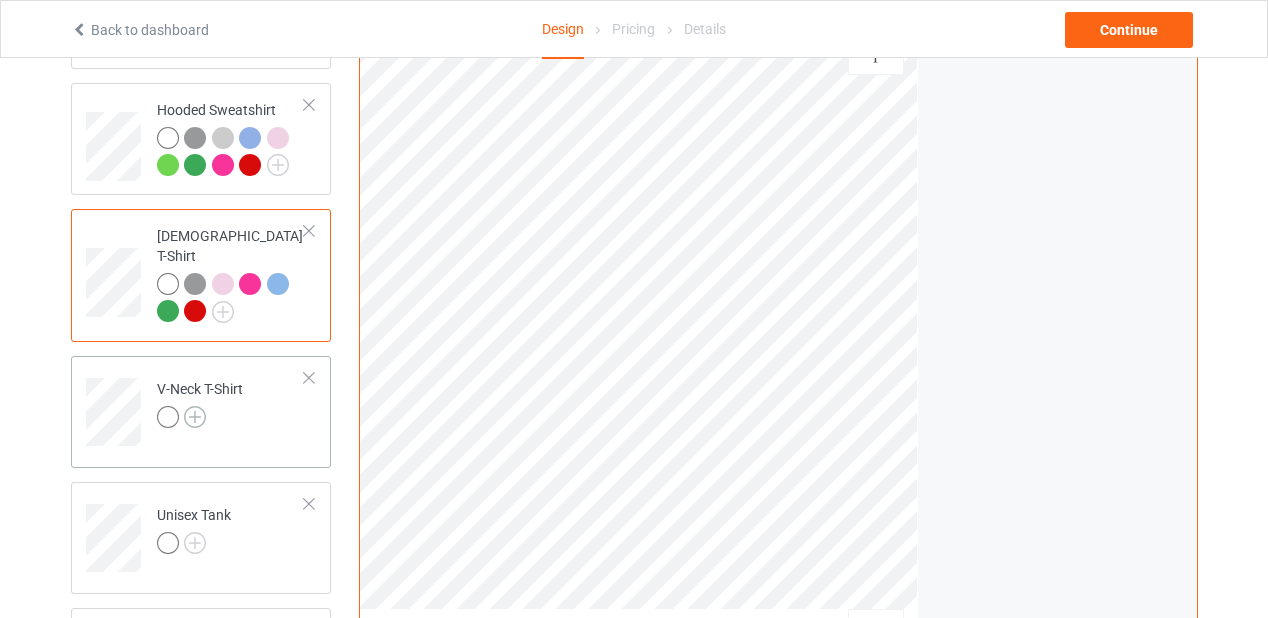 click at bounding box center [195, 417] 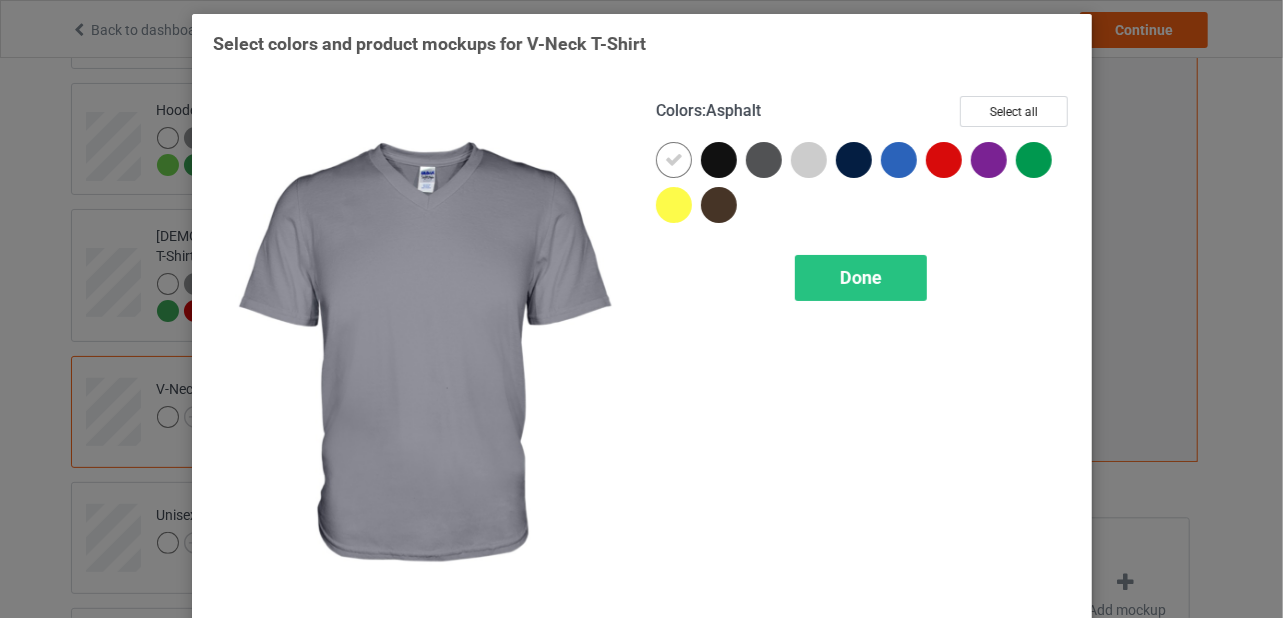 click at bounding box center [764, 160] 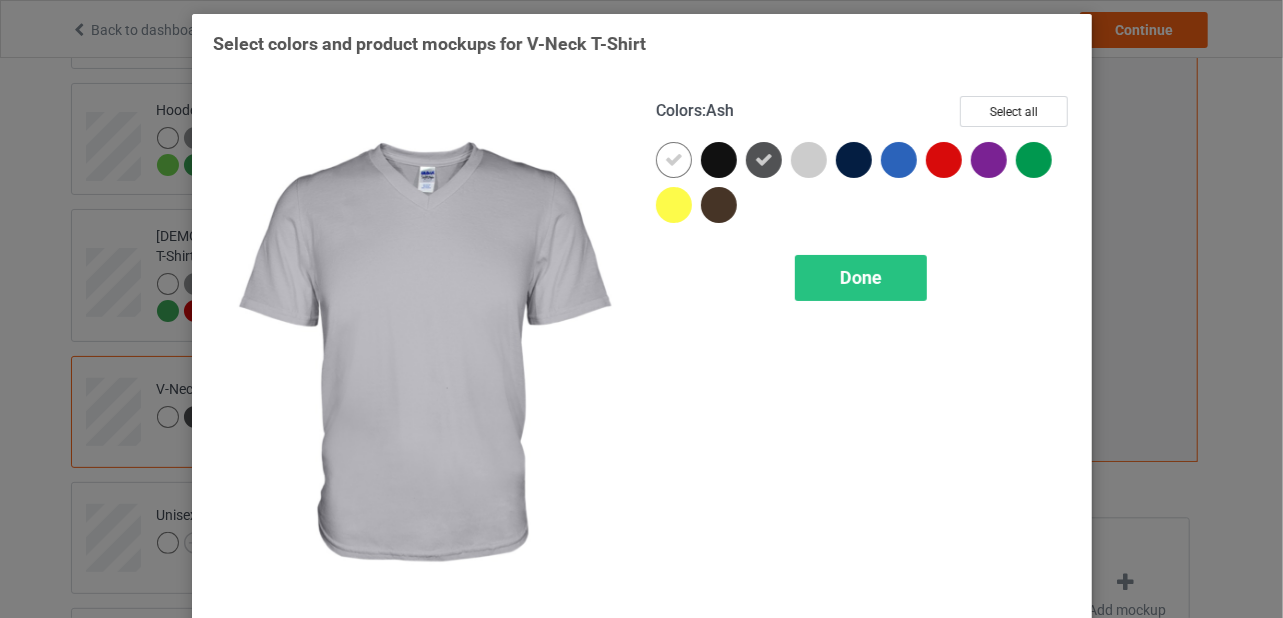 click at bounding box center (809, 160) 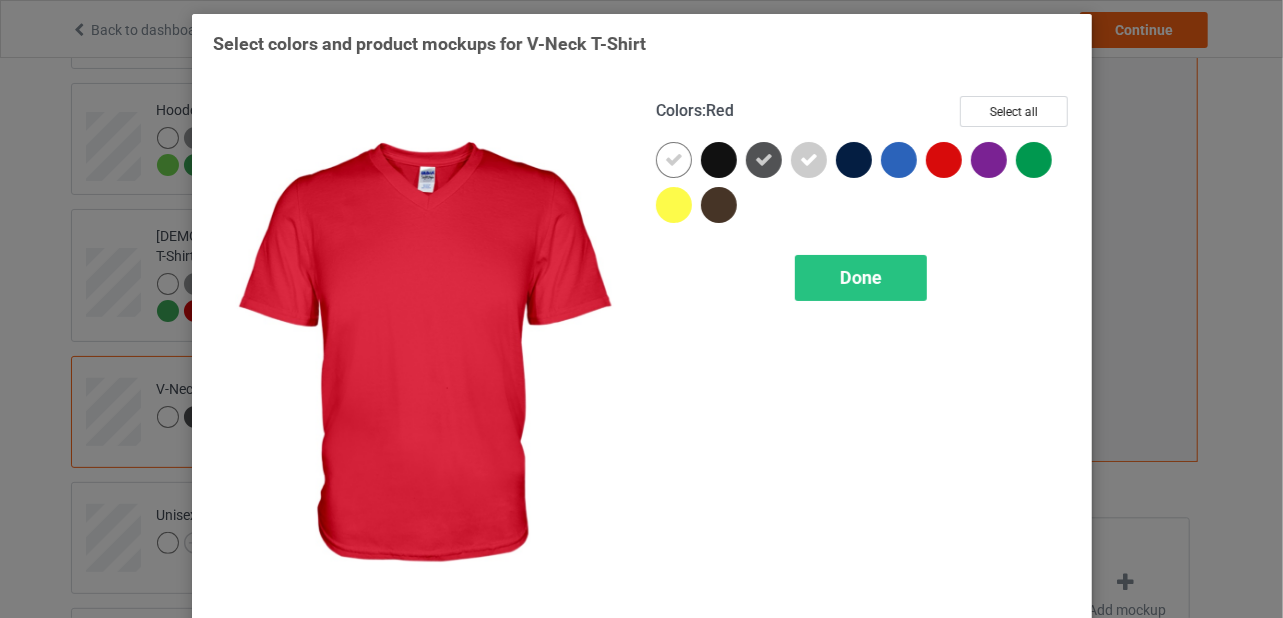 click at bounding box center [944, 160] 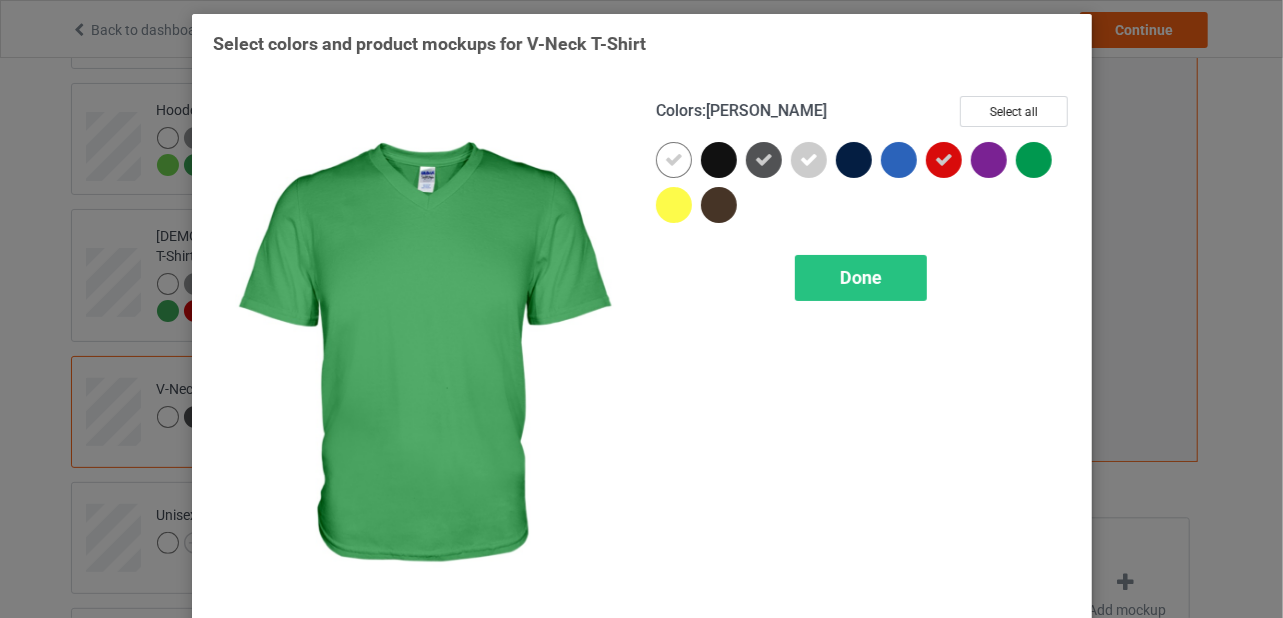 click at bounding box center (1034, 160) 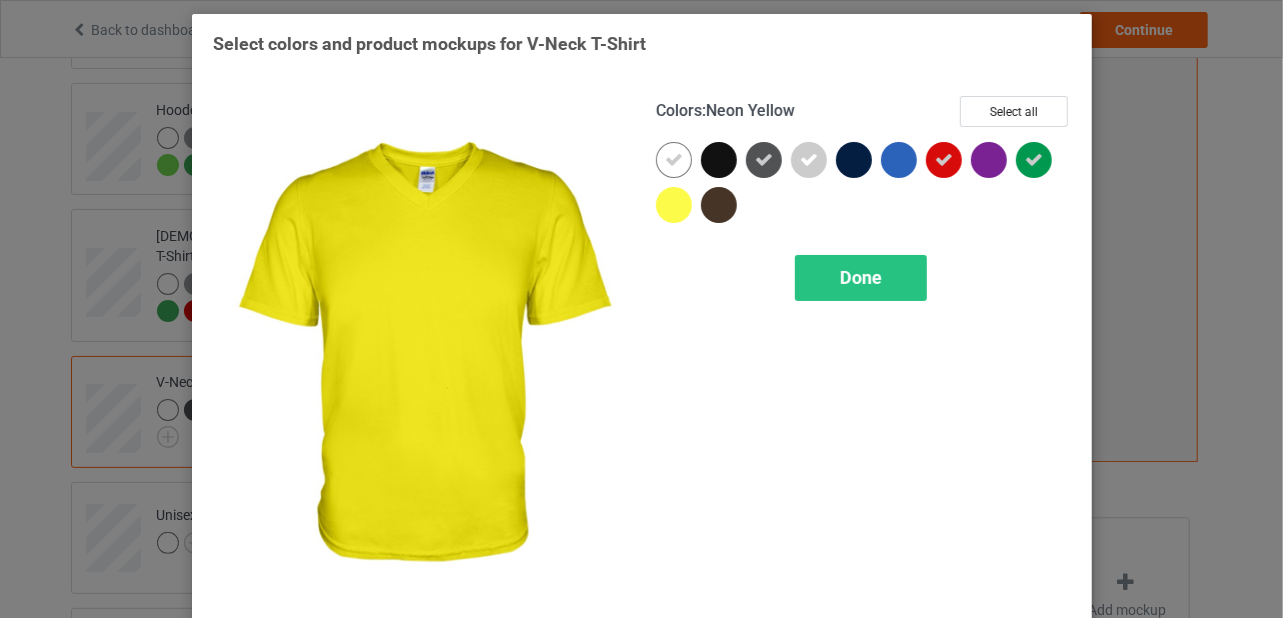 click at bounding box center [674, 205] 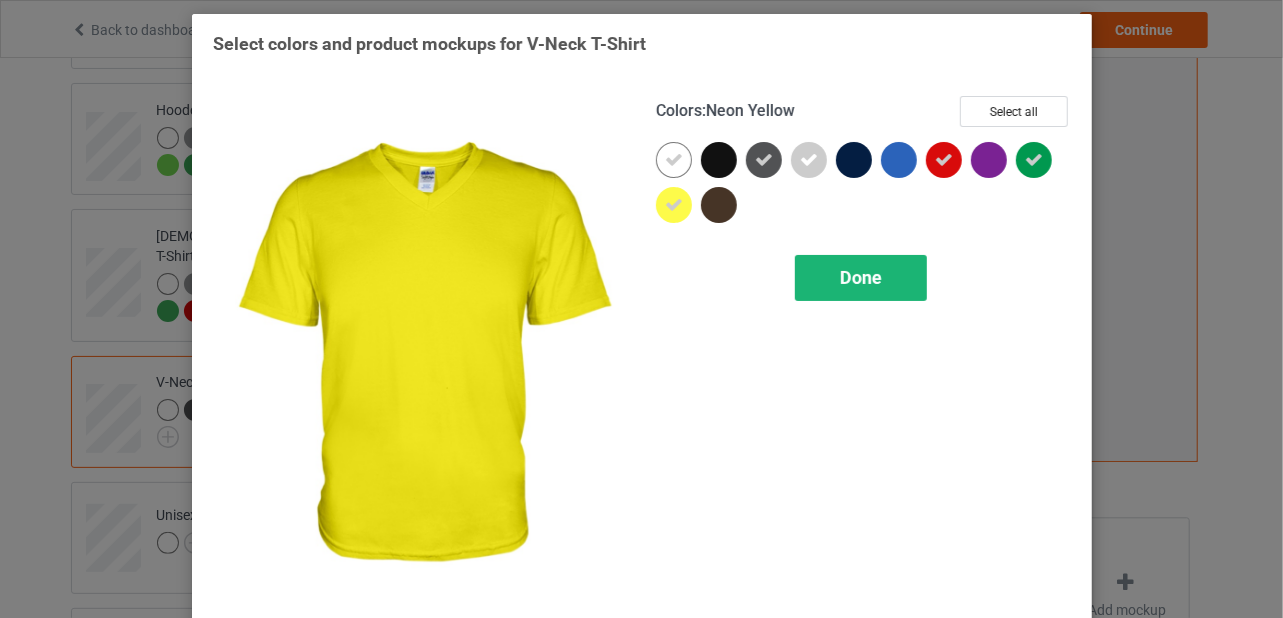 click on "Done" at bounding box center [861, 277] 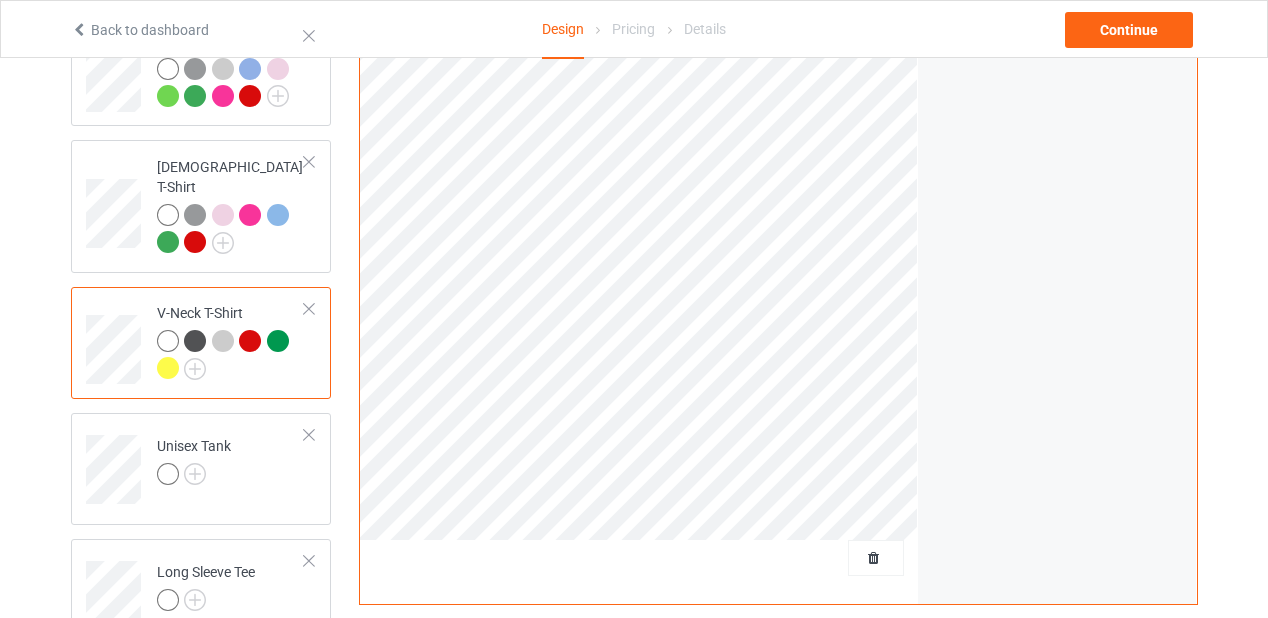 scroll, scrollTop: 500, scrollLeft: 0, axis: vertical 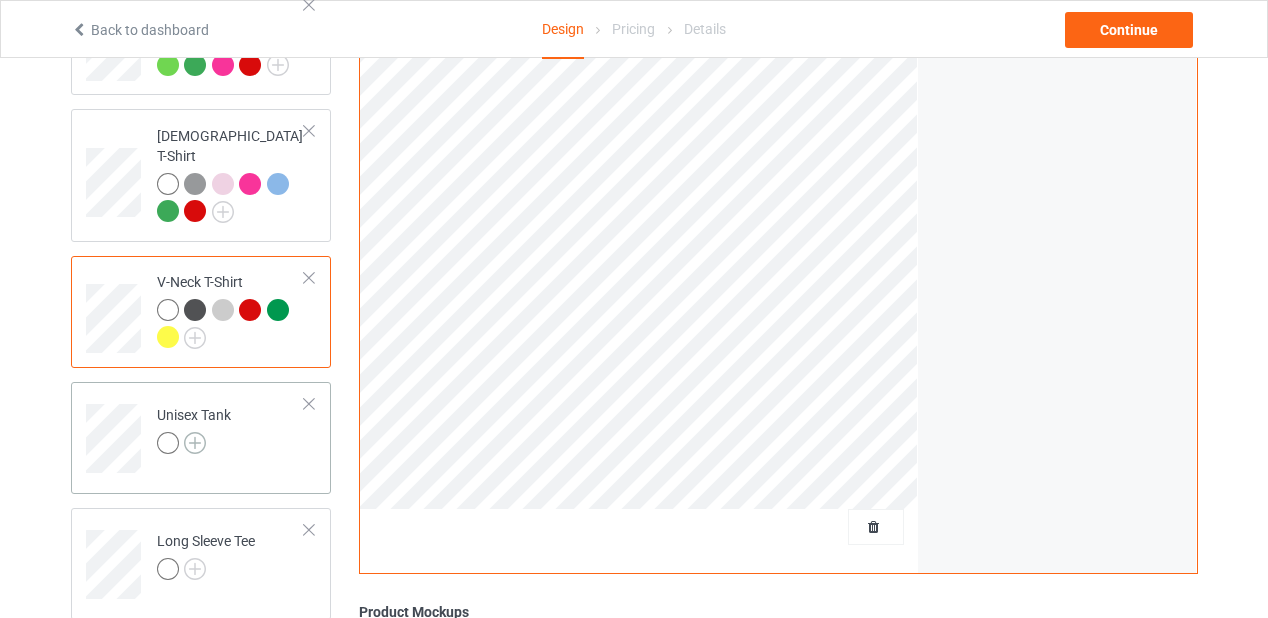click at bounding box center [195, 443] 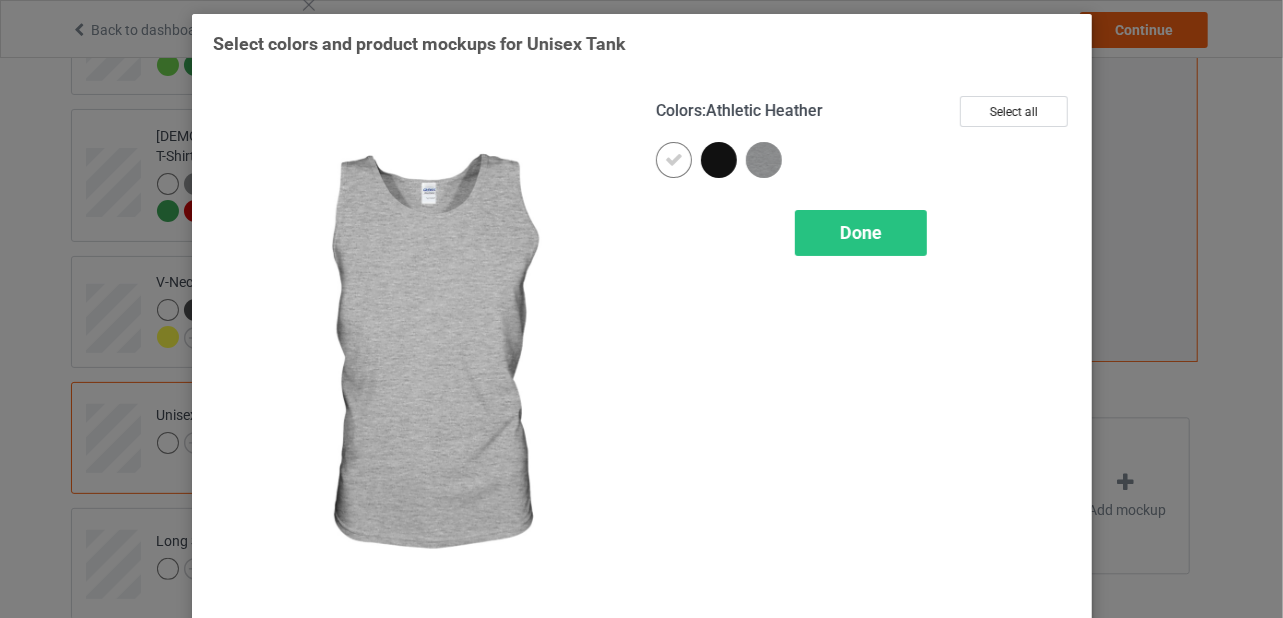click at bounding box center [764, 160] 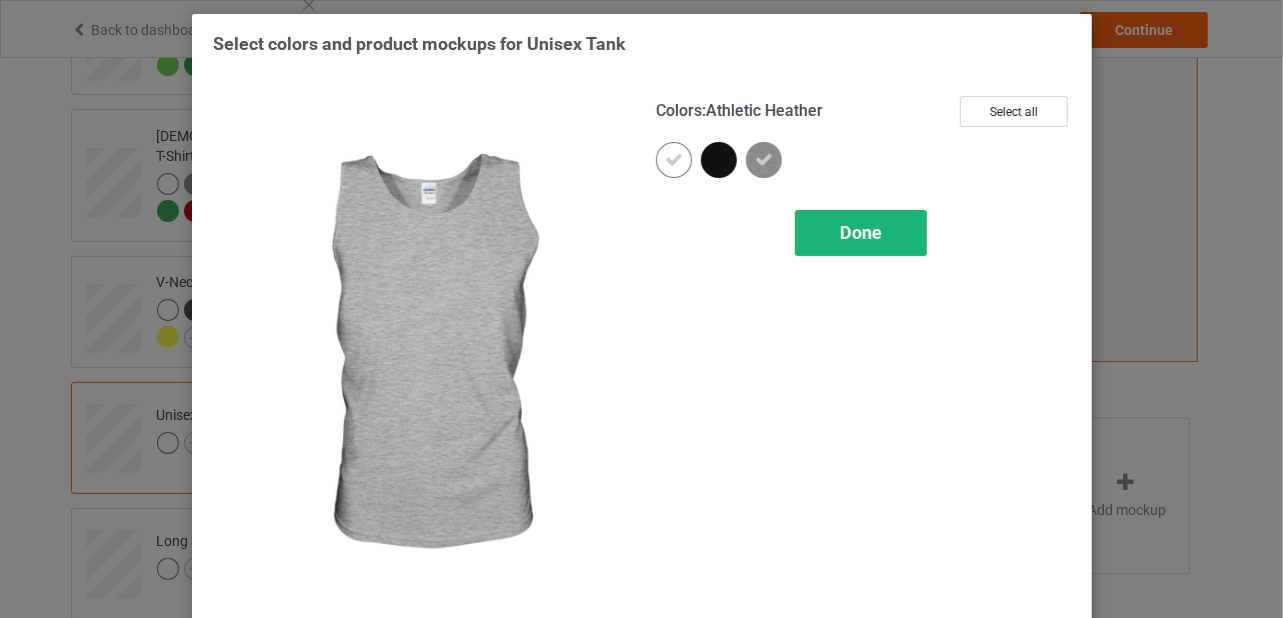 click on "Done" at bounding box center [861, 232] 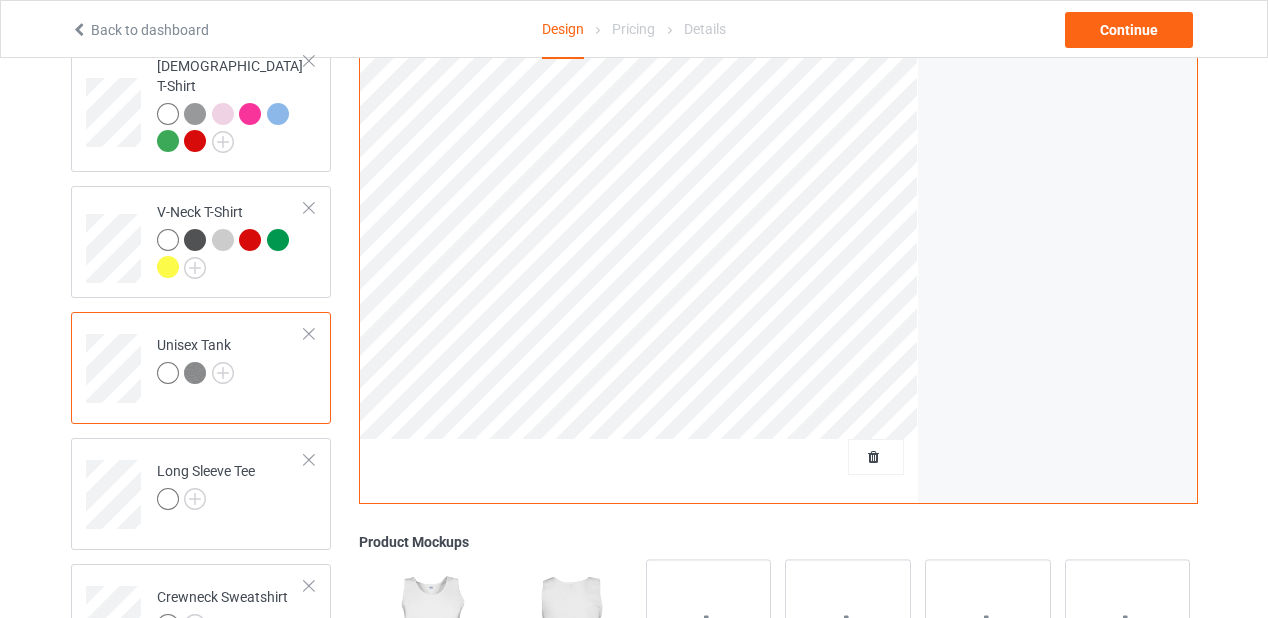scroll, scrollTop: 600, scrollLeft: 0, axis: vertical 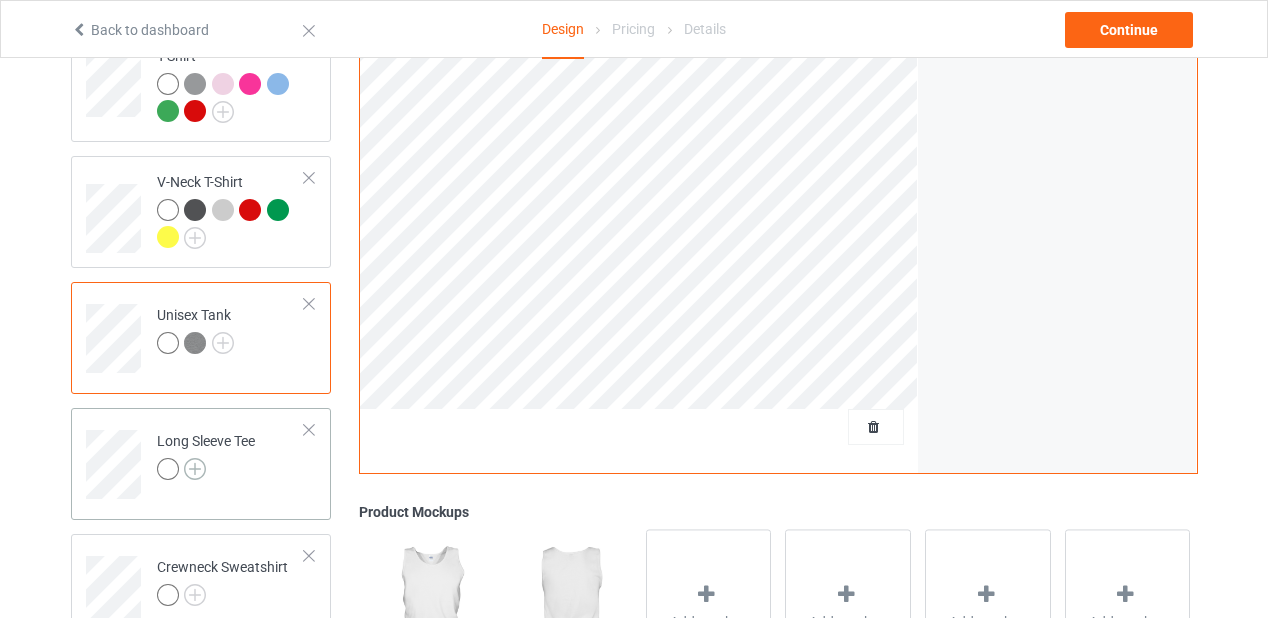 click at bounding box center [195, 469] 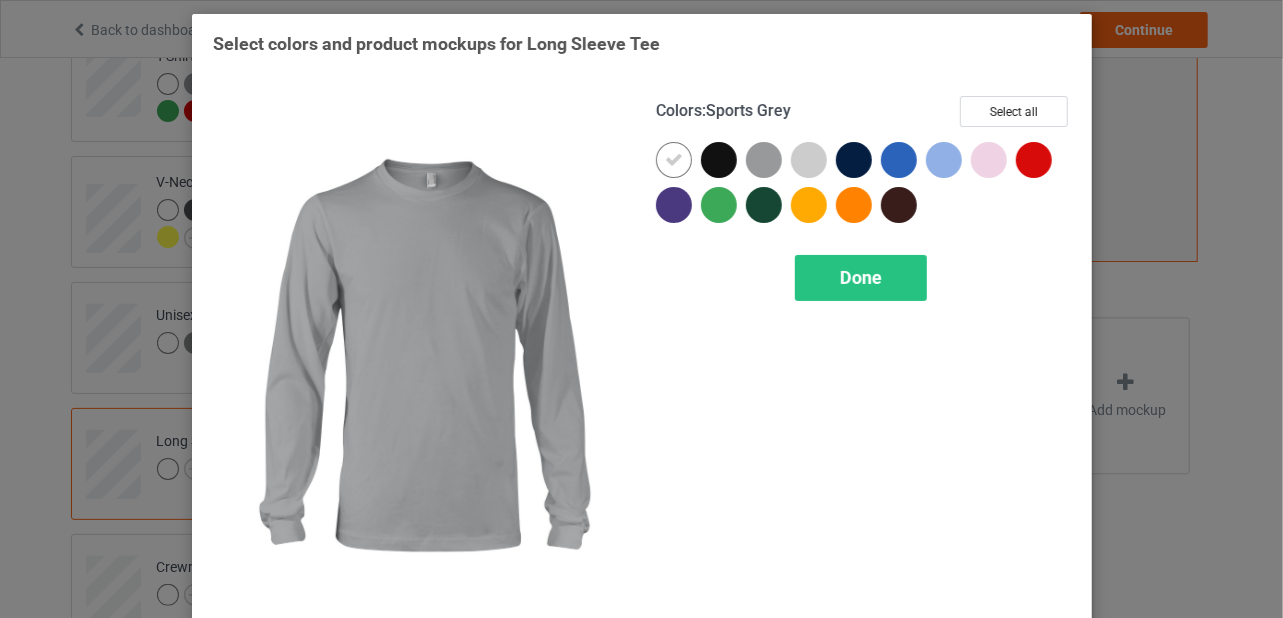 drag, startPoint x: 758, startPoint y: 159, endPoint x: 804, endPoint y: 165, distance: 46.389652 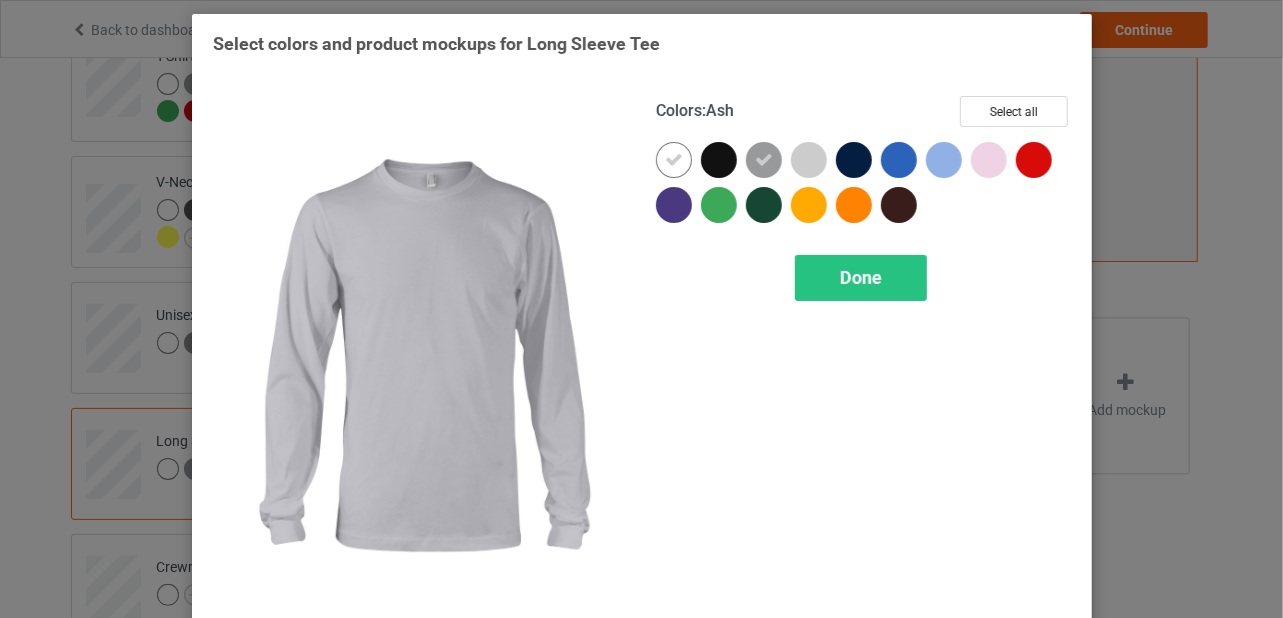 click at bounding box center (809, 160) 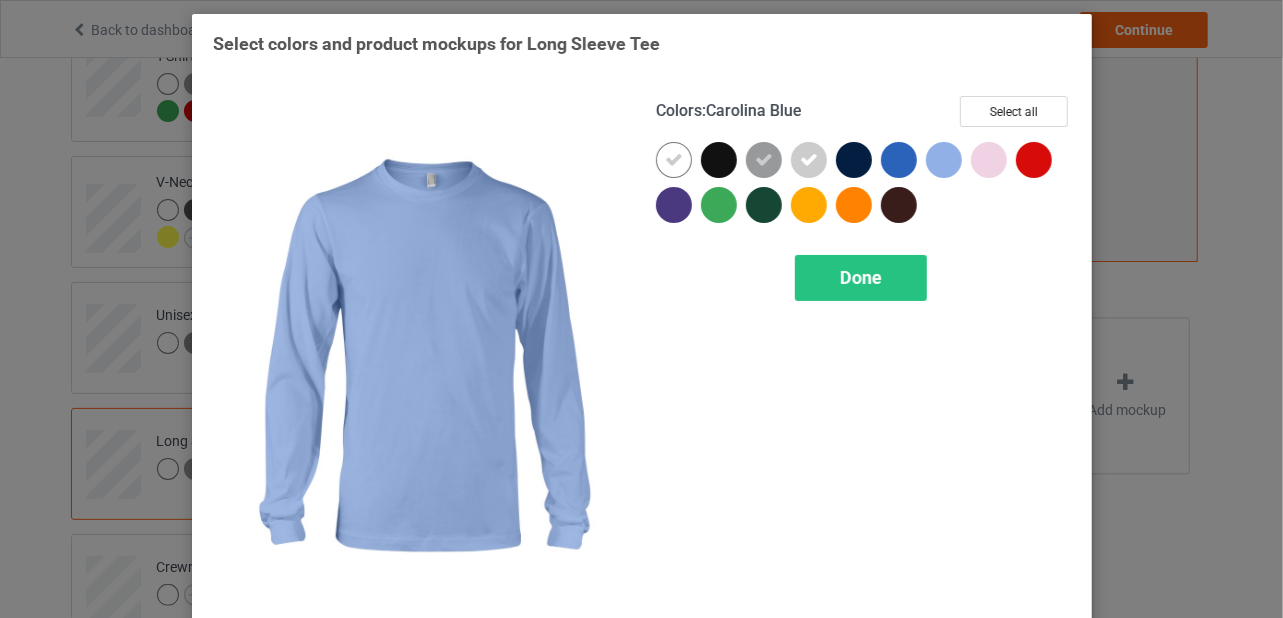 click at bounding box center [944, 160] 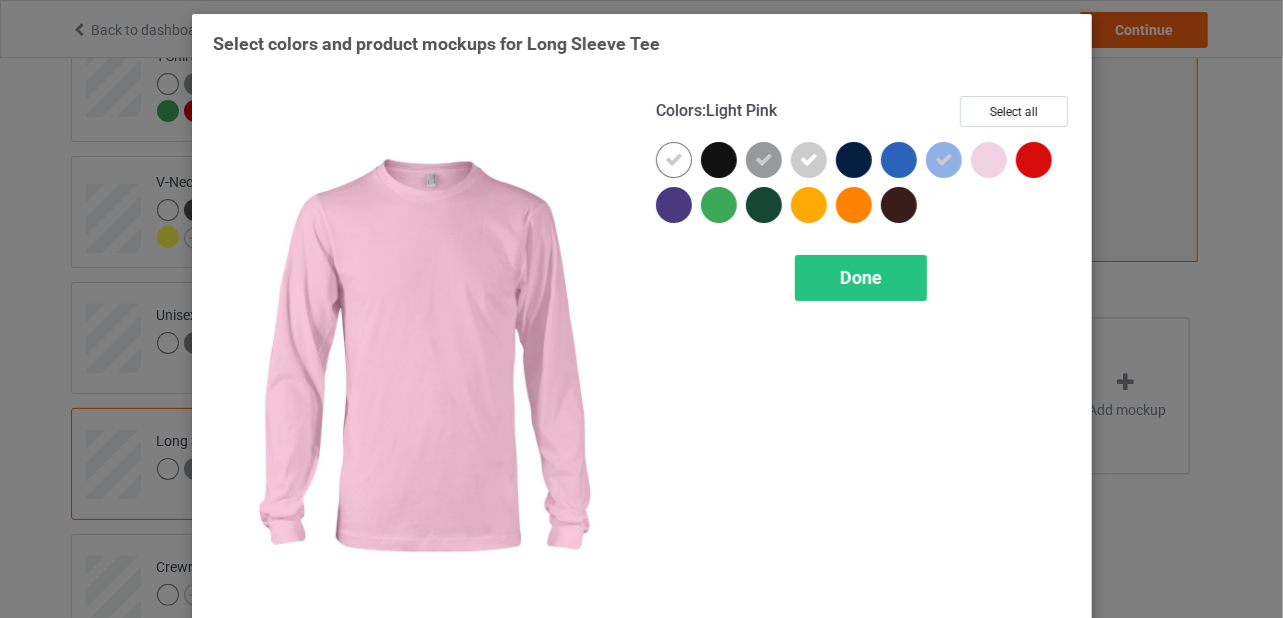 click at bounding box center (989, 160) 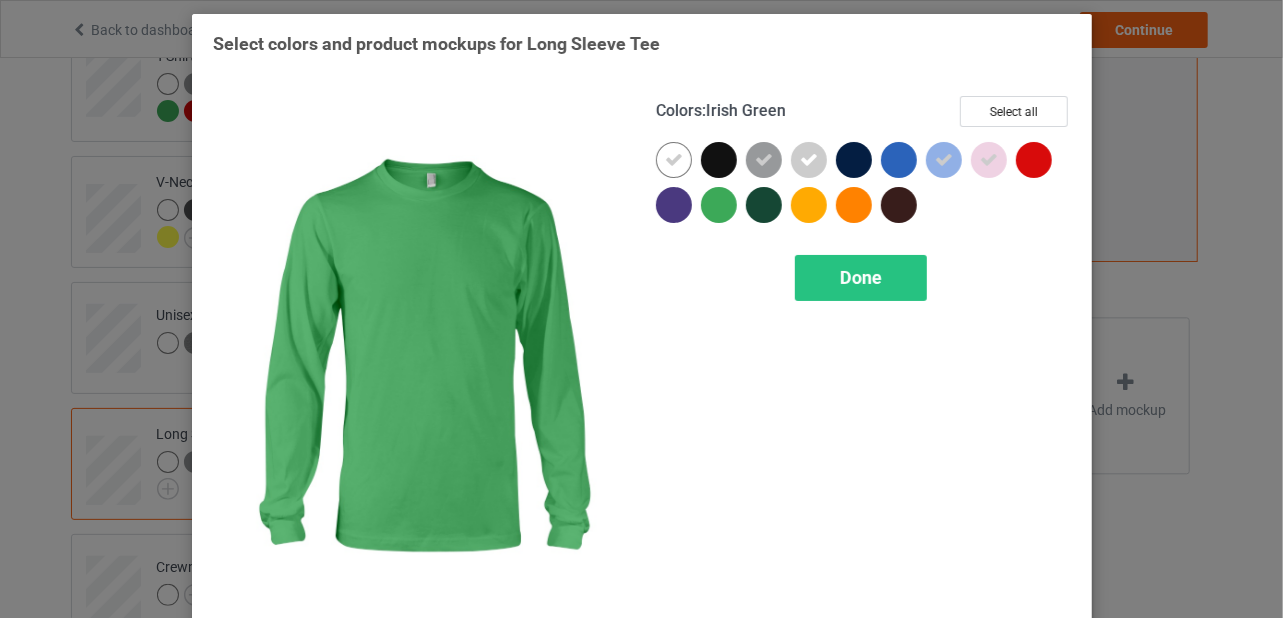 drag, startPoint x: 703, startPoint y: 203, endPoint x: 714, endPoint y: 209, distance: 12.529964 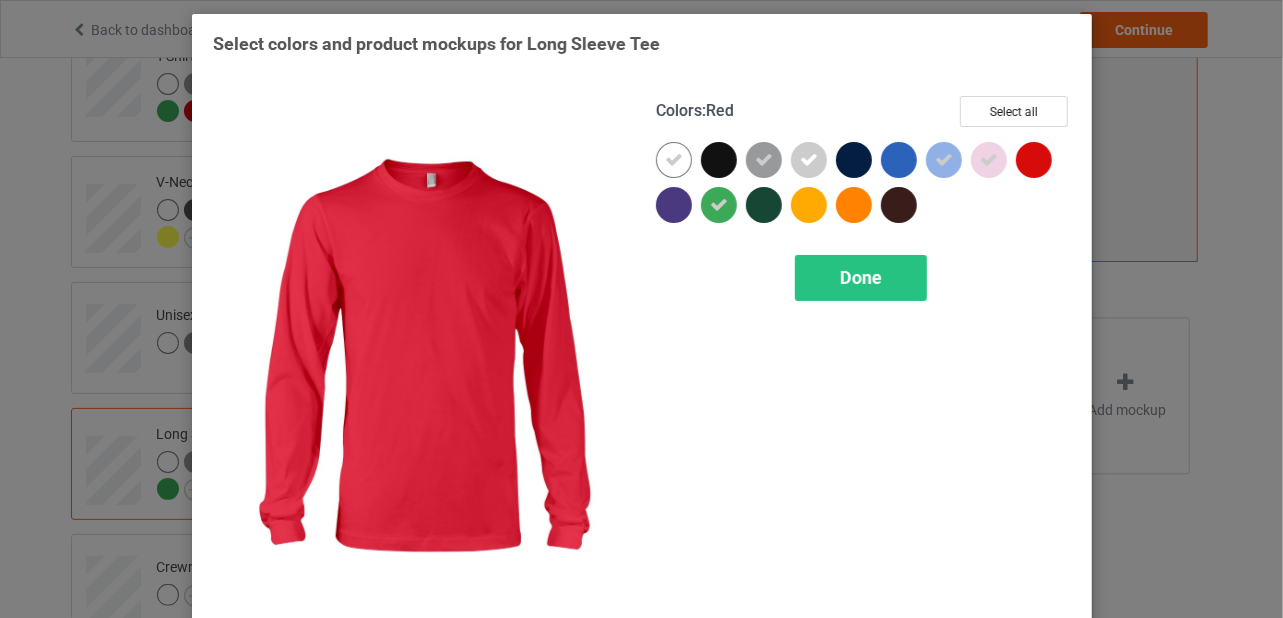 click at bounding box center (1034, 160) 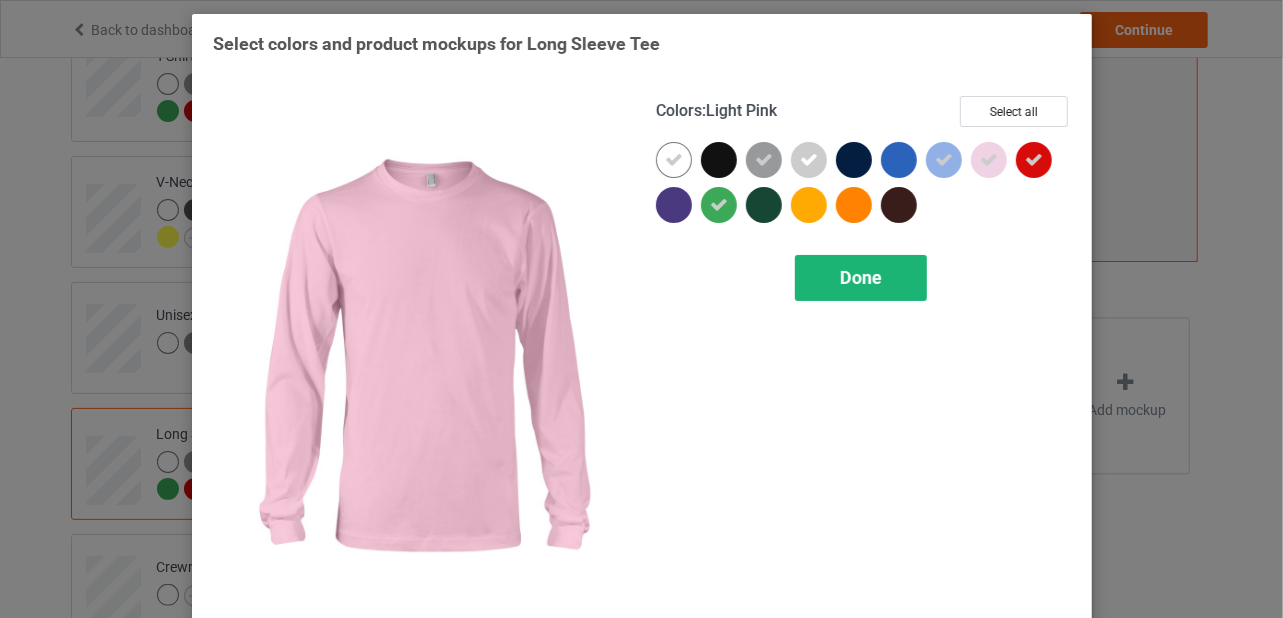 click on "Done" at bounding box center [861, 277] 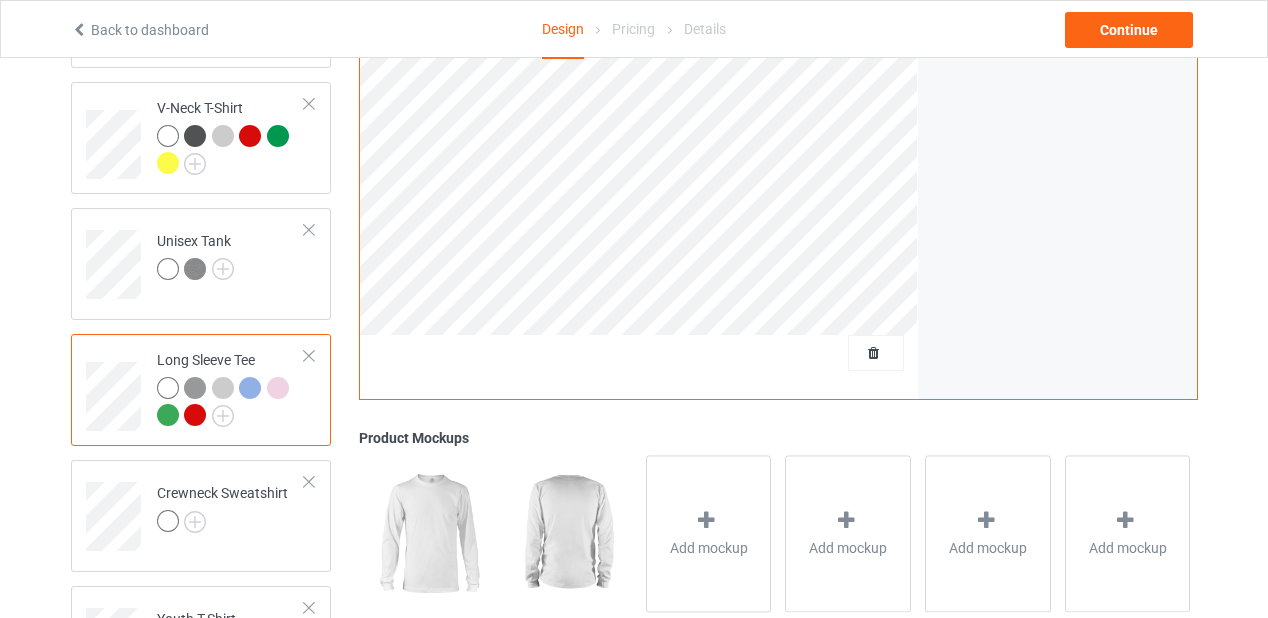 scroll, scrollTop: 700, scrollLeft: 0, axis: vertical 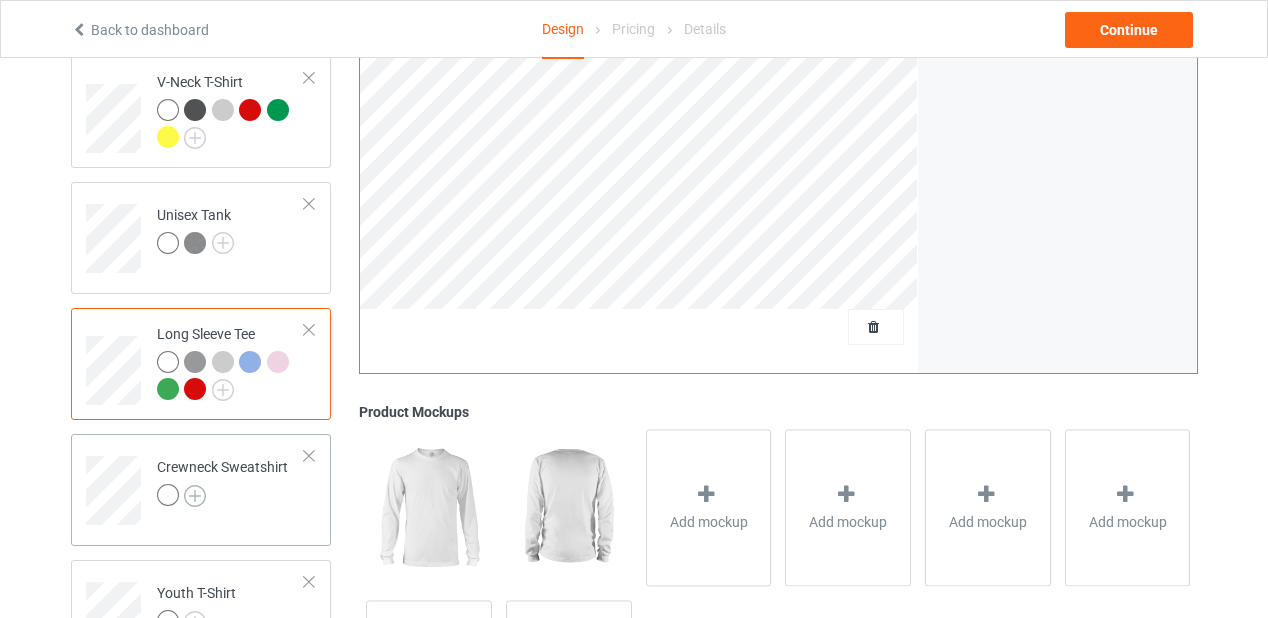 click at bounding box center [195, 496] 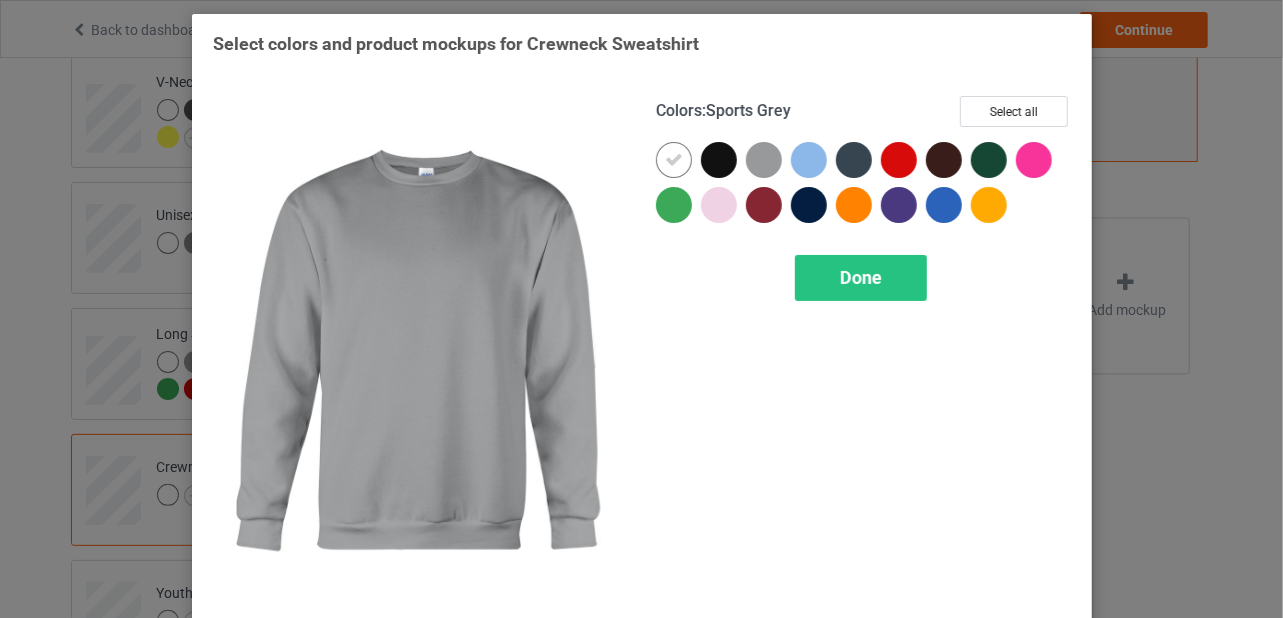 click at bounding box center [764, 160] 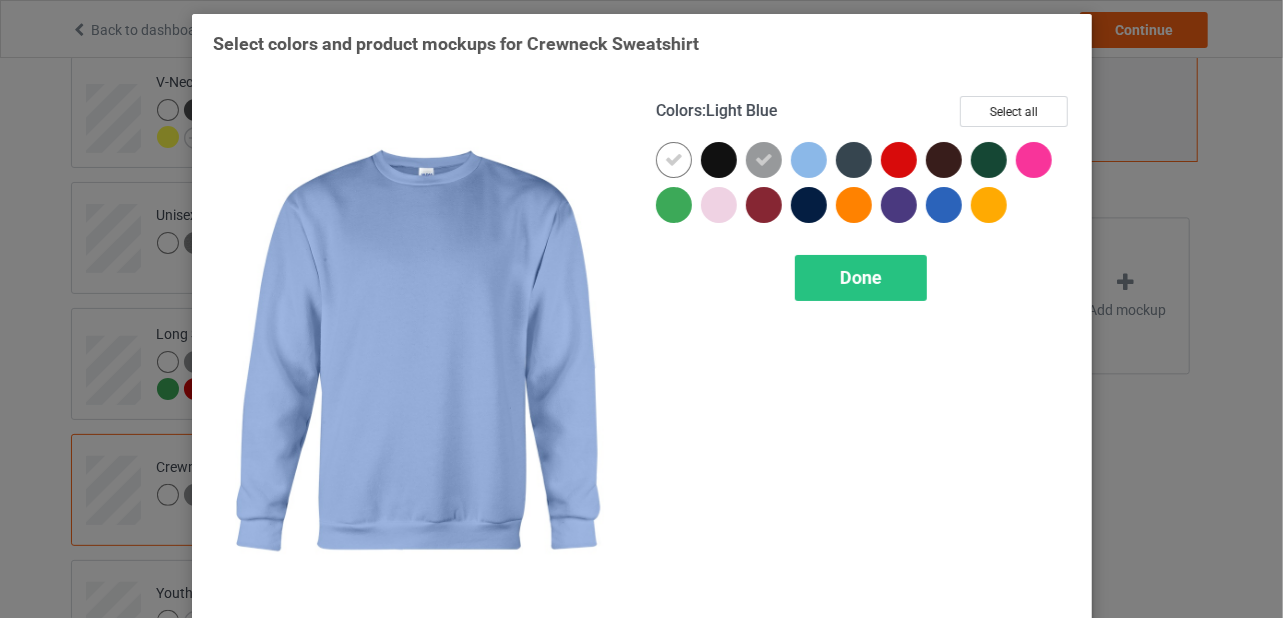 click at bounding box center (809, 160) 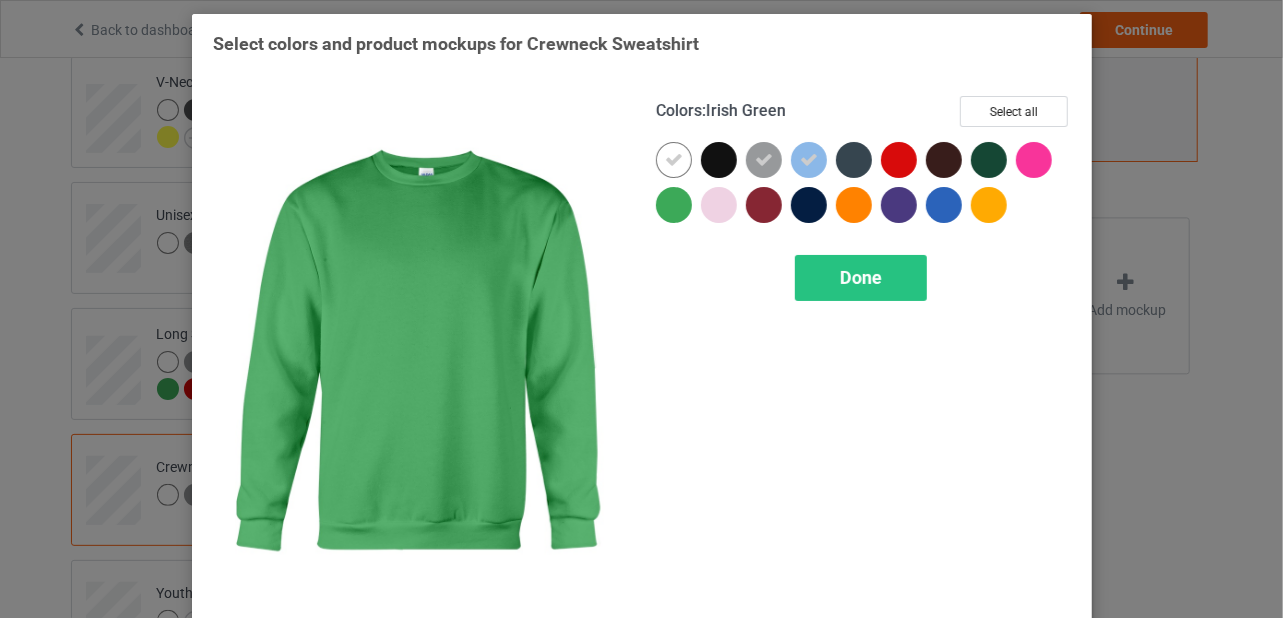 click at bounding box center (674, 205) 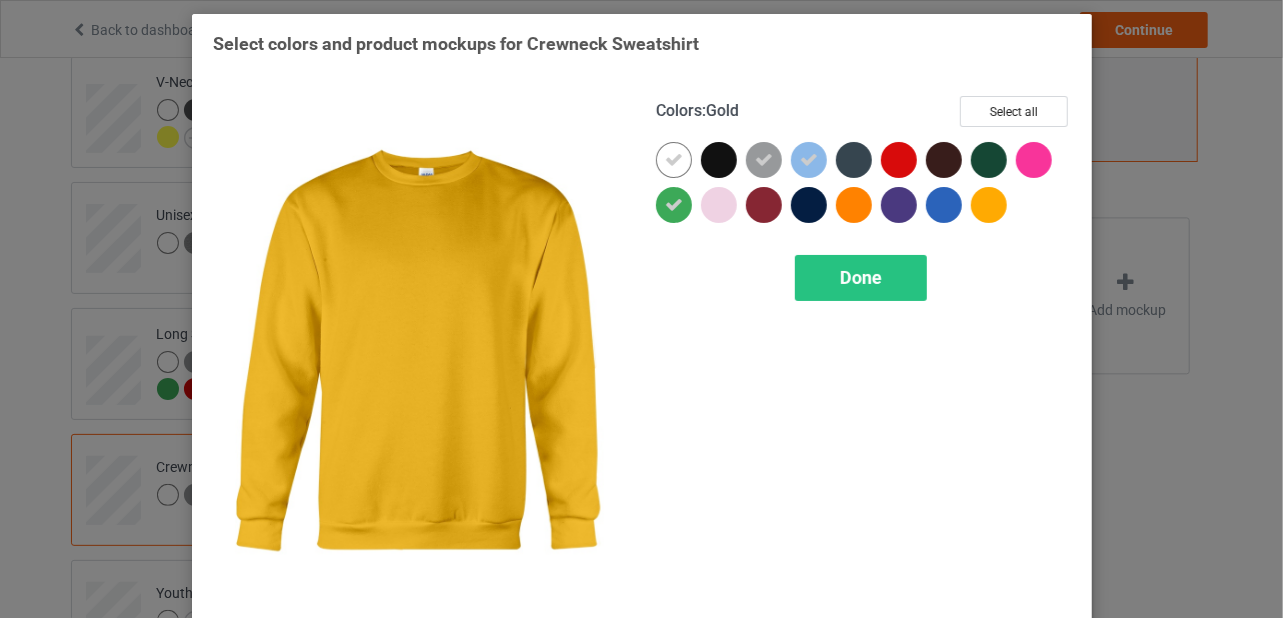 click at bounding box center [989, 205] 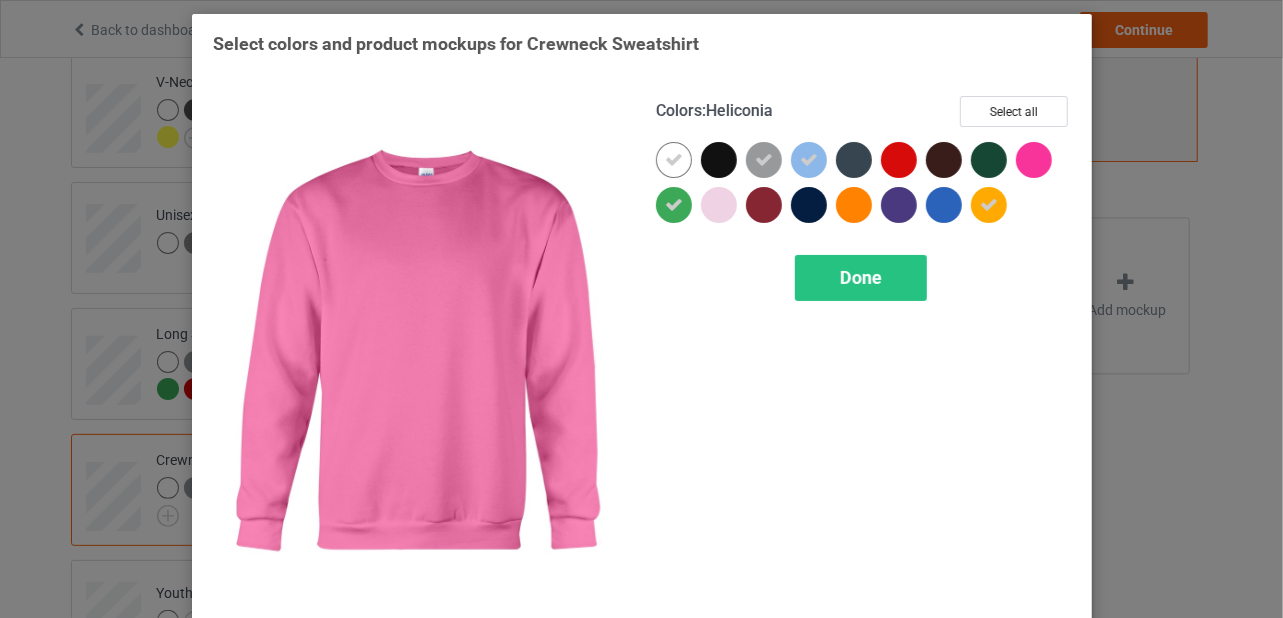 click at bounding box center (1034, 160) 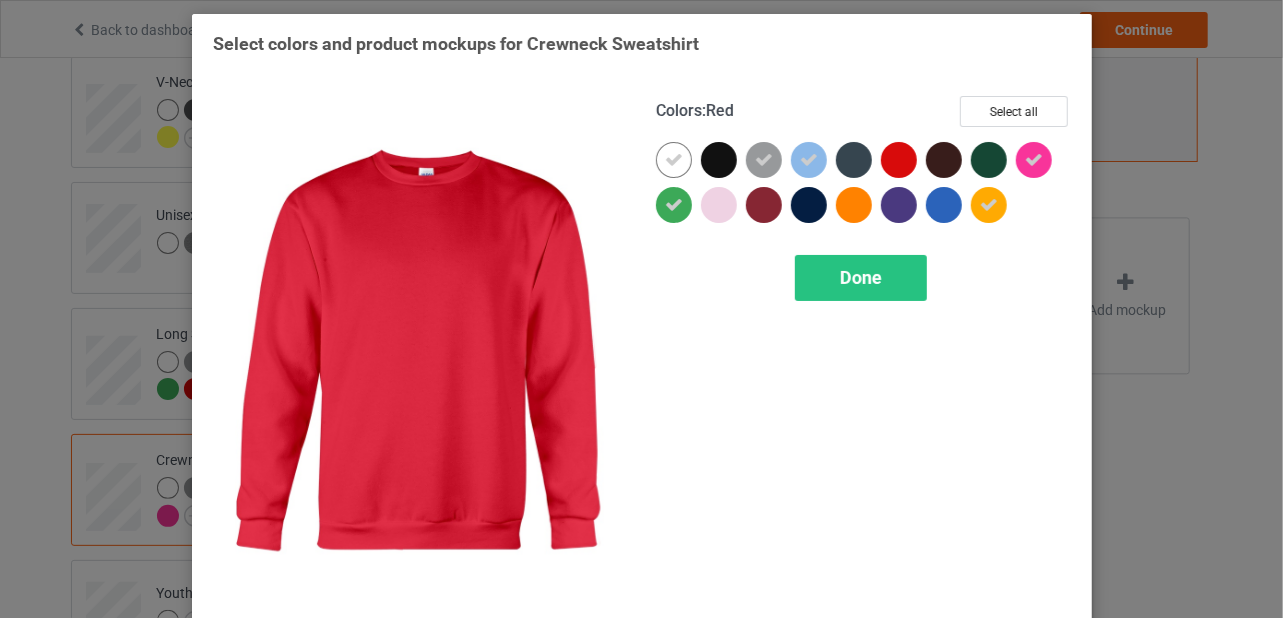 click at bounding box center (899, 160) 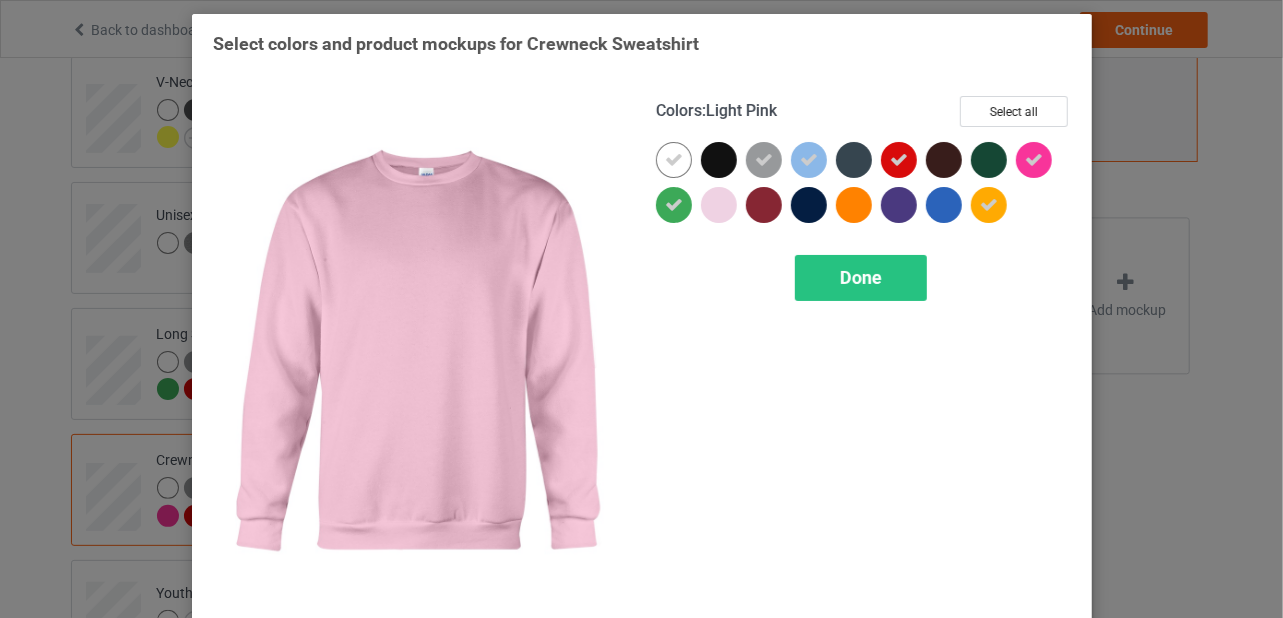click at bounding box center [719, 205] 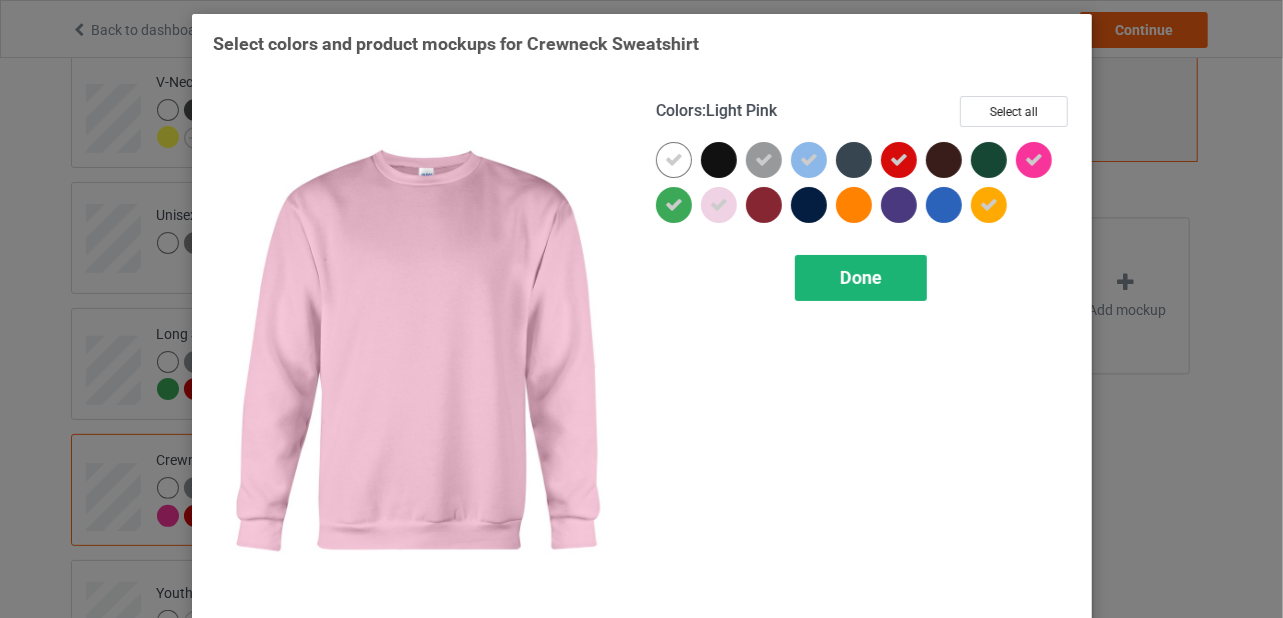 click on "Done" at bounding box center (861, 277) 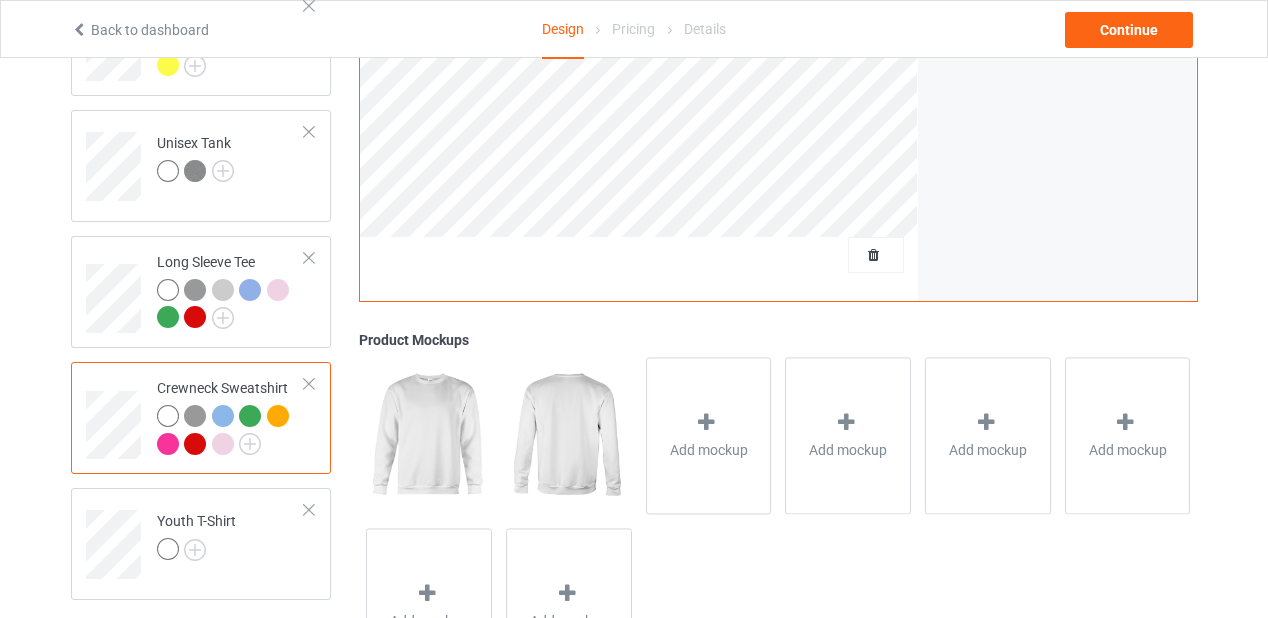 scroll, scrollTop: 800, scrollLeft: 0, axis: vertical 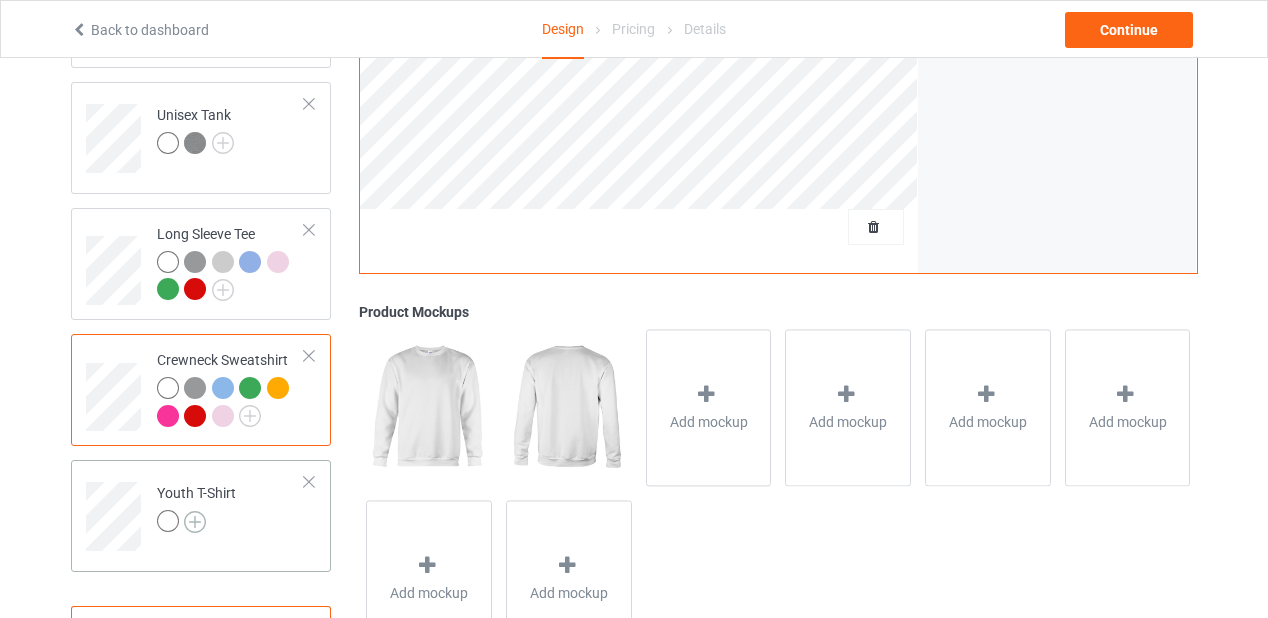 click at bounding box center (195, 522) 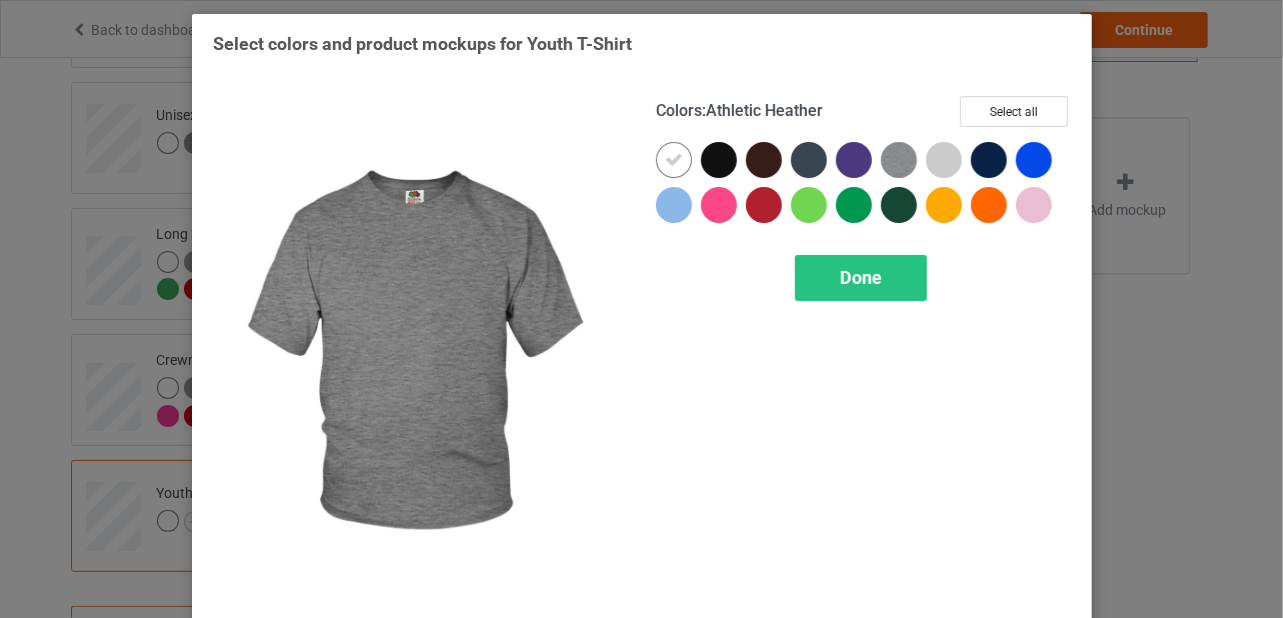 click at bounding box center [899, 160] 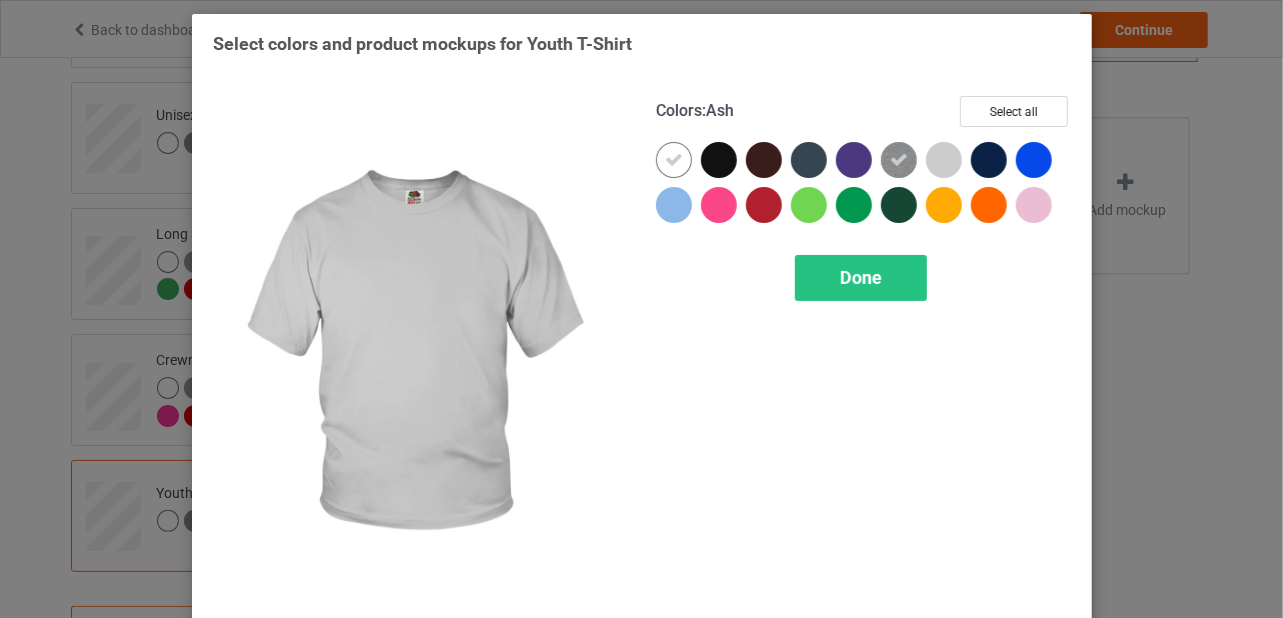click at bounding box center [944, 160] 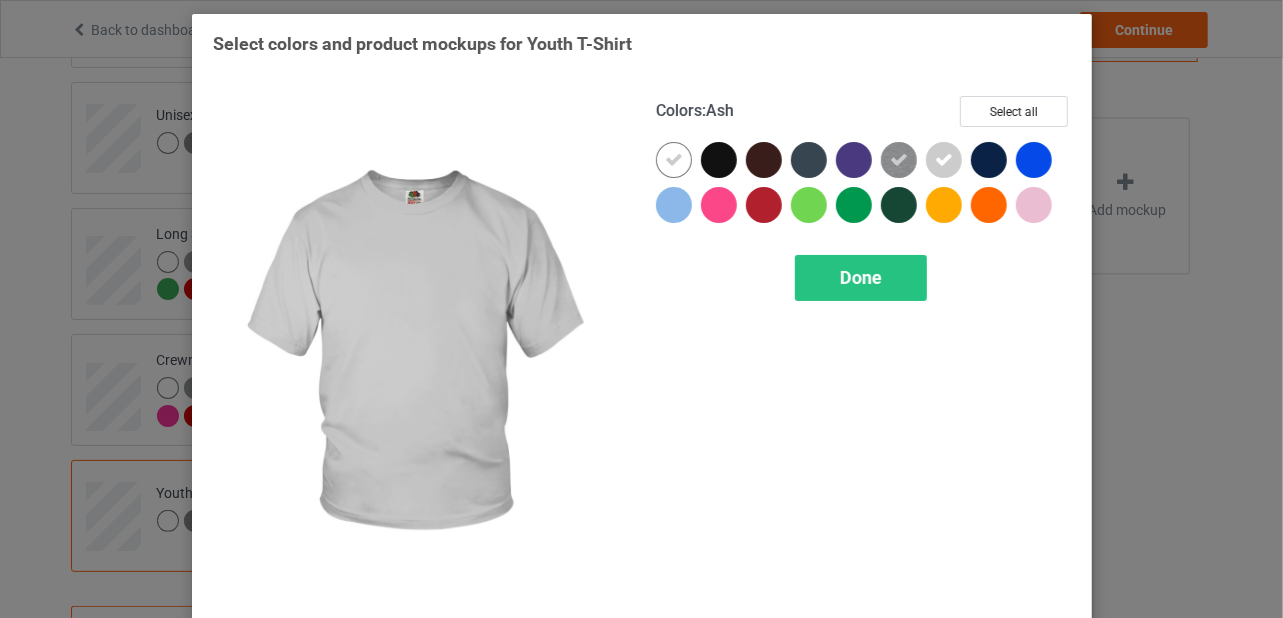 click at bounding box center (944, 160) 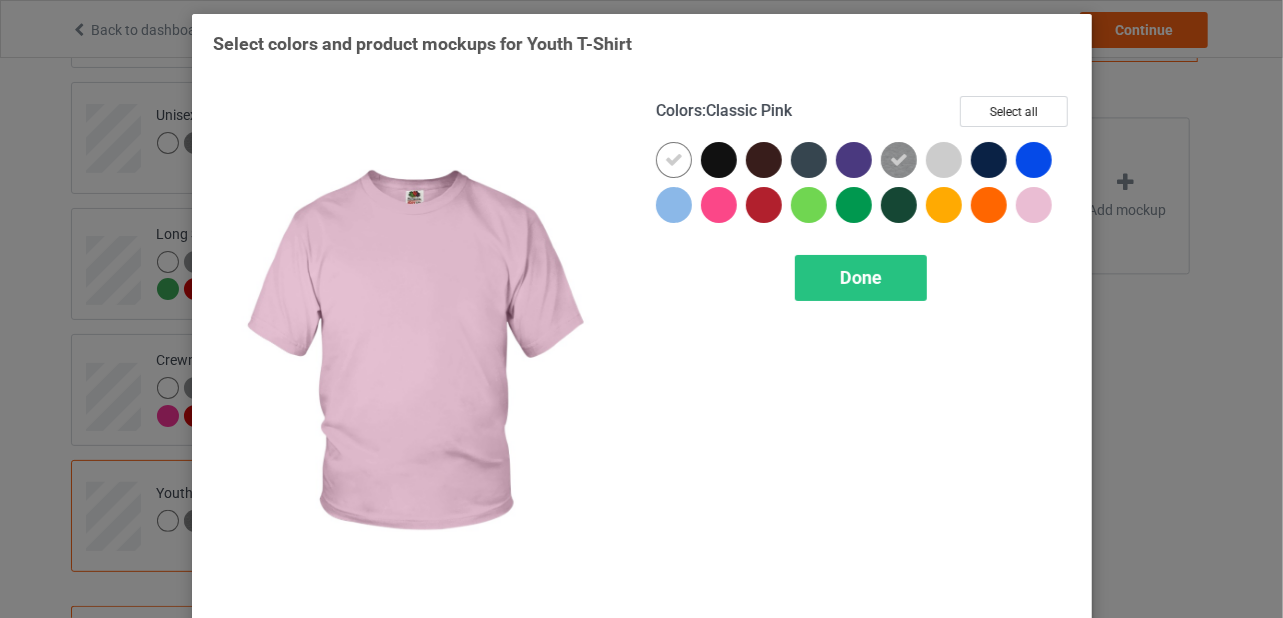 click at bounding box center (1034, 205) 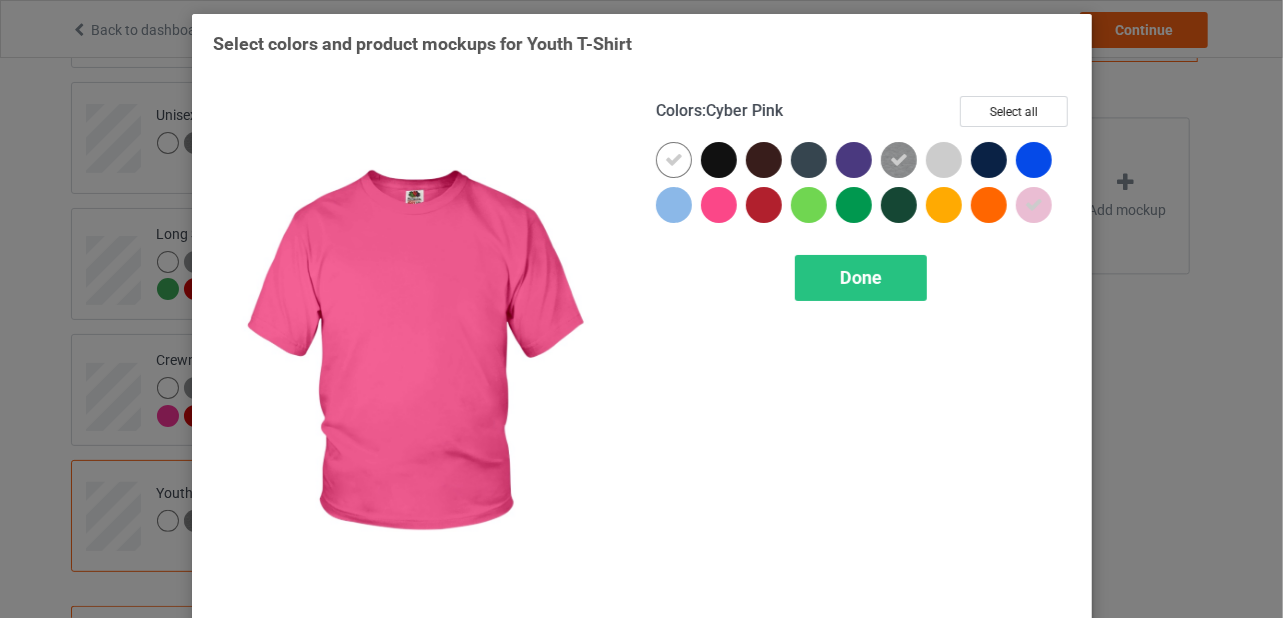 click at bounding box center [719, 205] 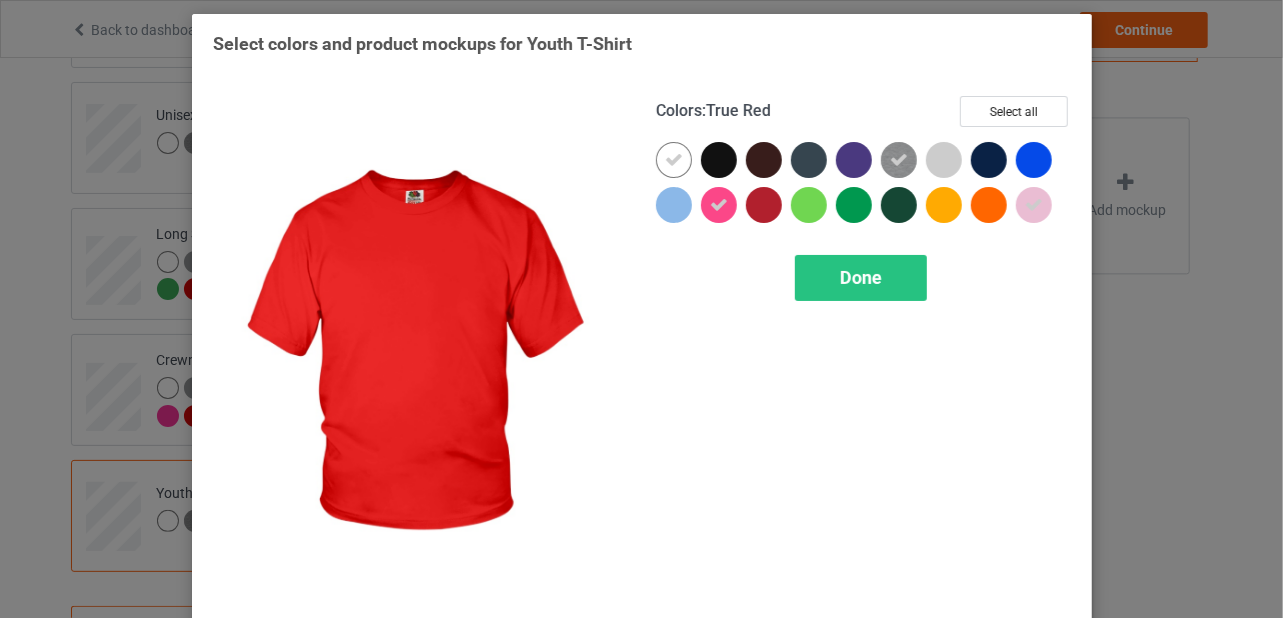 click at bounding box center (764, 205) 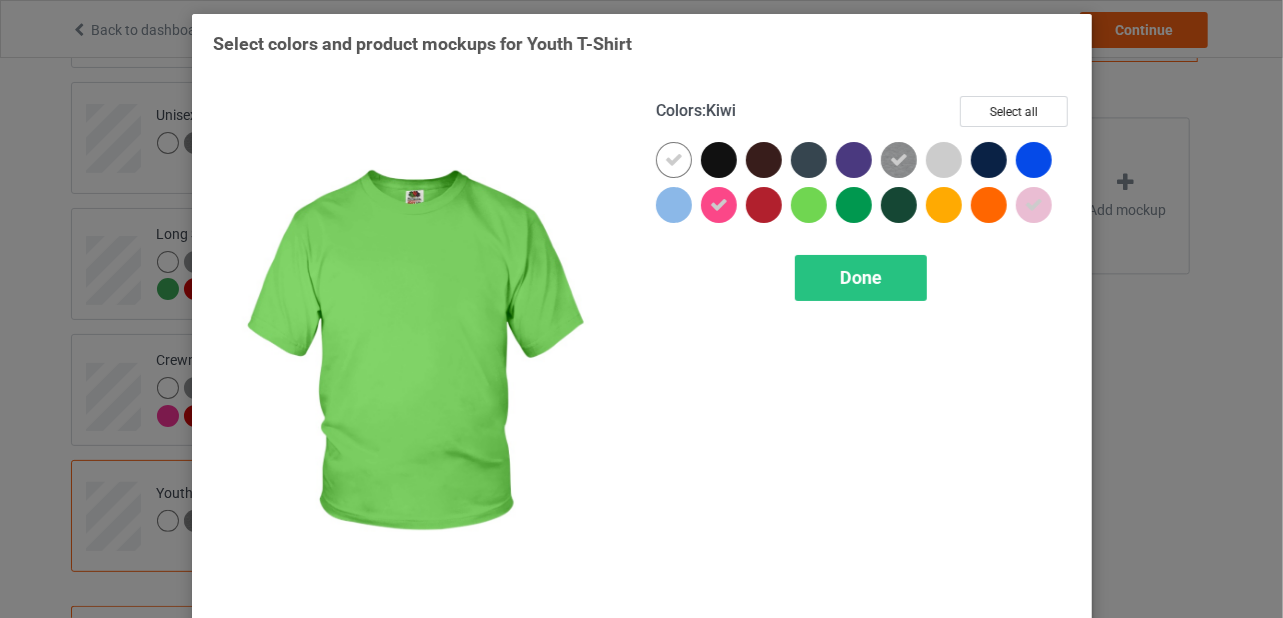 click at bounding box center [809, 205] 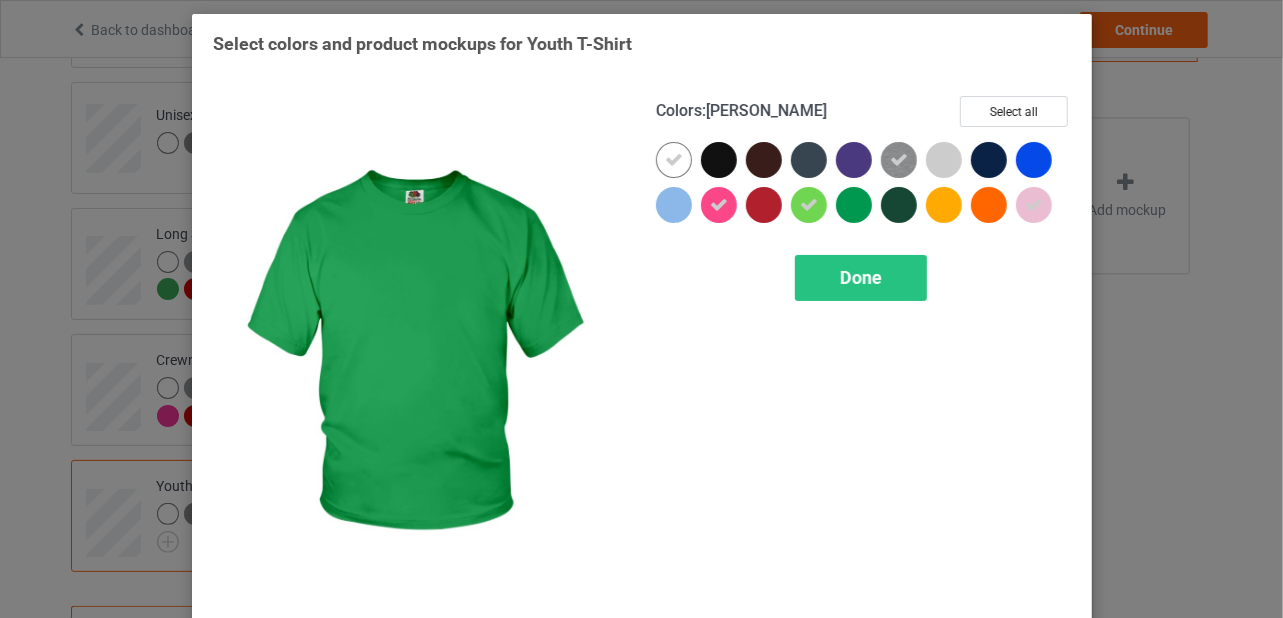 click at bounding box center [854, 205] 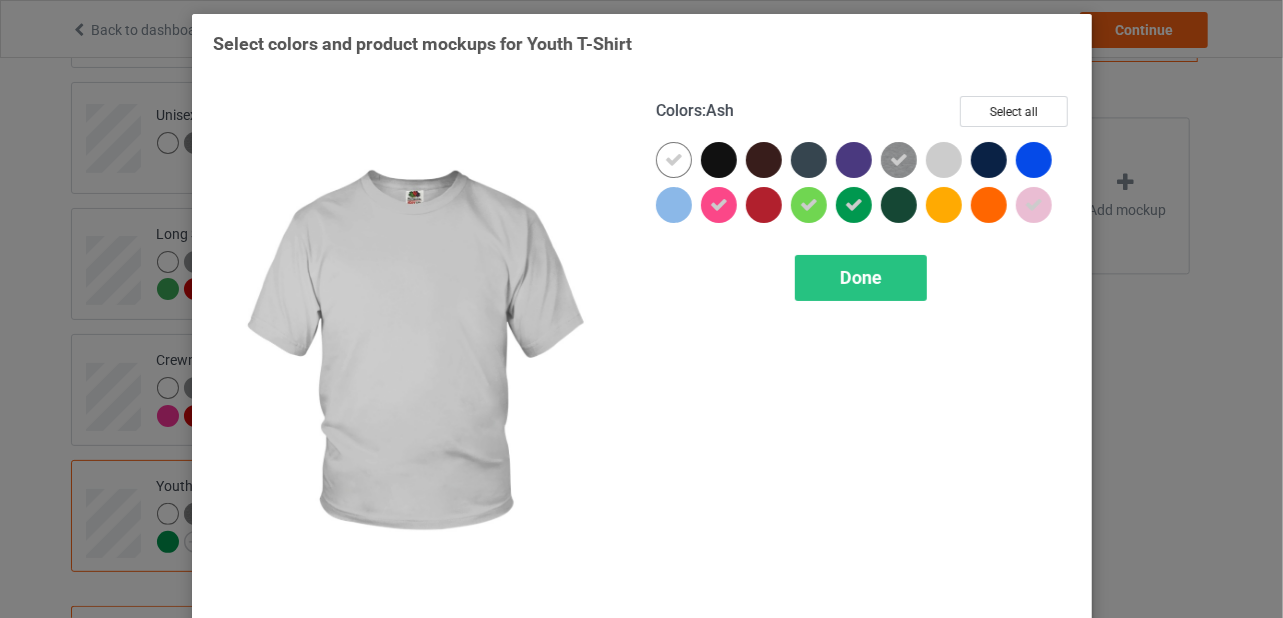 click at bounding box center (944, 160) 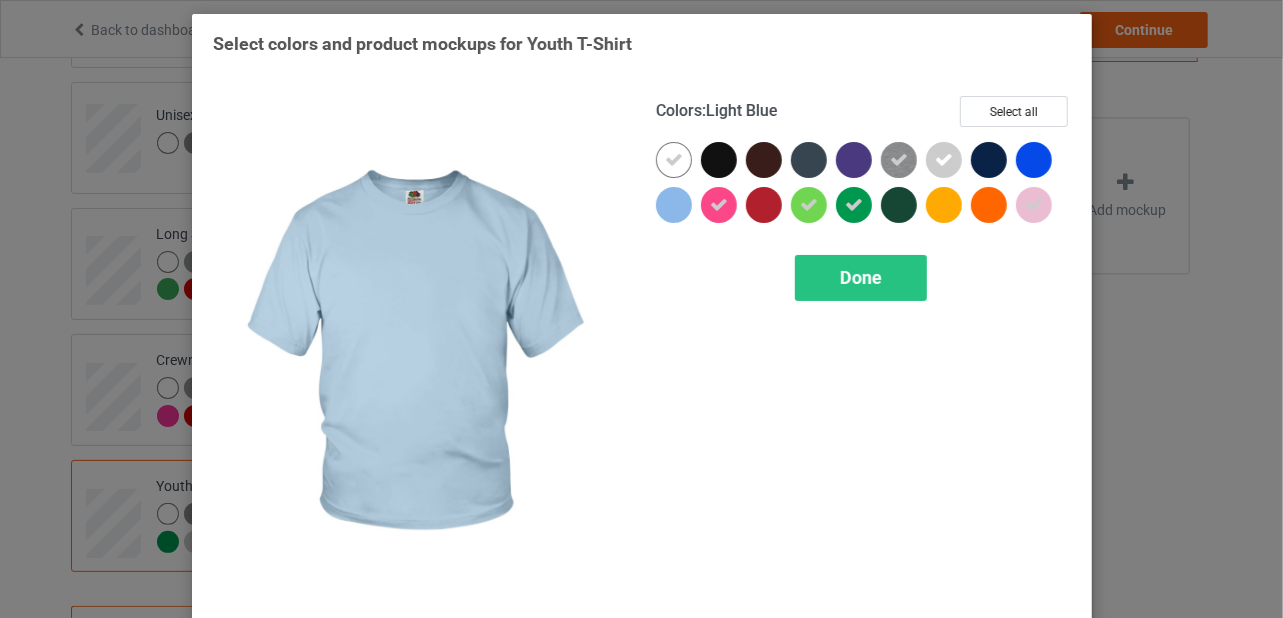 click at bounding box center [674, 205] 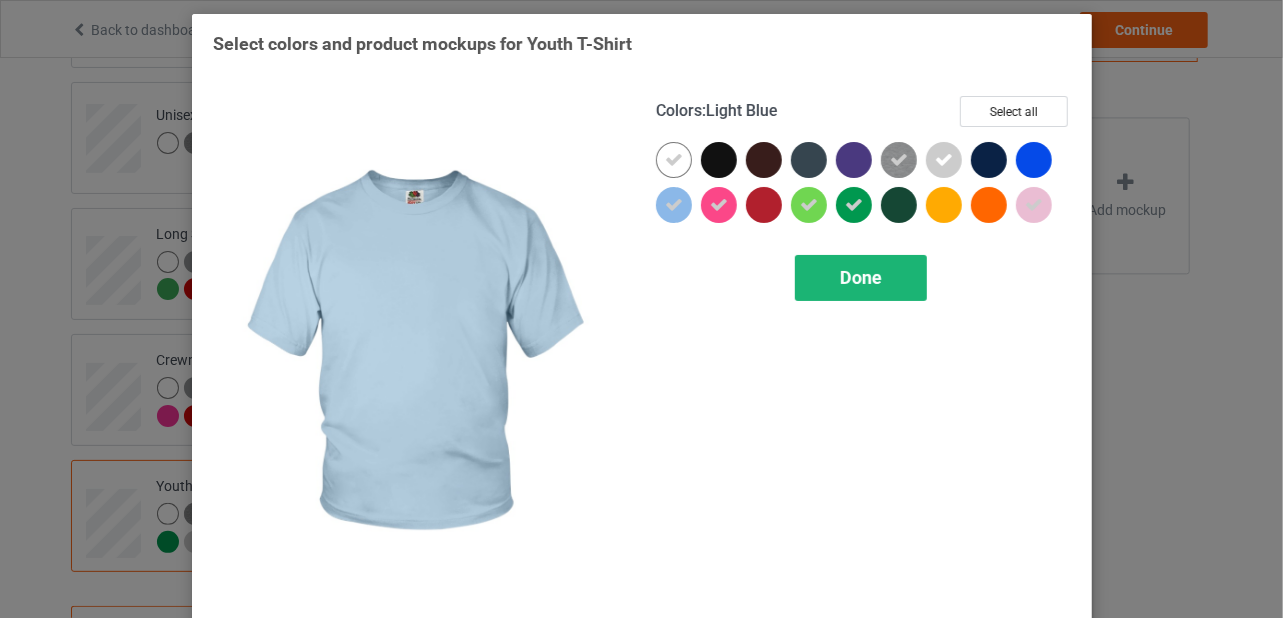 click on "Done" at bounding box center (861, 277) 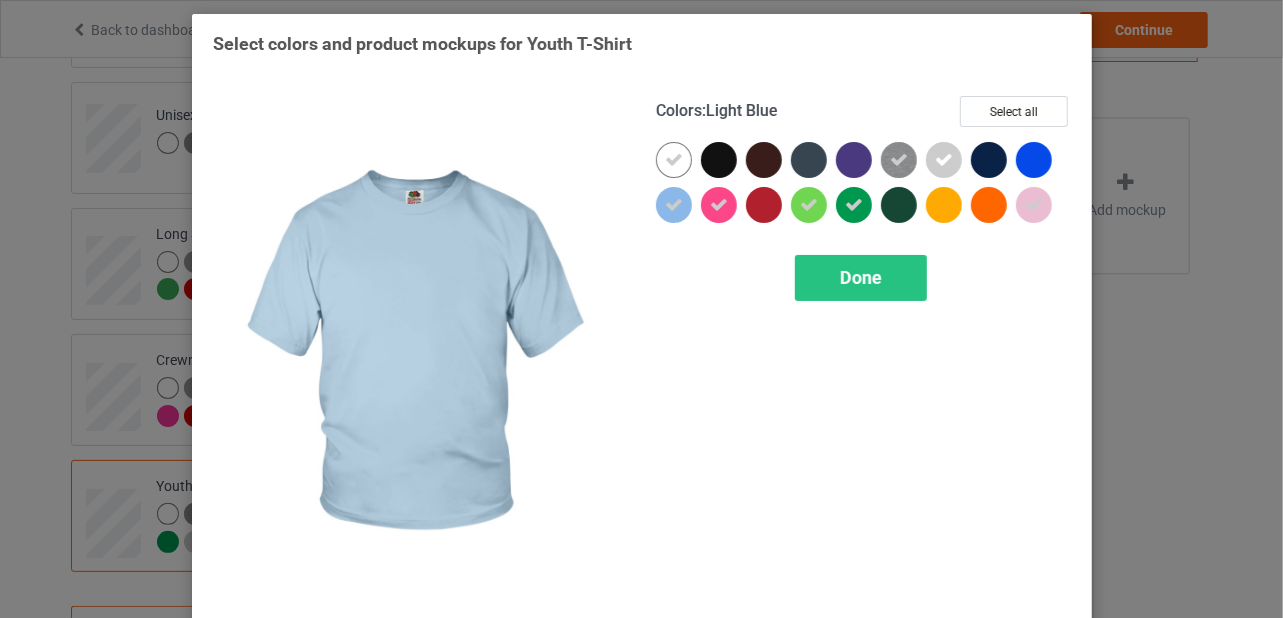 click on "Front Back Artwork Personalized text Artwork Move and resize the design until you have found your desired placement Product Mockups Add mockup Add mockup Add mockup Add mockup Add mockup Add mockup" at bounding box center (778, -124) 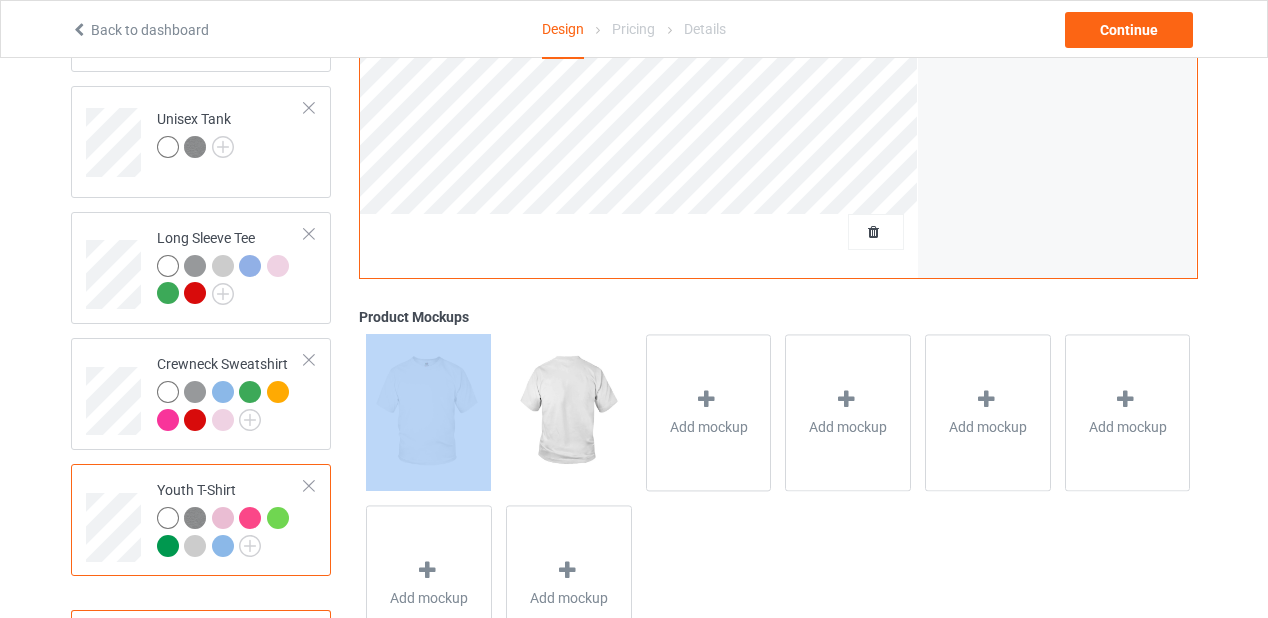 scroll, scrollTop: 800, scrollLeft: 0, axis: vertical 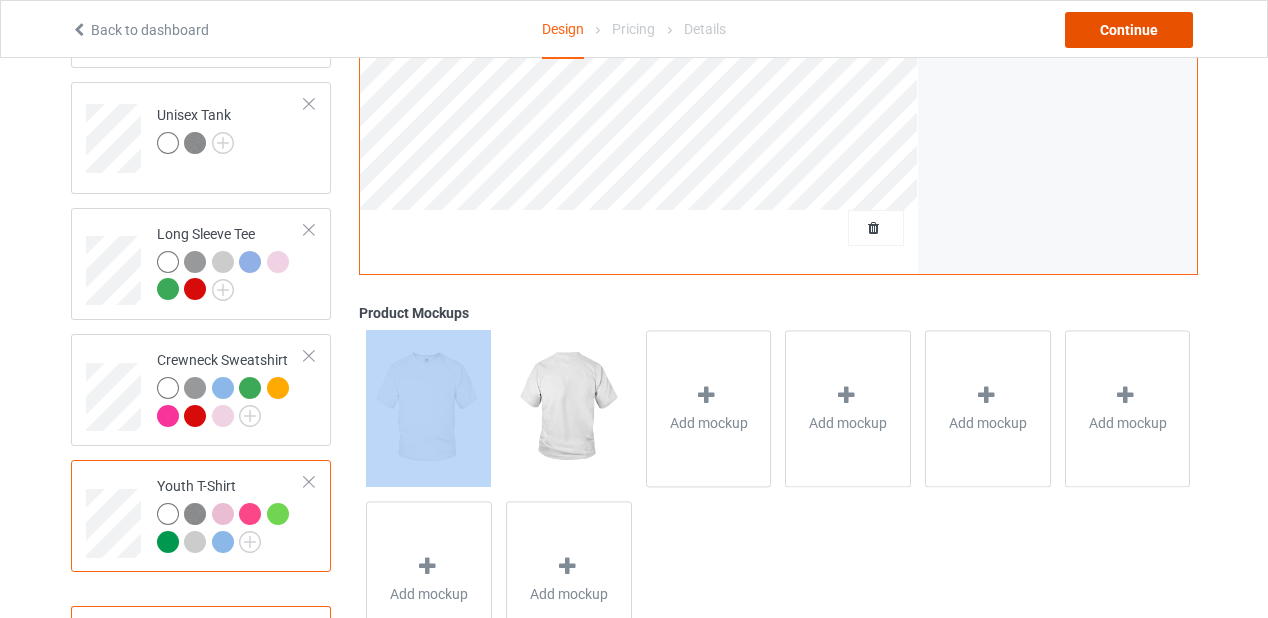 click on "Continue" at bounding box center (1129, 30) 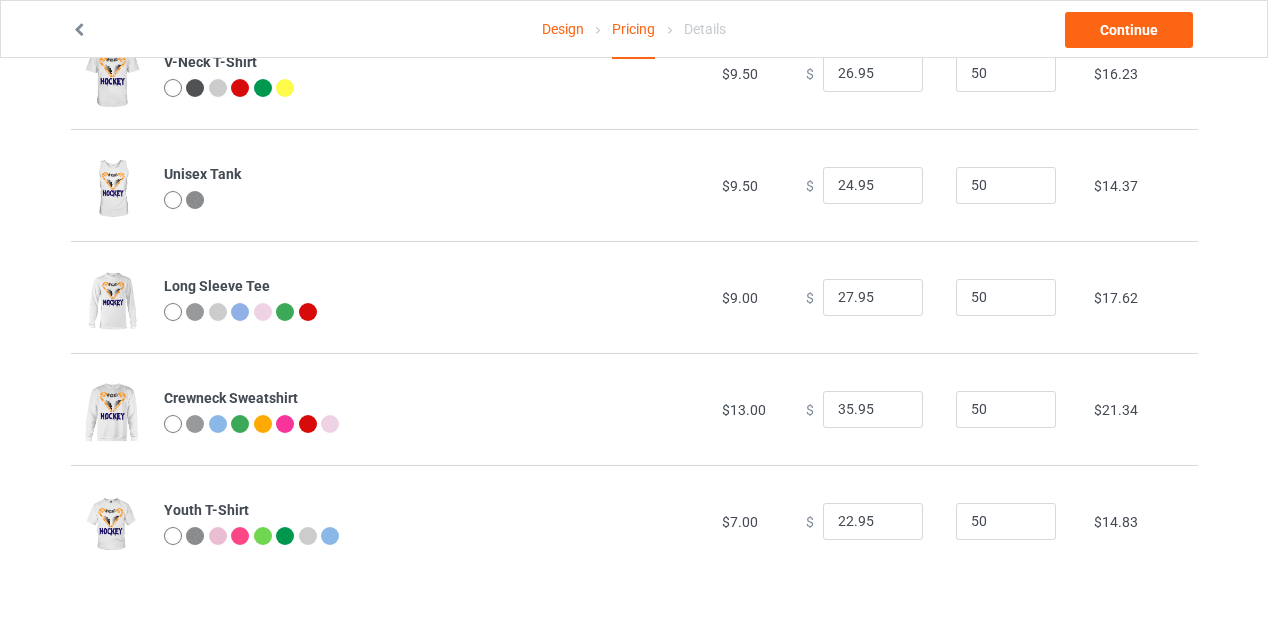 scroll, scrollTop: 0, scrollLeft: 0, axis: both 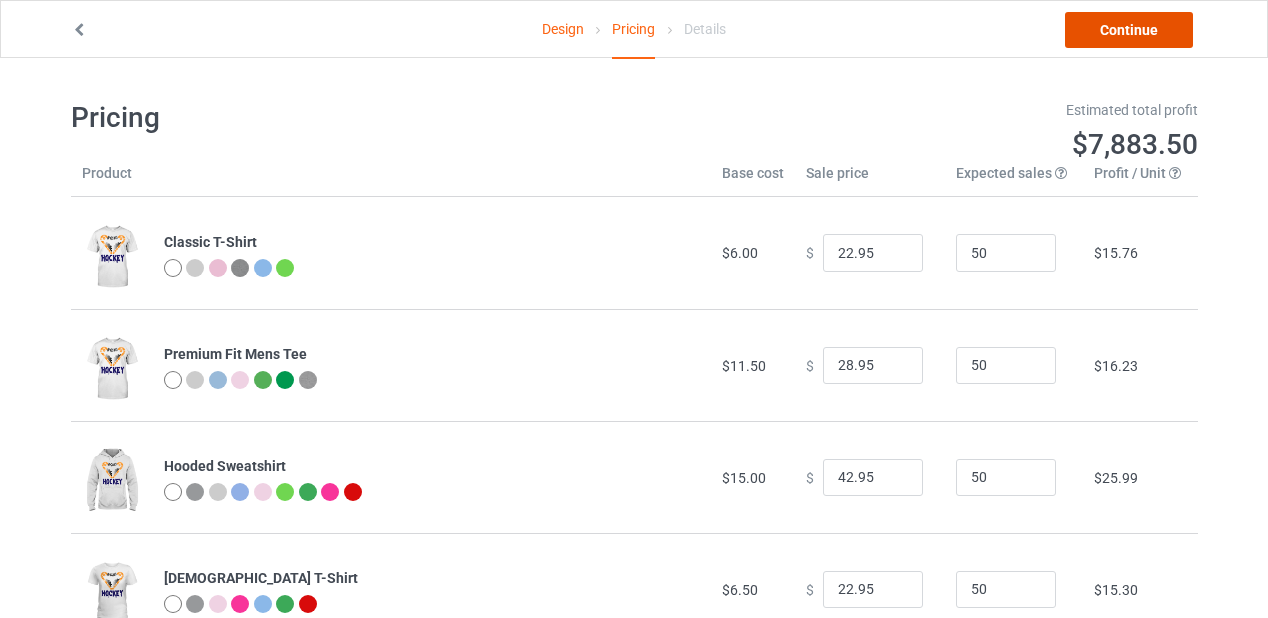 click on "Continue" at bounding box center (1129, 30) 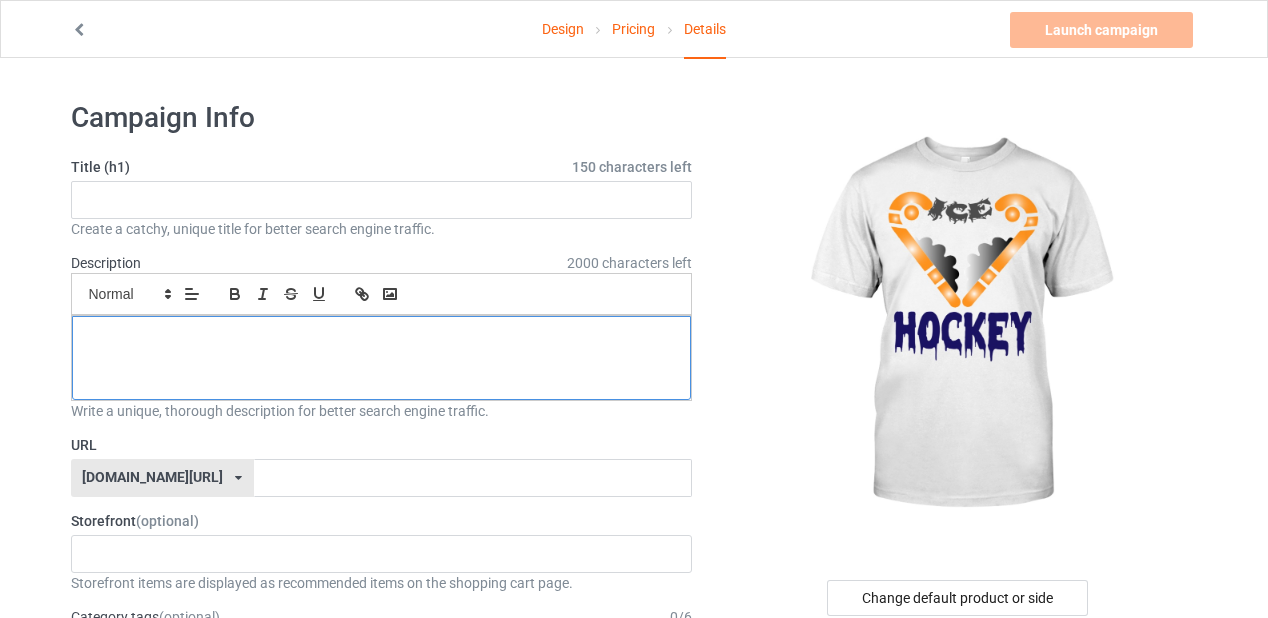 click at bounding box center (382, 358) 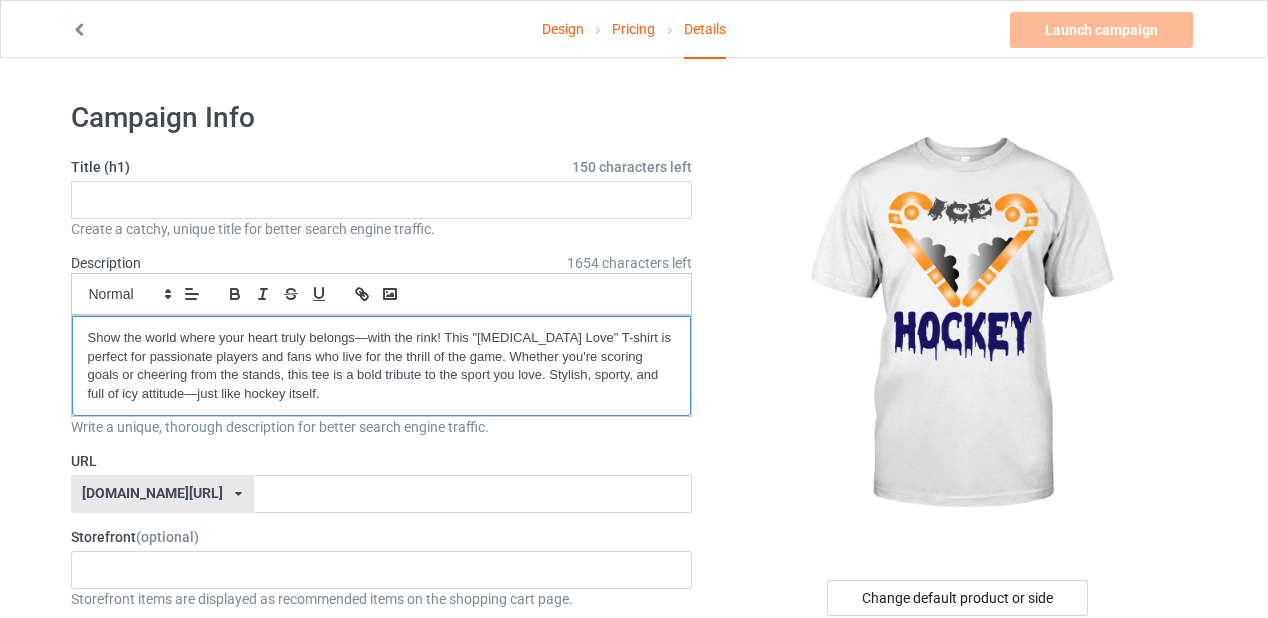 scroll, scrollTop: 0, scrollLeft: 0, axis: both 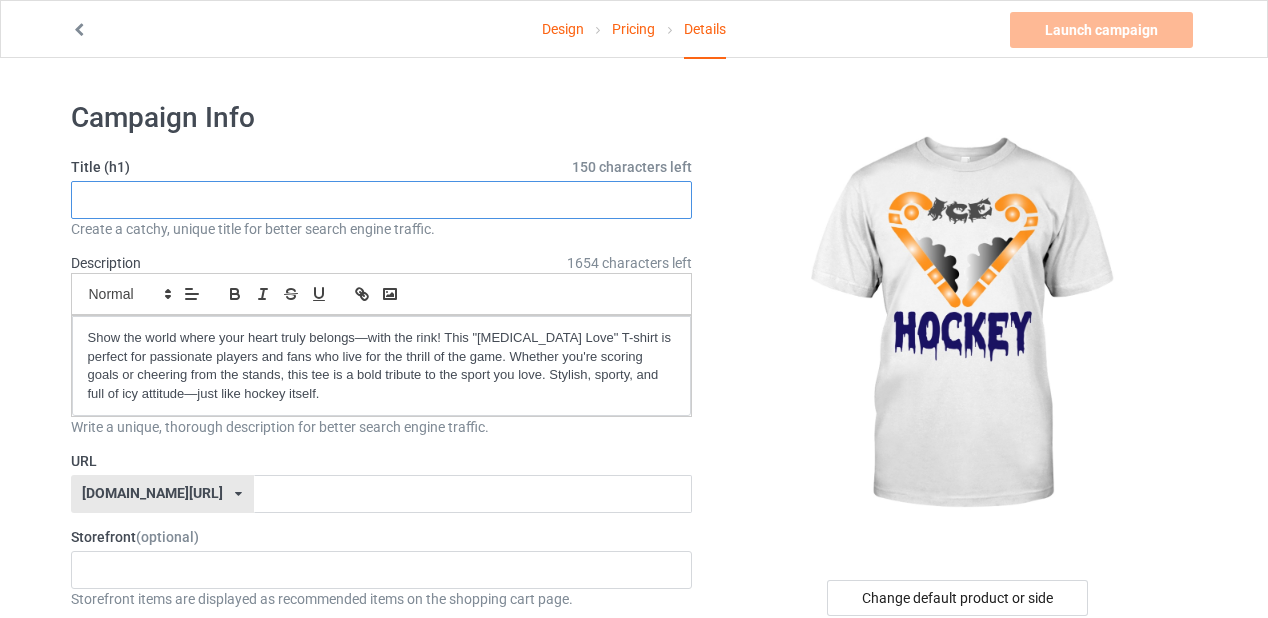 click at bounding box center (382, 200) 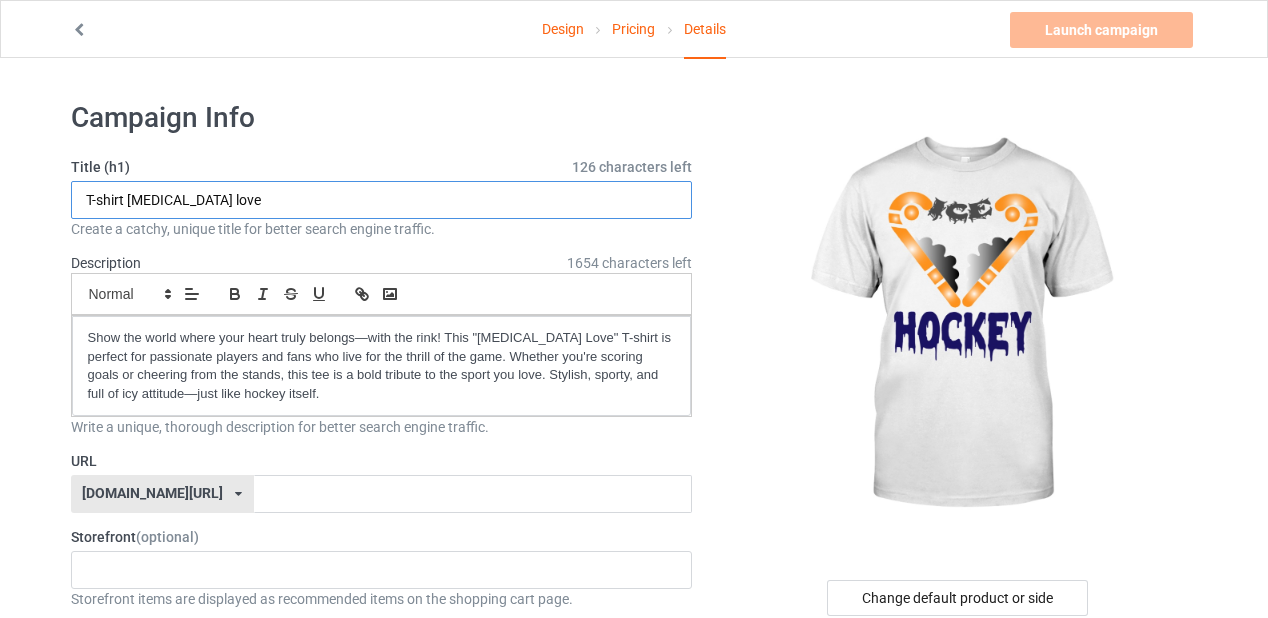 click on "T-shirt [MEDICAL_DATA] love" at bounding box center (382, 200) 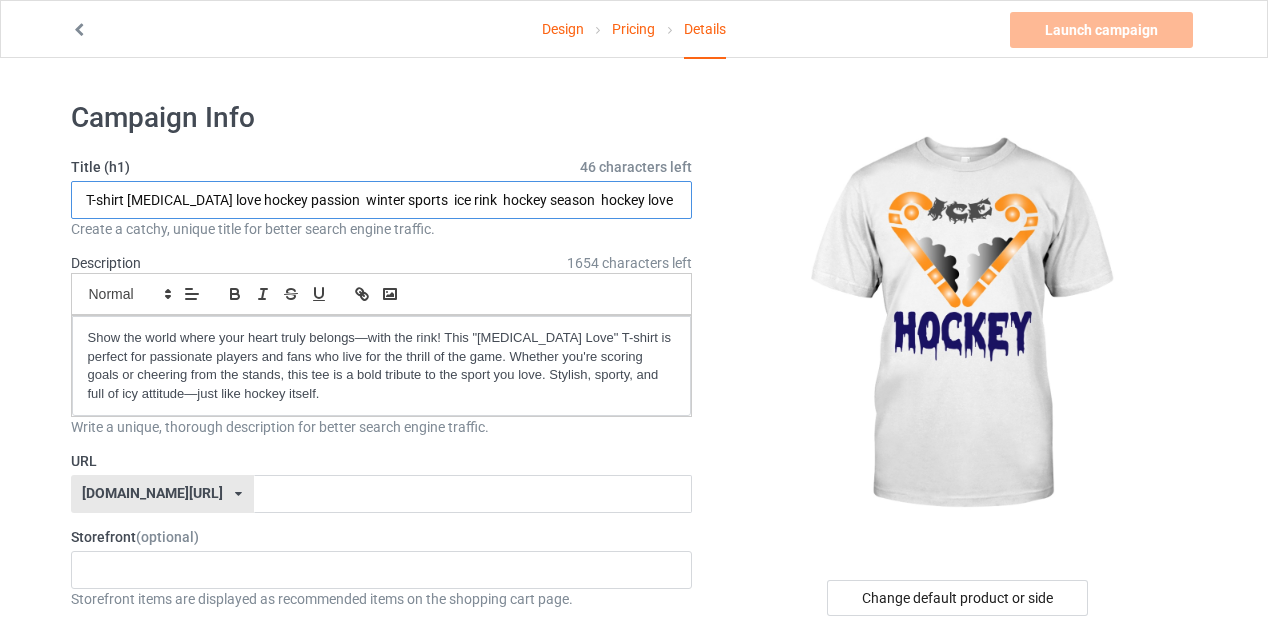scroll, scrollTop: 0, scrollLeft: 45, axis: horizontal 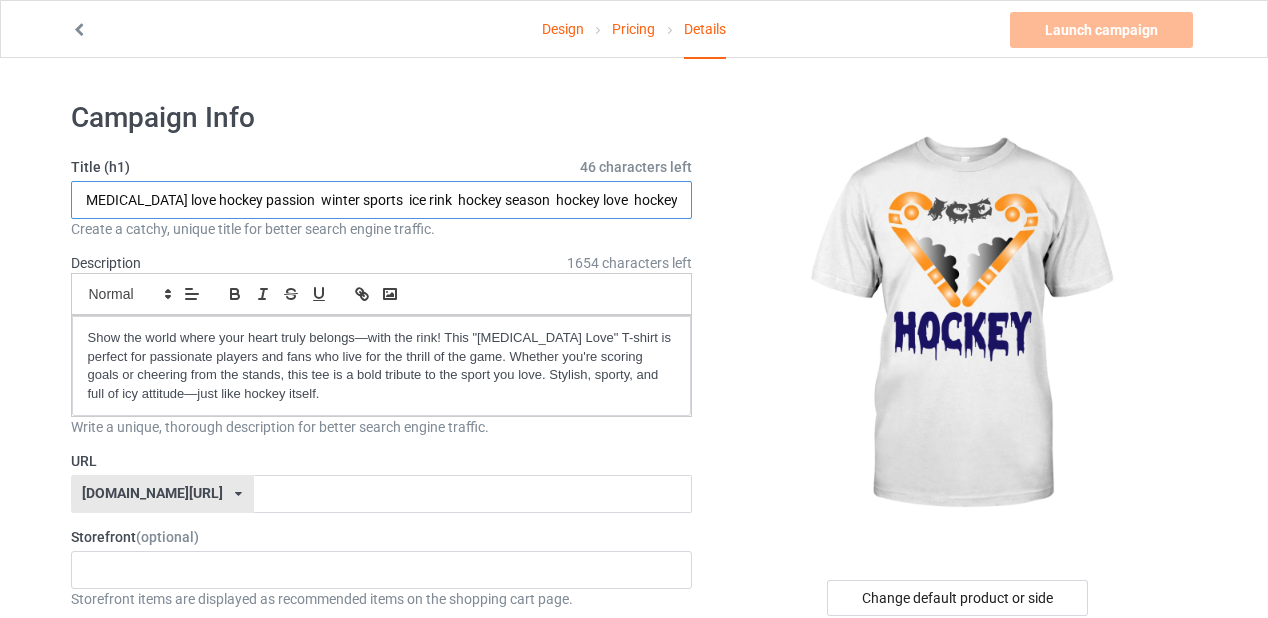 type on "T-shirt ice hockey love hockey passion  winter sports  ice rink  hockey season  hockey love  hockey gear" 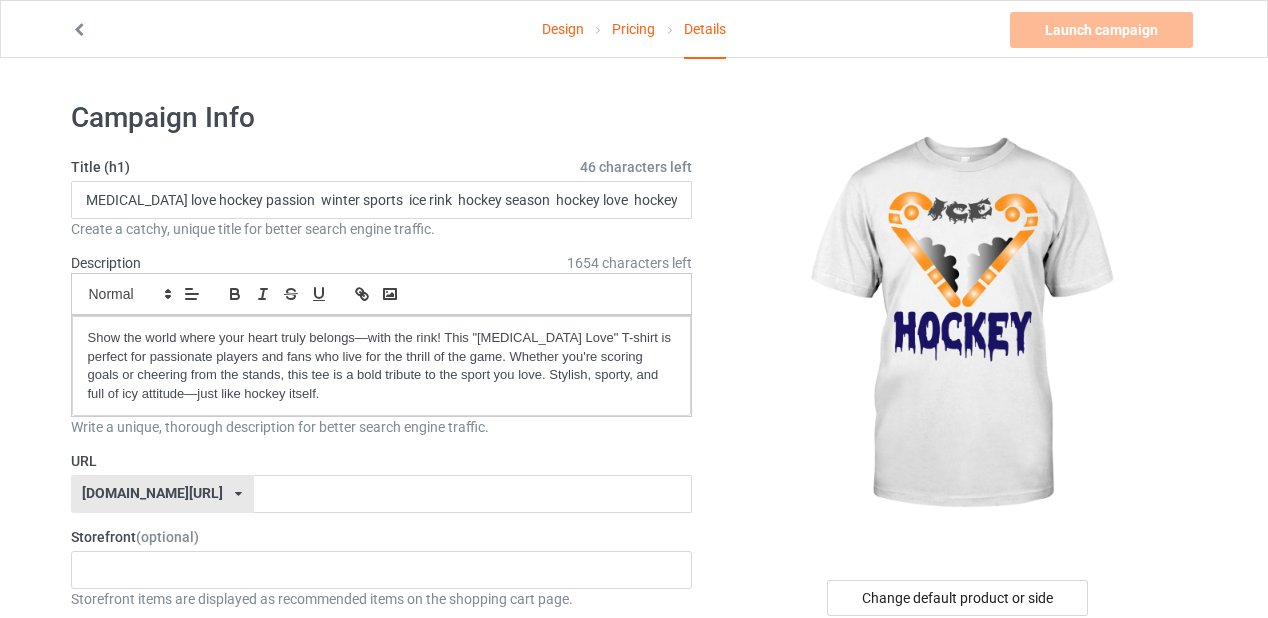 click at bounding box center [959, 325] 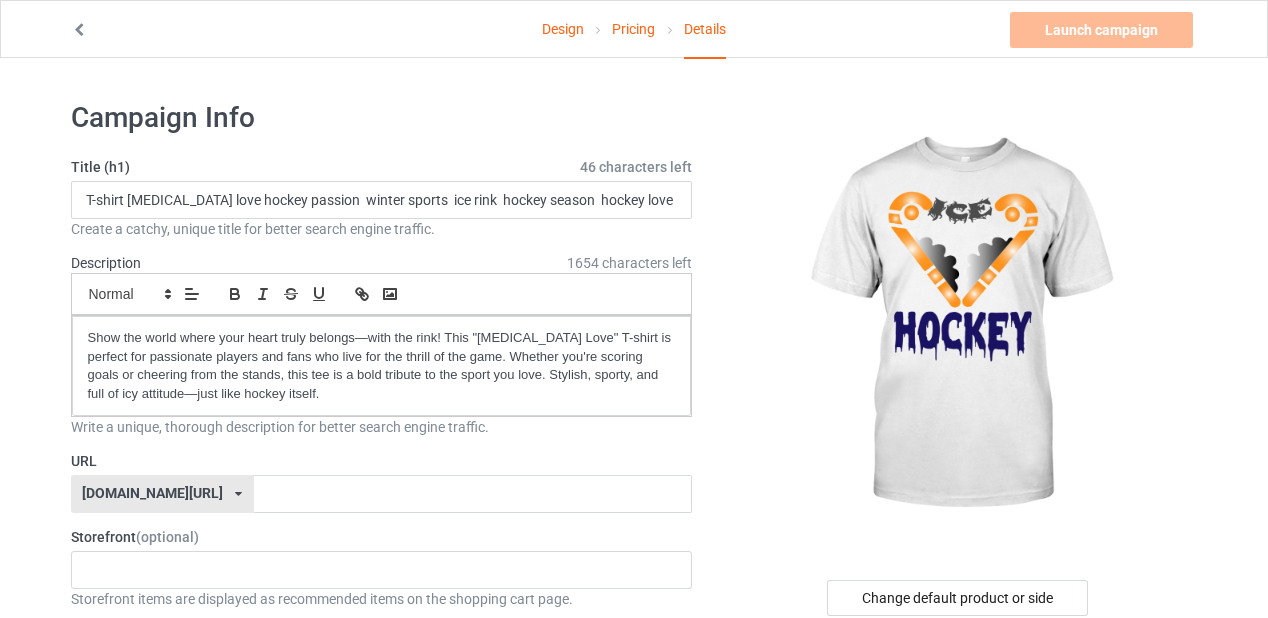scroll, scrollTop: 100, scrollLeft: 0, axis: vertical 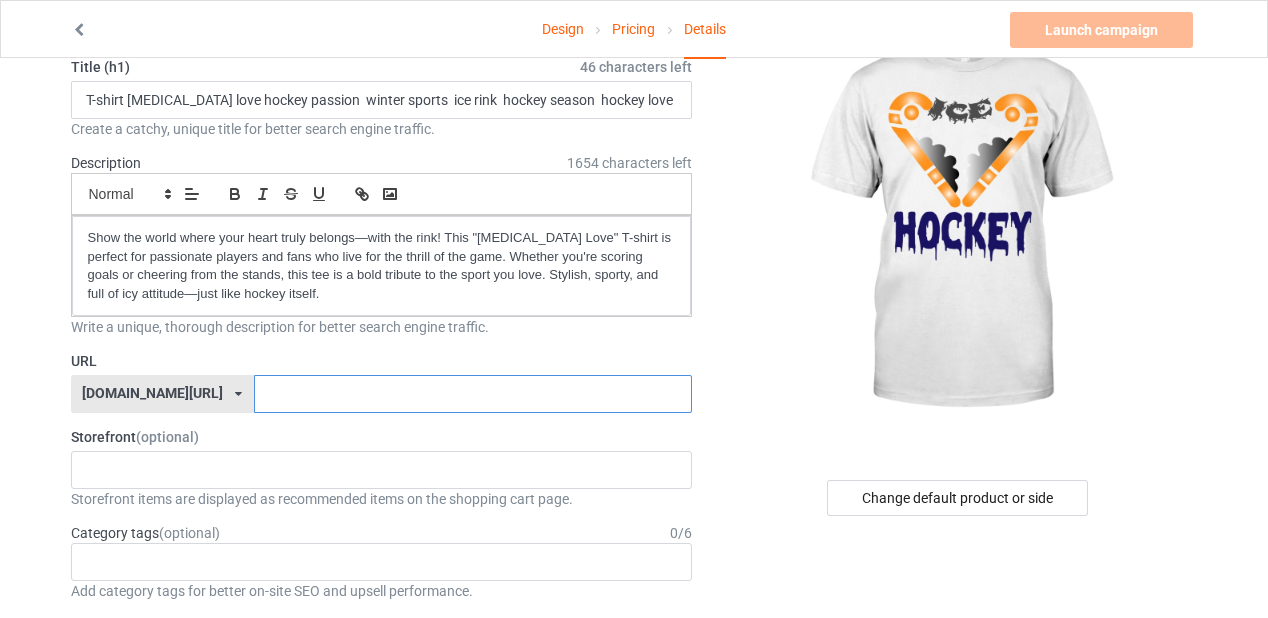 click at bounding box center [473, 394] 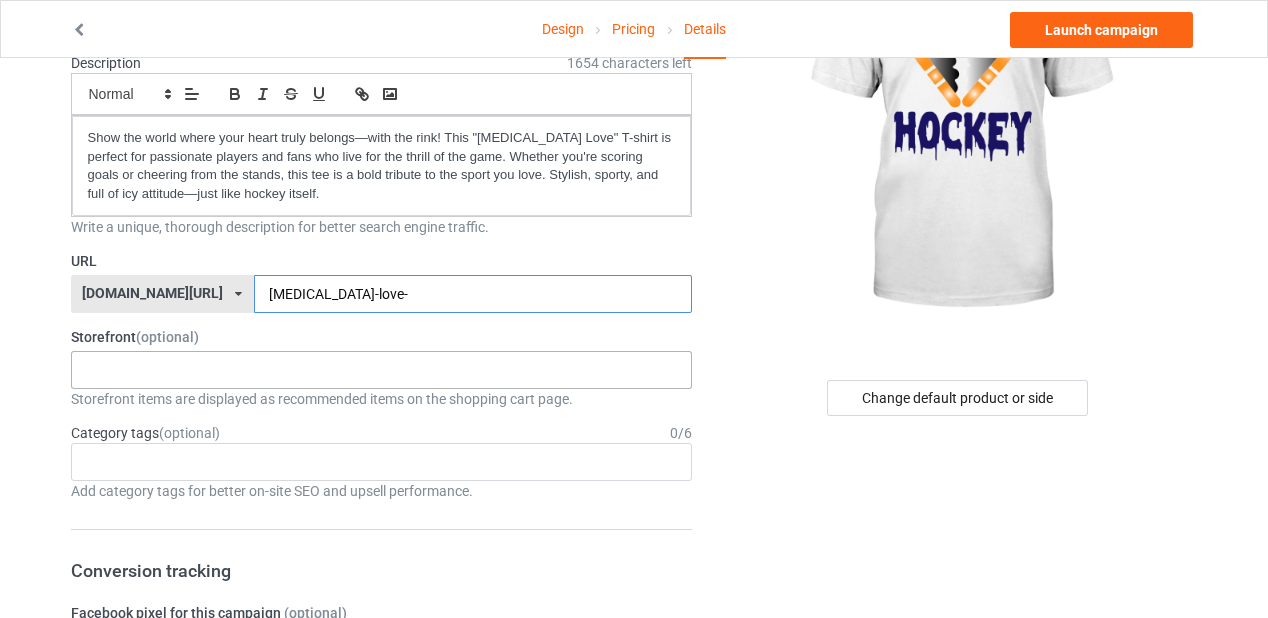 scroll, scrollTop: 300, scrollLeft: 0, axis: vertical 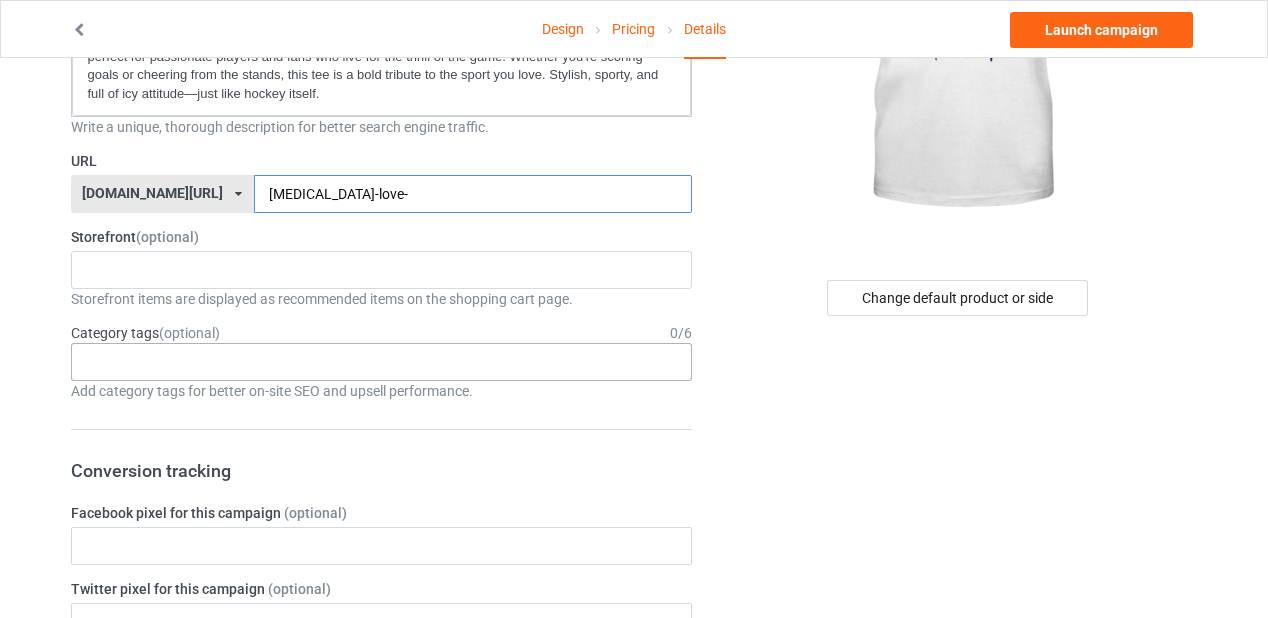 type on "Ice-hockey-love-" 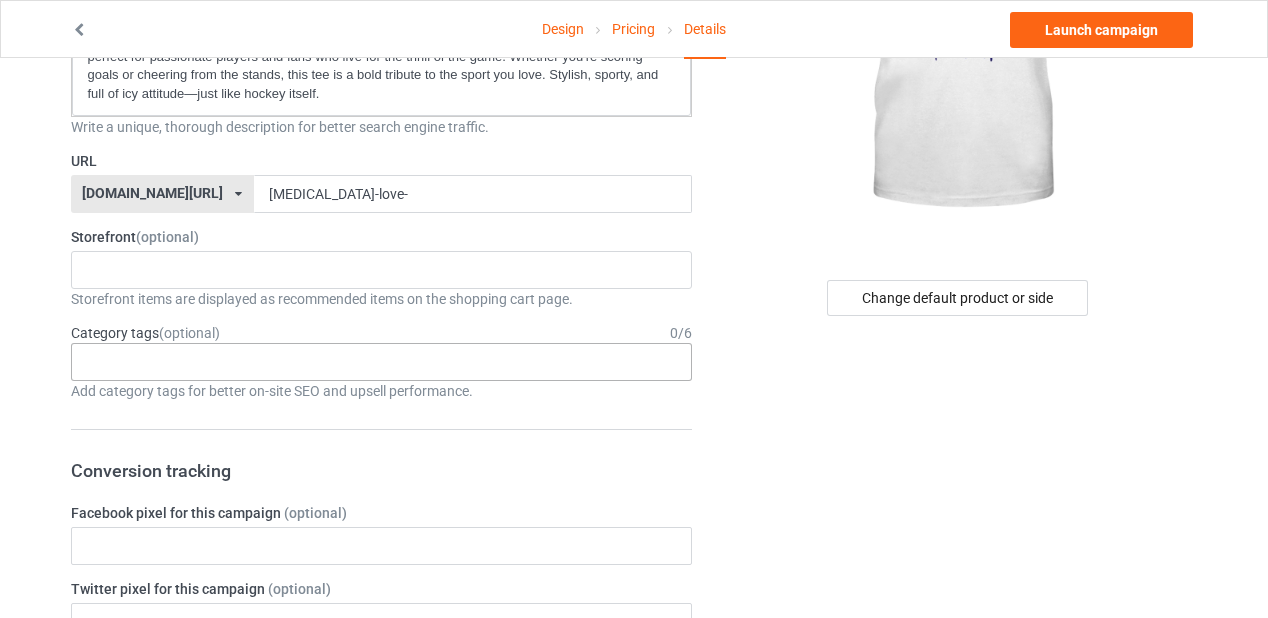 click on "Age > [DEMOGRAPHIC_DATA] > 1 Age > [DEMOGRAPHIC_DATA] Months > 1 Month Age > [DEMOGRAPHIC_DATA] Months Age > [DEMOGRAPHIC_DATA] Age > [DEMOGRAPHIC_DATA] > 10 Age > [DEMOGRAPHIC_DATA] Months > 10 Month Age > [DEMOGRAPHIC_DATA] > 100 Sports > Running > 10K Run Age > [DEMOGRAPHIC_DATA] > 11 Age > [DEMOGRAPHIC_DATA] Months > 11 Month Age > [DEMOGRAPHIC_DATA] > 12 Age > [DEMOGRAPHIC_DATA] Months > 12 Month Age > [DEMOGRAPHIC_DATA] > 13 Age > [DEMOGRAPHIC_DATA] > 14 Age > [DEMOGRAPHIC_DATA] > 15 Sports > Running > 15K Run Age > [DEMOGRAPHIC_DATA] > 16 Age > [DEMOGRAPHIC_DATA] > 17 Age > [DEMOGRAPHIC_DATA] > 18 Age > [DEMOGRAPHIC_DATA] > 19 Age > Decades > 1920s Age > Decades > 1930s Age > Decades > 1940s Age > Decades > 1950s Age > Decades > 1960s Age > Decades > 1970s Age > Decades > 1980s Age > Decades > 1990s Age > [DEMOGRAPHIC_DATA] > 2 Age > [DEMOGRAPHIC_DATA] Months > 2 Month Age > [DEMOGRAPHIC_DATA] > 20 Age > [DEMOGRAPHIC_DATA] Age > Decades > 2000s Age > Decades > 2010s Age > [DEMOGRAPHIC_DATA] > 21 Age > [DEMOGRAPHIC_DATA] > 22 Age > [DEMOGRAPHIC_DATA] > 23 Age > [DEMOGRAPHIC_DATA] > 24 Age > [DEMOGRAPHIC_DATA] > 25 Age > [DEMOGRAPHIC_DATA] > 26 Age > [DEMOGRAPHIC_DATA] > 27 Age > [DEMOGRAPHIC_DATA] > 28 Age > [DEMOGRAPHIC_DATA] > 29 Age > [DEMOGRAPHIC_DATA] > 3 Age > [DEMOGRAPHIC_DATA] Months > 3 Month Sports > Basketball > 3-Pointer Age > [DEMOGRAPHIC_DATA] > 30 Age > [DEMOGRAPHIC_DATA] > 31 Age > [DEMOGRAPHIC_DATA] > 32 Age > [DEMOGRAPHIC_DATA] > 33 Age > [DEMOGRAPHIC_DATA] > 34 Age > [DEMOGRAPHIC_DATA] > 35 Age Jobs 1" at bounding box center [382, 362] 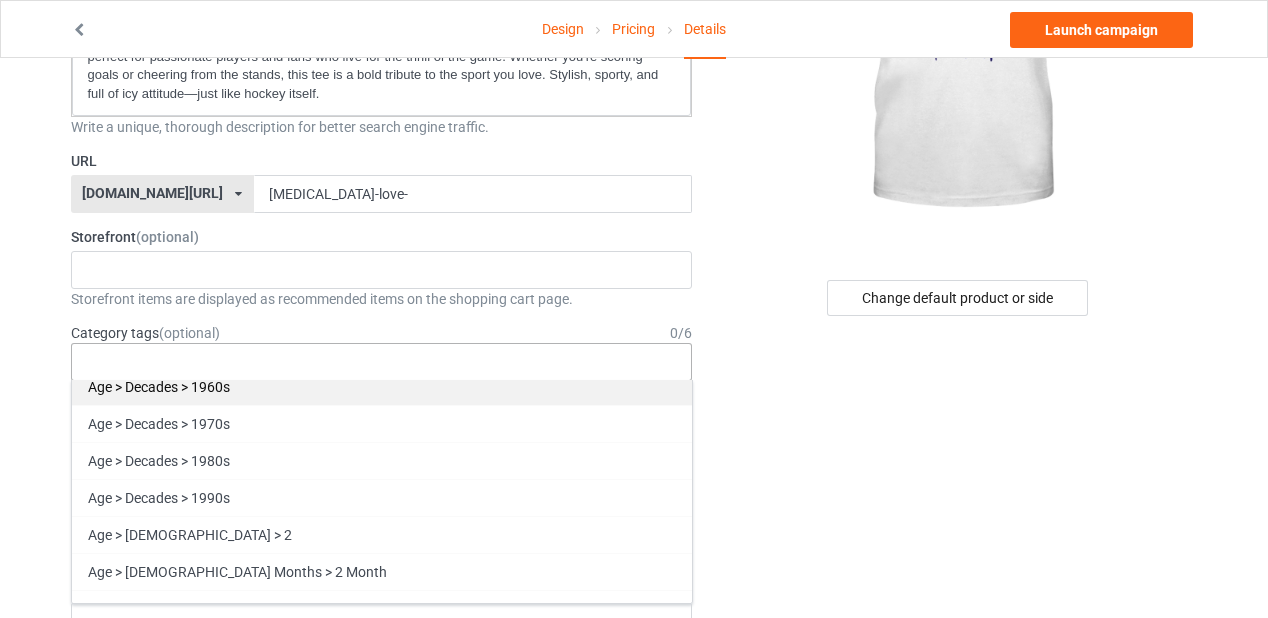 scroll, scrollTop: 1000, scrollLeft: 0, axis: vertical 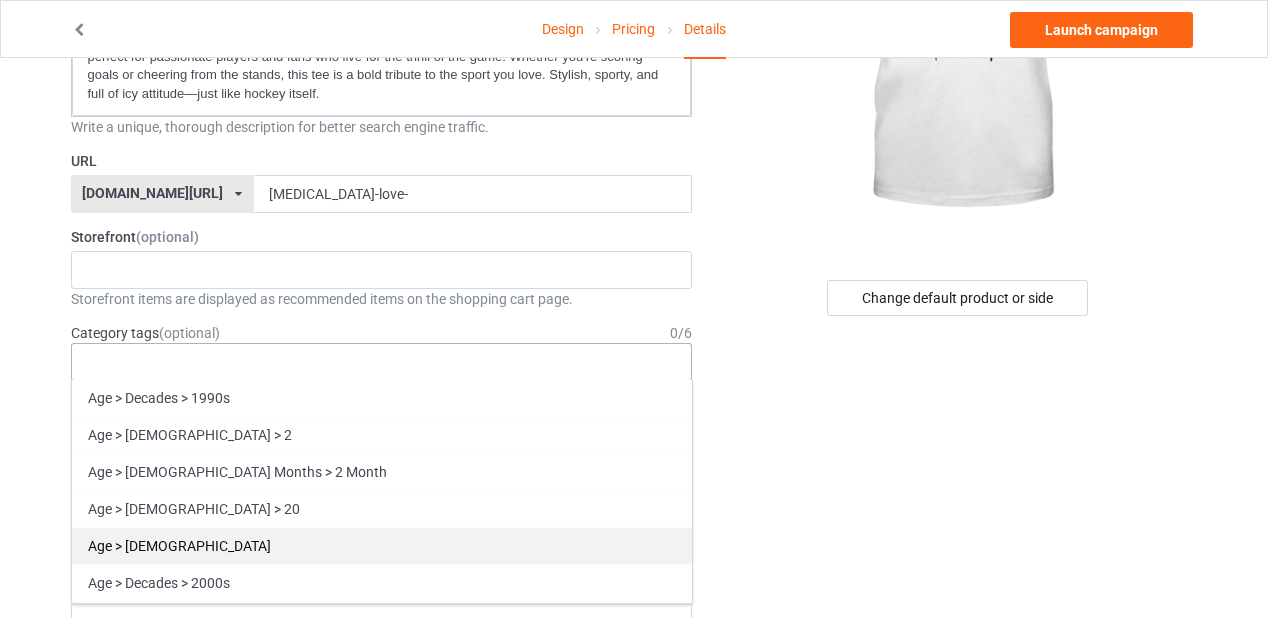 click on "Age > [DEMOGRAPHIC_DATA]" at bounding box center [382, 545] 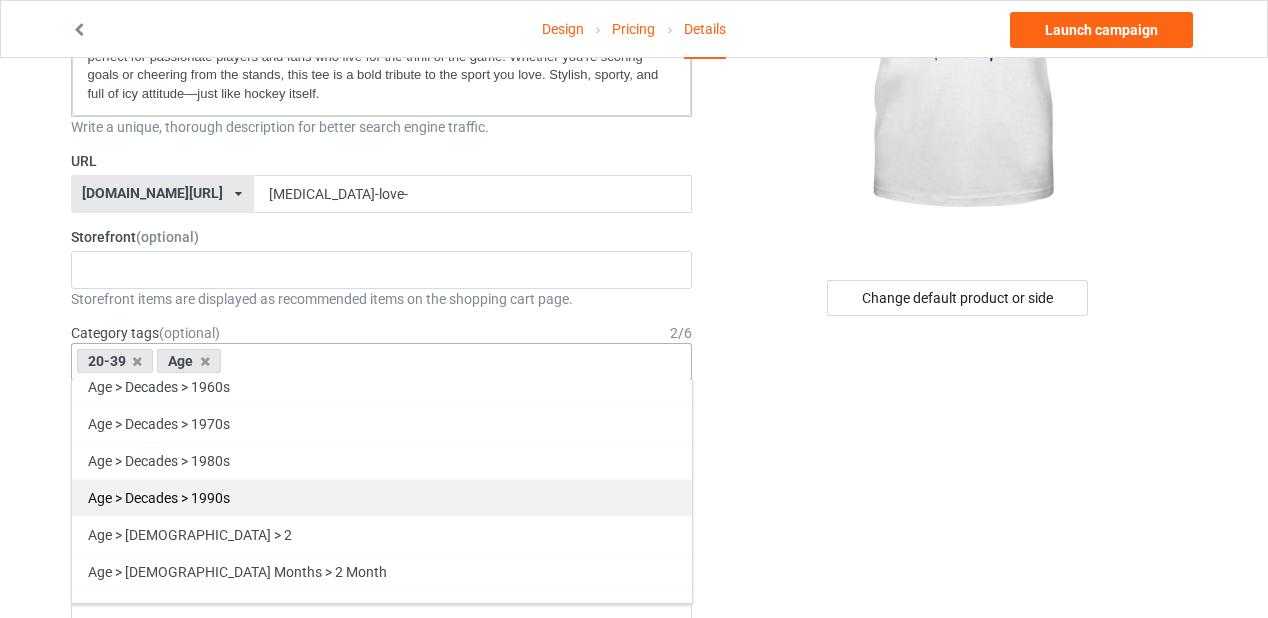 scroll, scrollTop: 0, scrollLeft: 0, axis: both 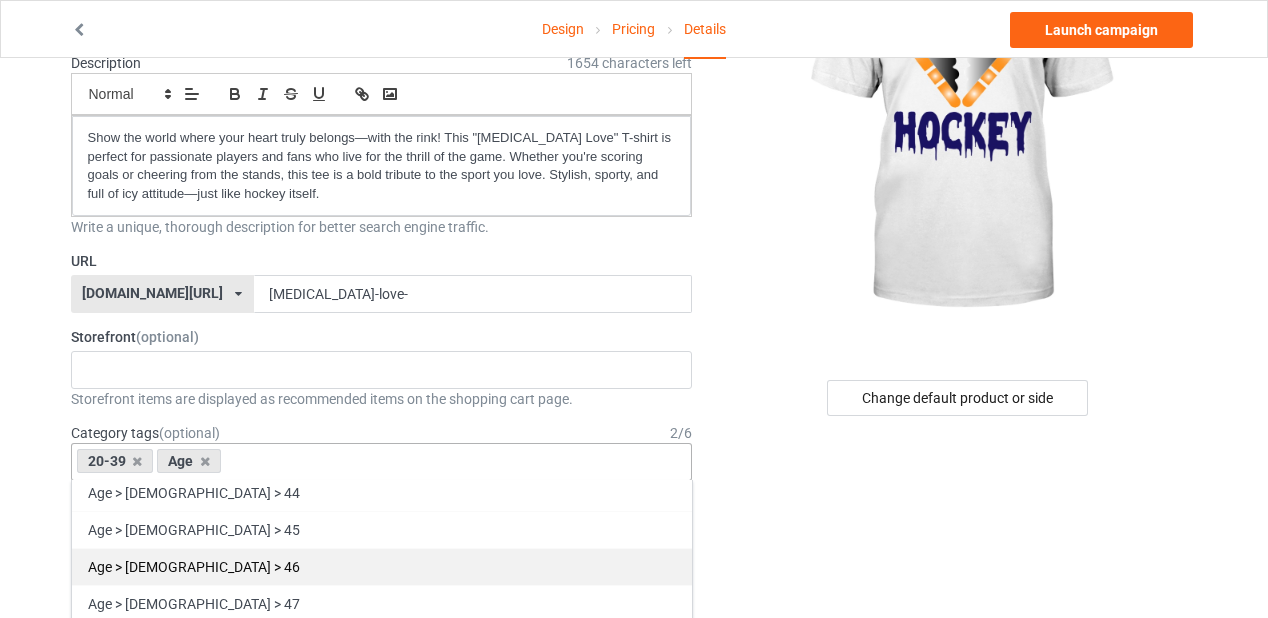 click on "Age > [DEMOGRAPHIC_DATA] > 46" at bounding box center [382, 566] 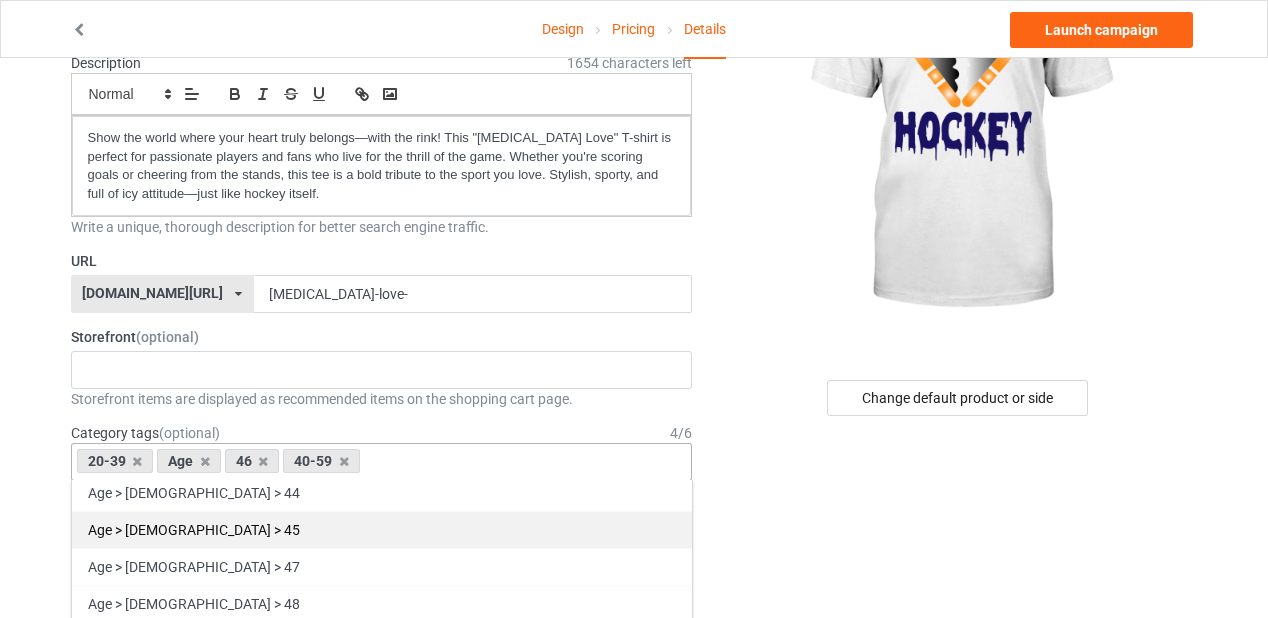scroll, scrollTop: 3163, scrollLeft: 0, axis: vertical 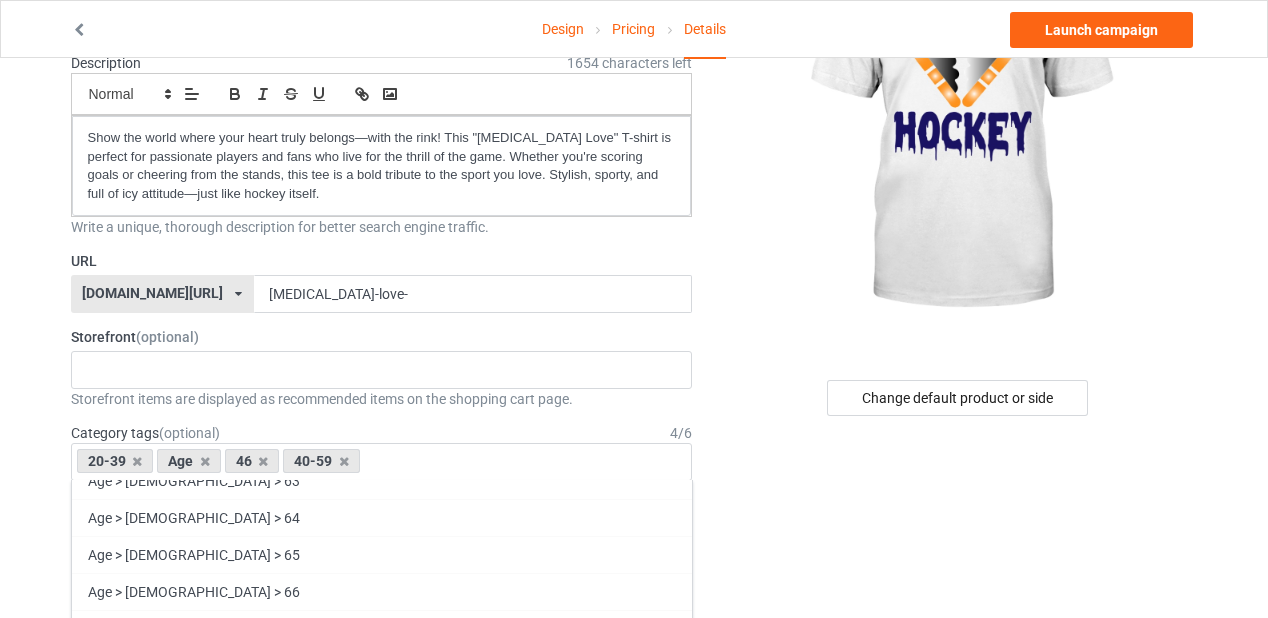 click on "Change default product or side" at bounding box center (958, 902) 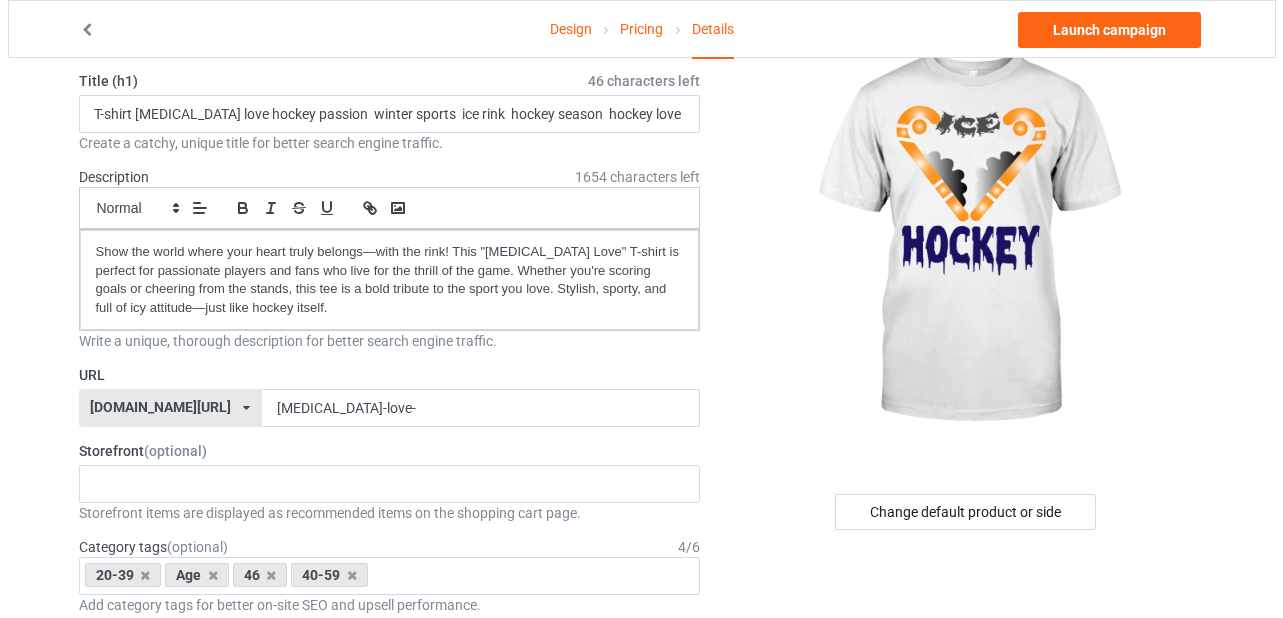 scroll, scrollTop: 0, scrollLeft: 0, axis: both 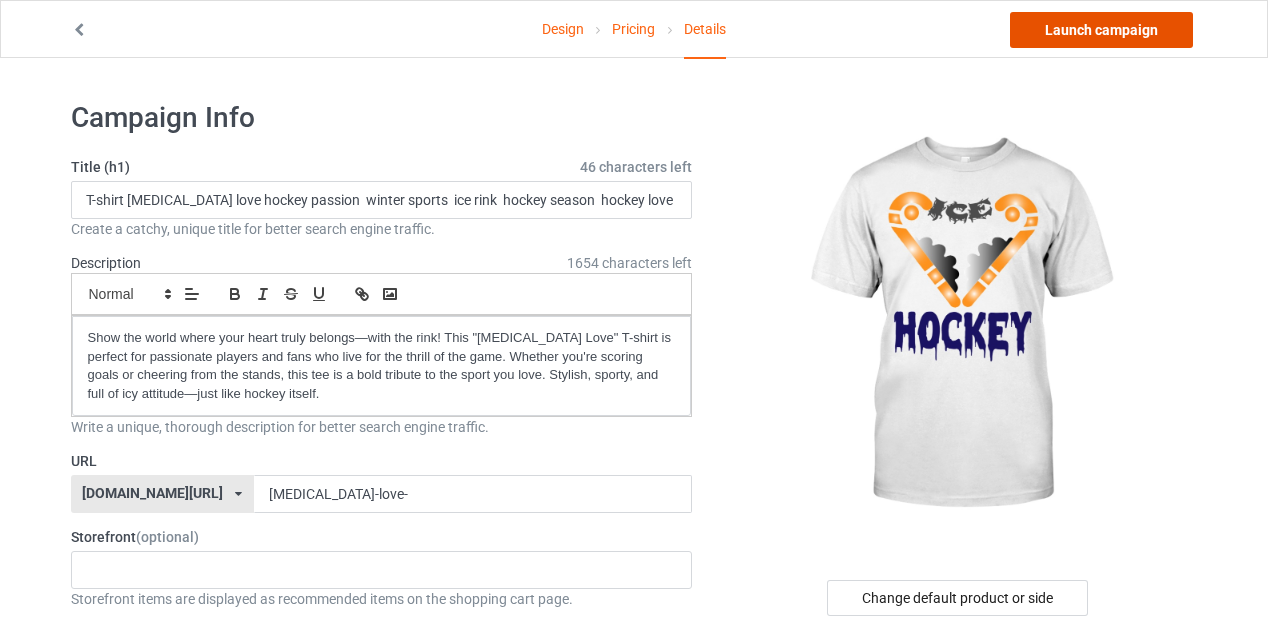 click on "Launch campaign" at bounding box center (1101, 30) 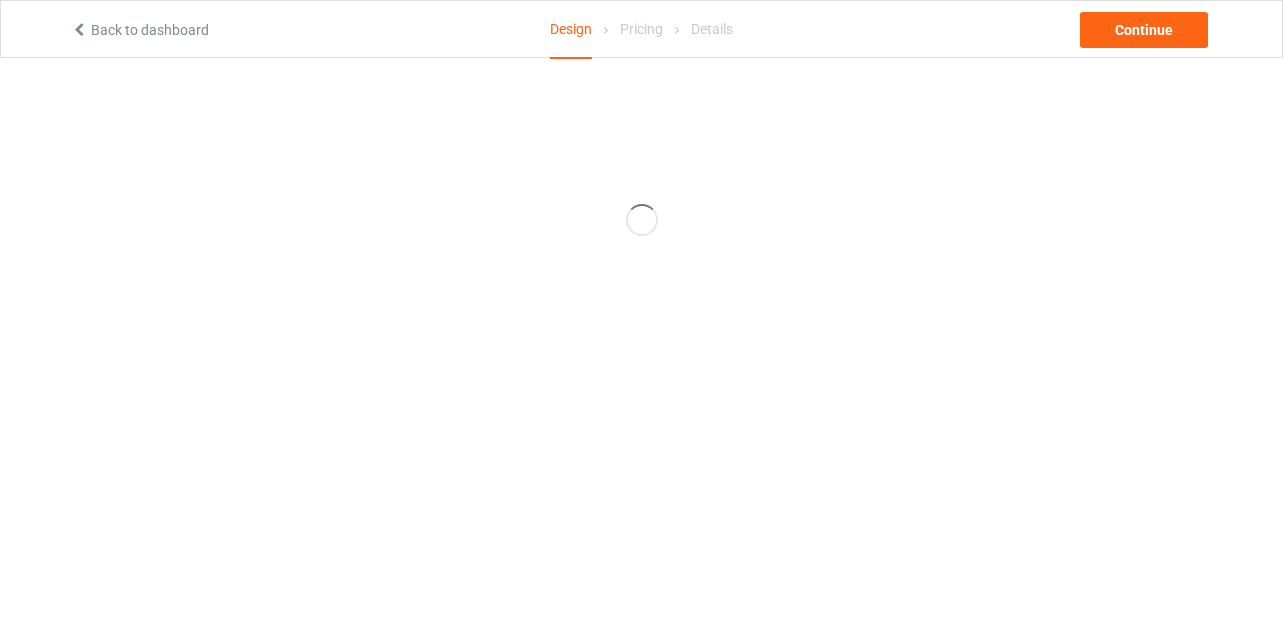 scroll, scrollTop: 0, scrollLeft: 0, axis: both 